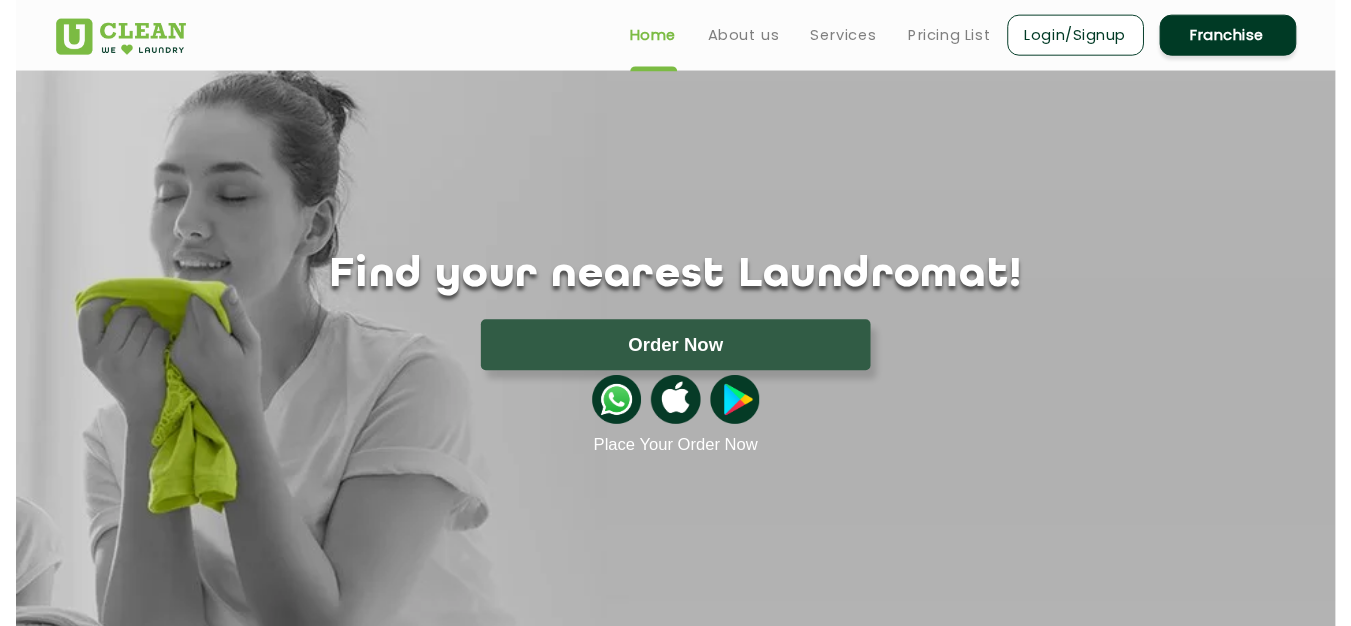 scroll, scrollTop: 0, scrollLeft: 0, axis: both 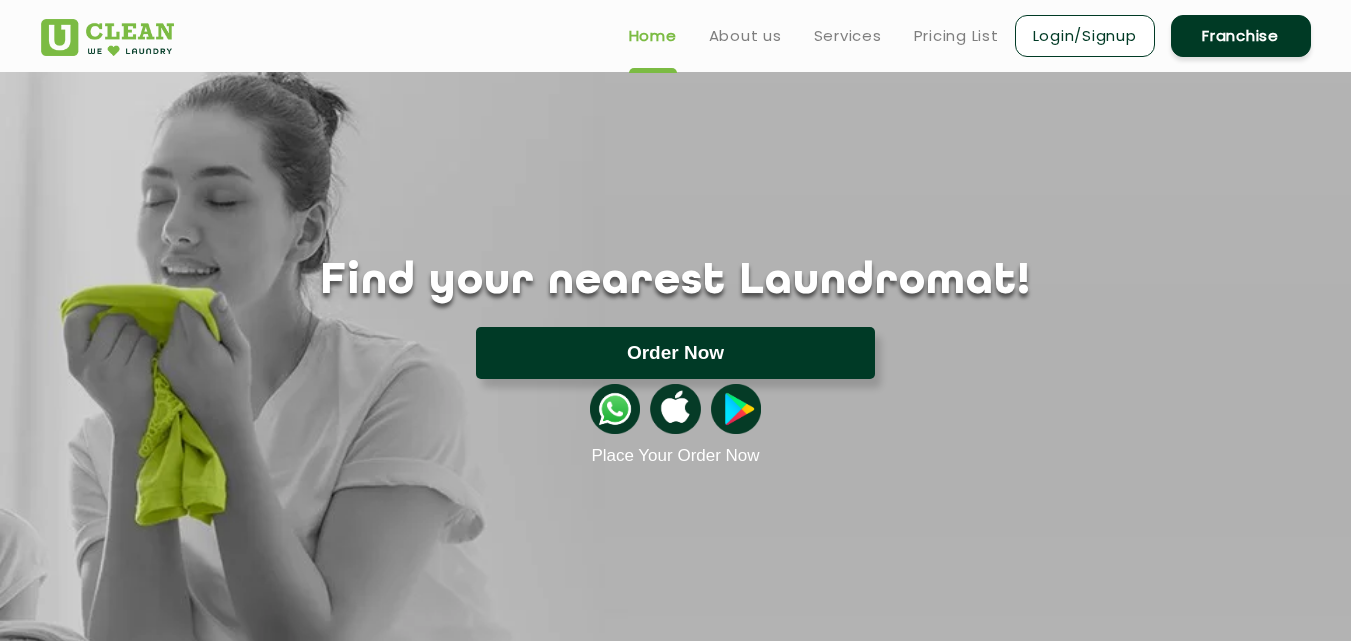 click on "Order Now" 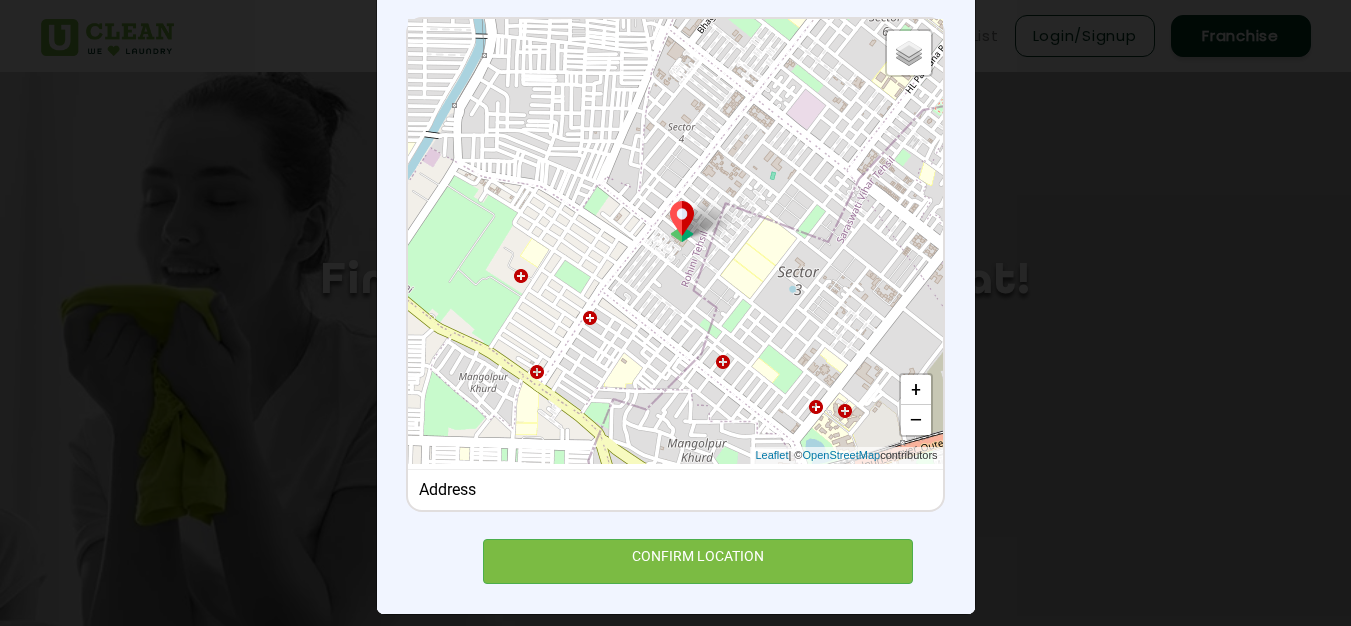scroll, scrollTop: 267, scrollLeft: 0, axis: vertical 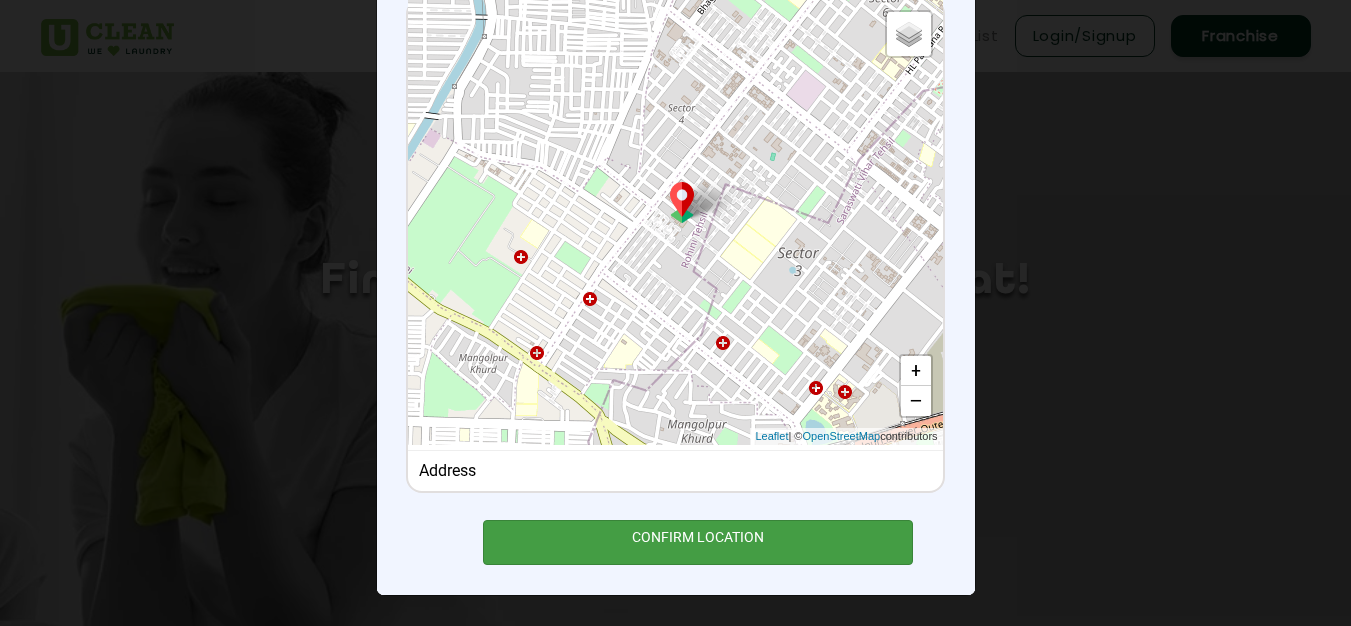 click on "CONFIRM LOCATION" at bounding box center [698, 542] 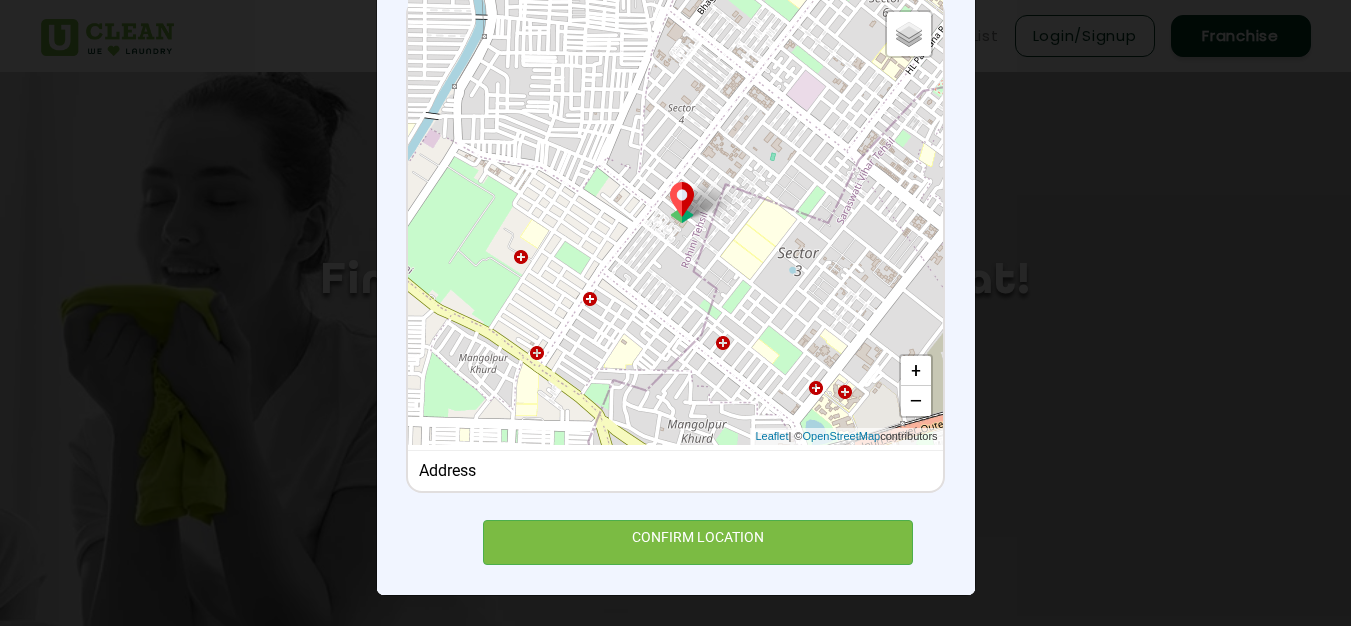 click on "Address" at bounding box center [675, 470] 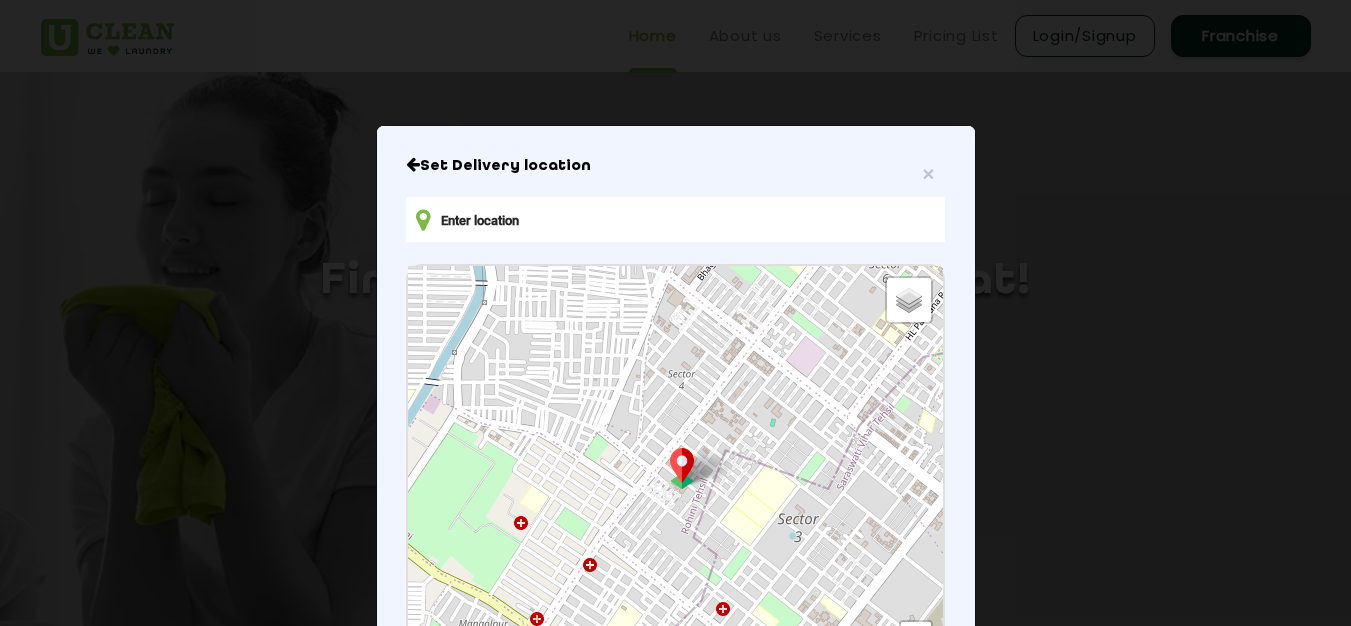 click at bounding box center [675, 219] 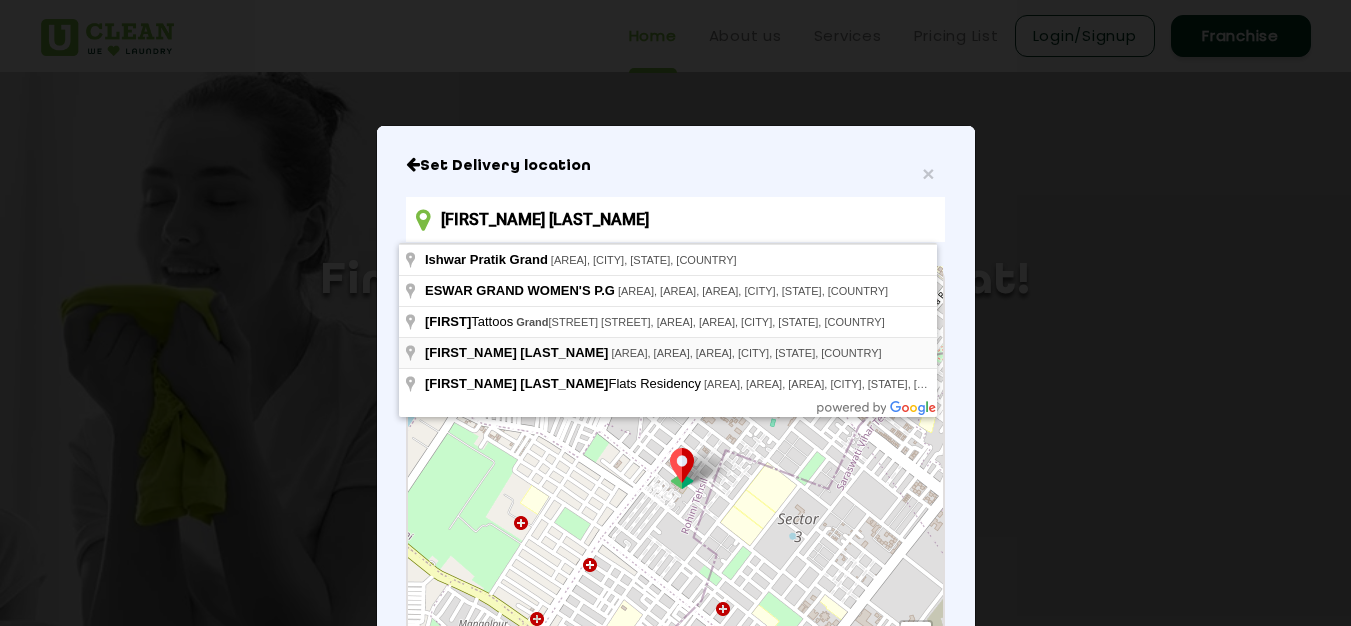 type on "[FIRST_NAME] [LAST_NAME], [AREA], [AREA], [AREA], [CITY], [STATE], [COUNTRY]" 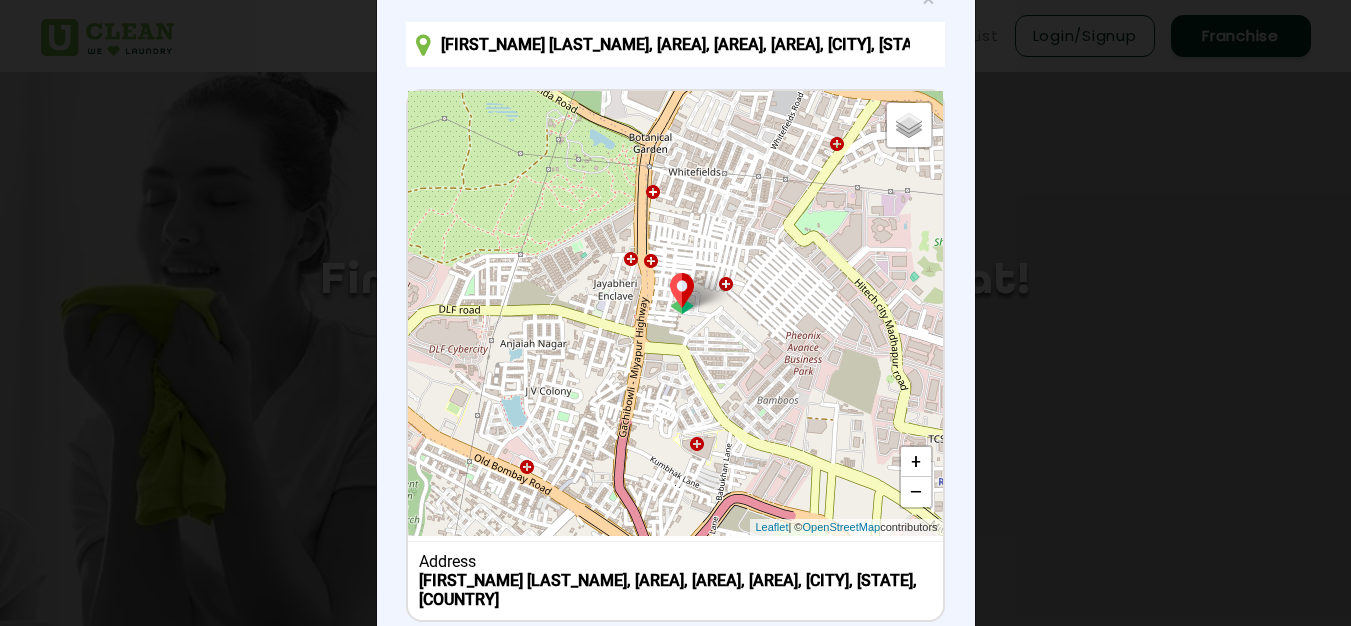 scroll, scrollTop: 305, scrollLeft: 0, axis: vertical 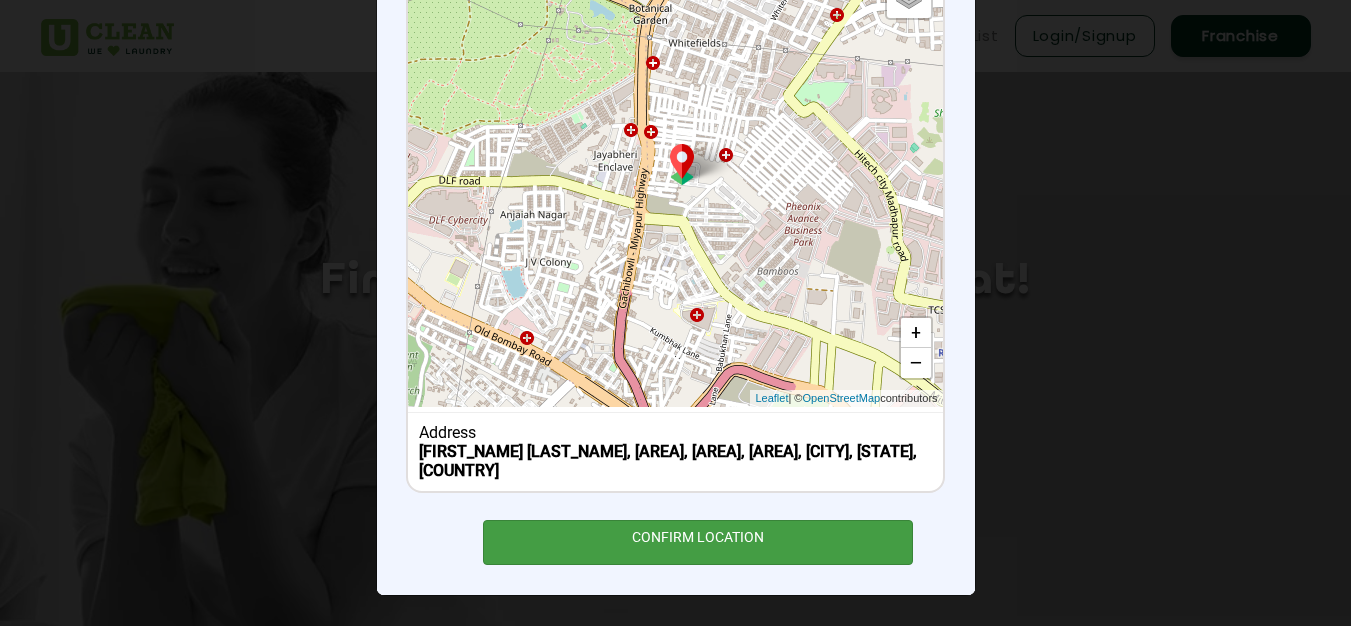 click on "CONFIRM LOCATION" at bounding box center [698, 542] 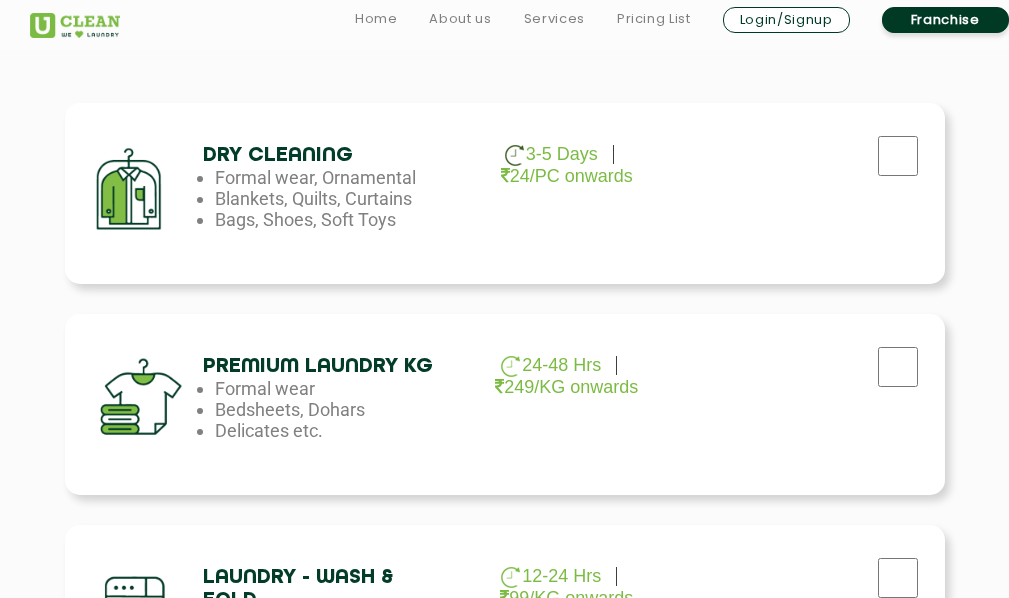 scroll, scrollTop: 600, scrollLeft: 0, axis: vertical 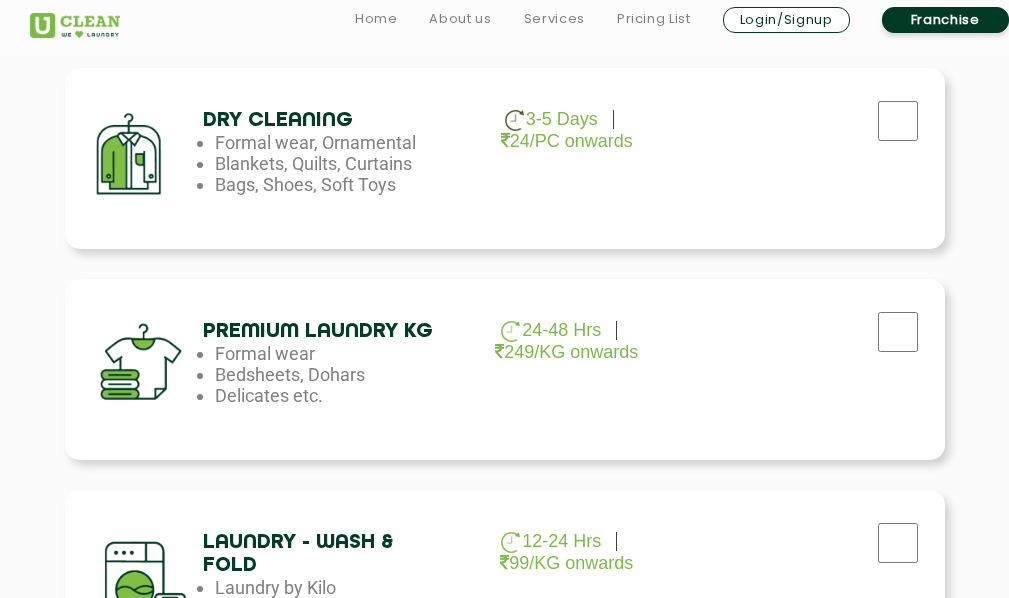 click on "24/PC onwards" at bounding box center (567, 141) 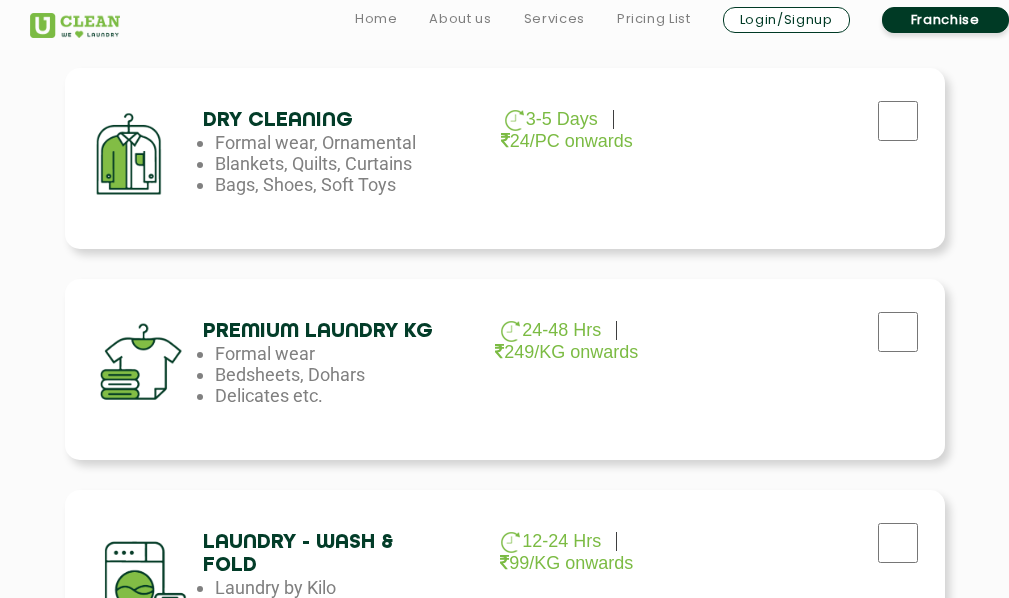 click on "Login/Signup" at bounding box center (786, 20) 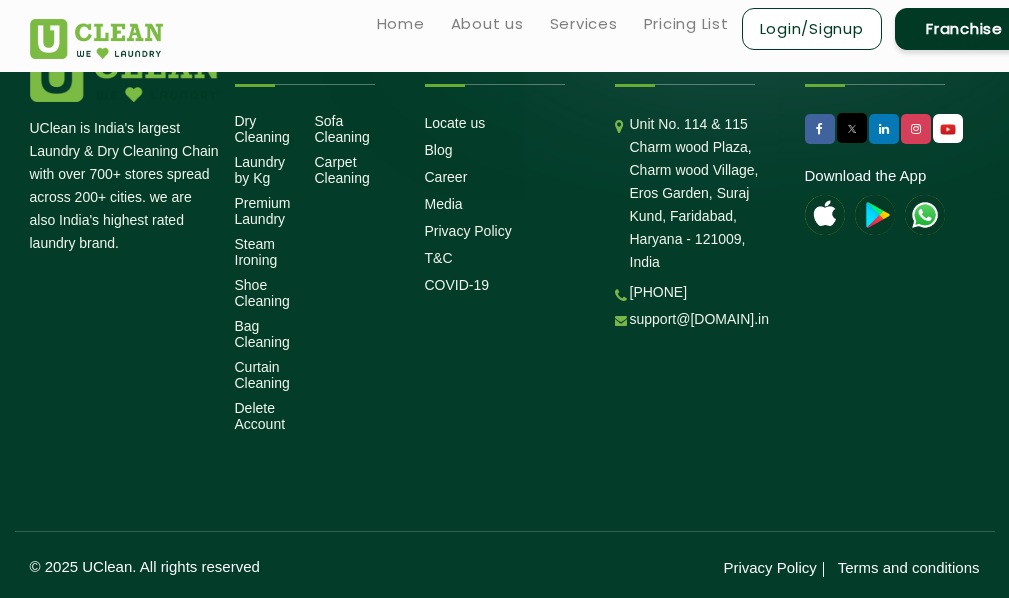 scroll, scrollTop: 0, scrollLeft: 0, axis: both 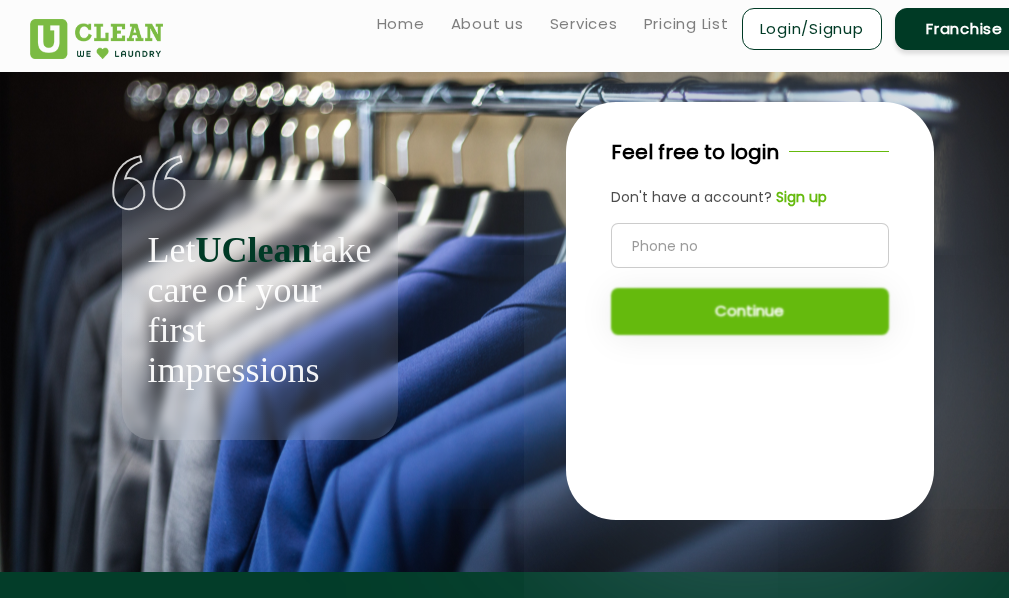 click 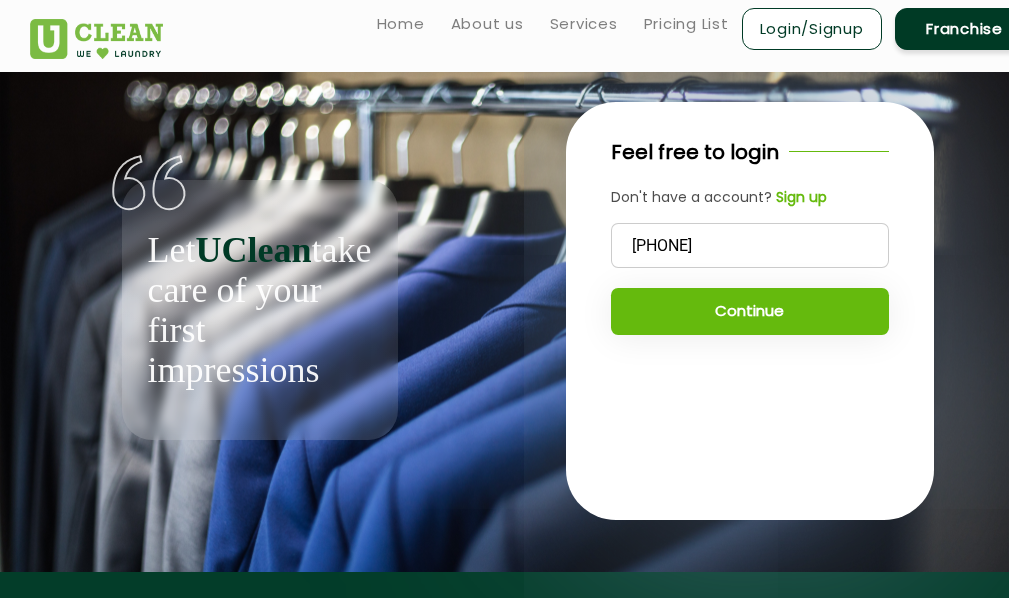type on "7378451933" 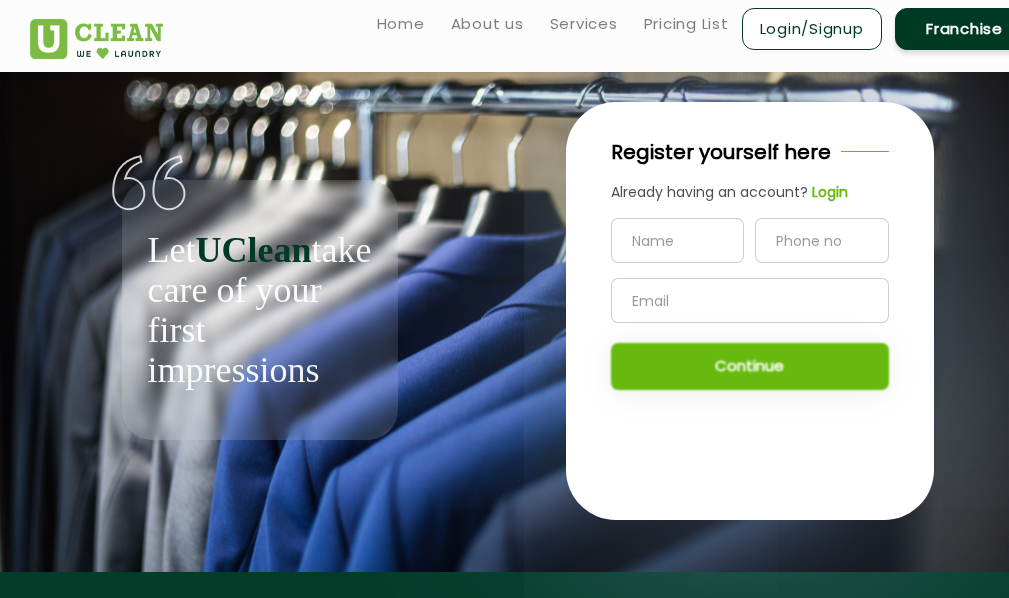 click 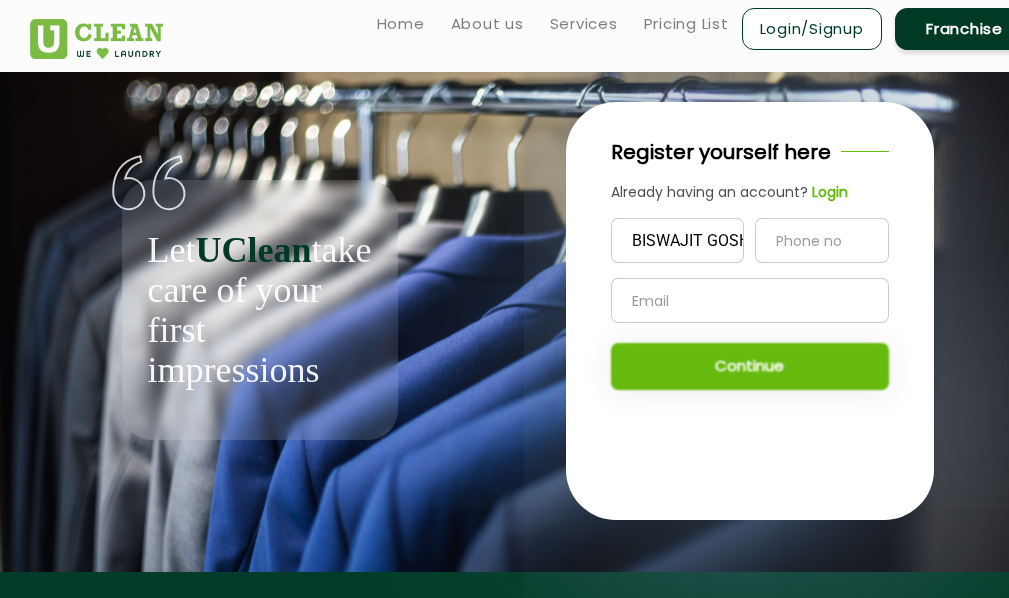 scroll, scrollTop: 0, scrollLeft: 6, axis: horizontal 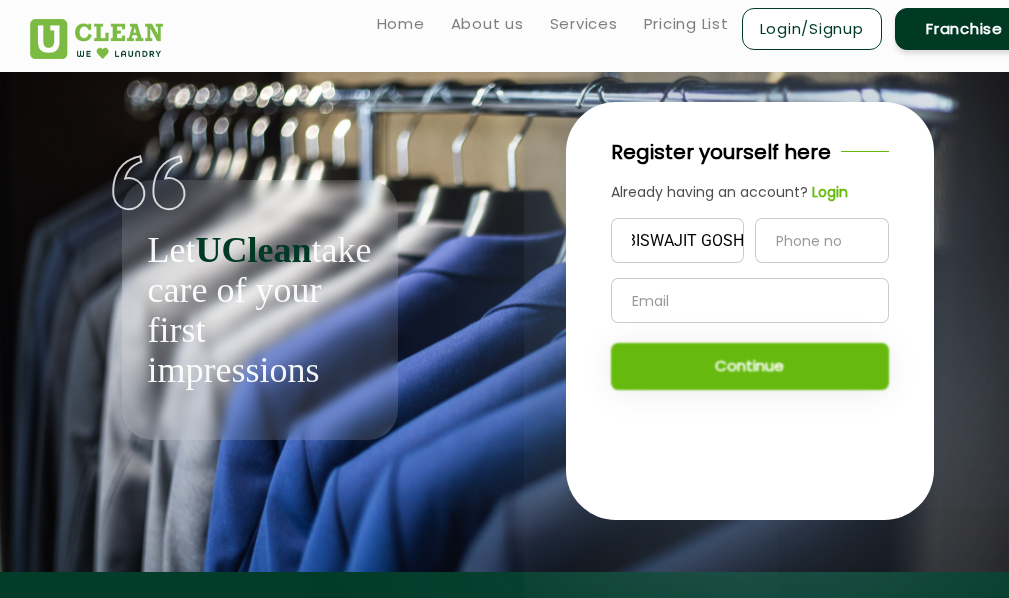 type on "BISWAJIT GOSH" 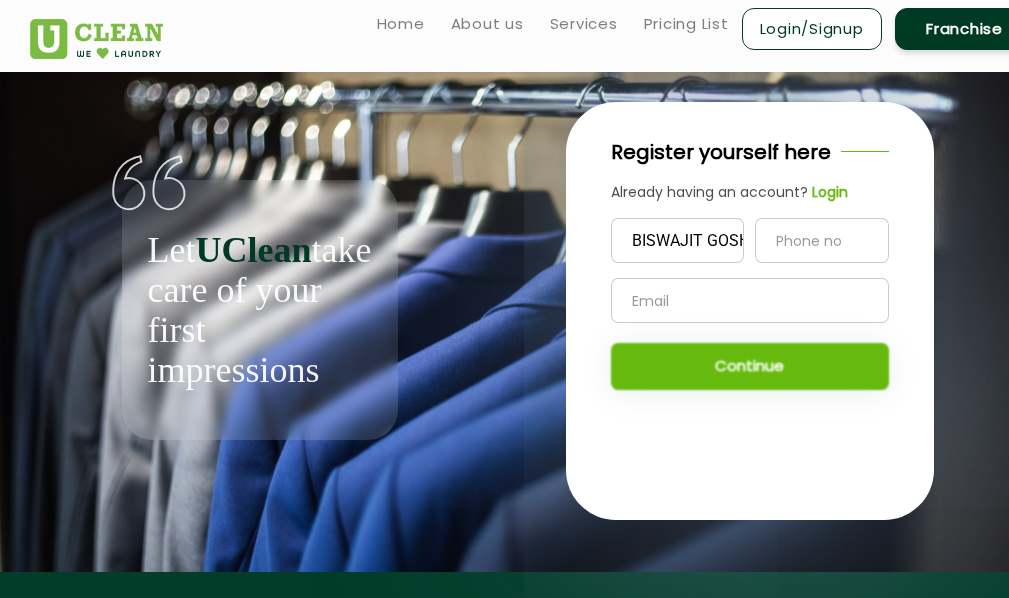 type on "7378451933" 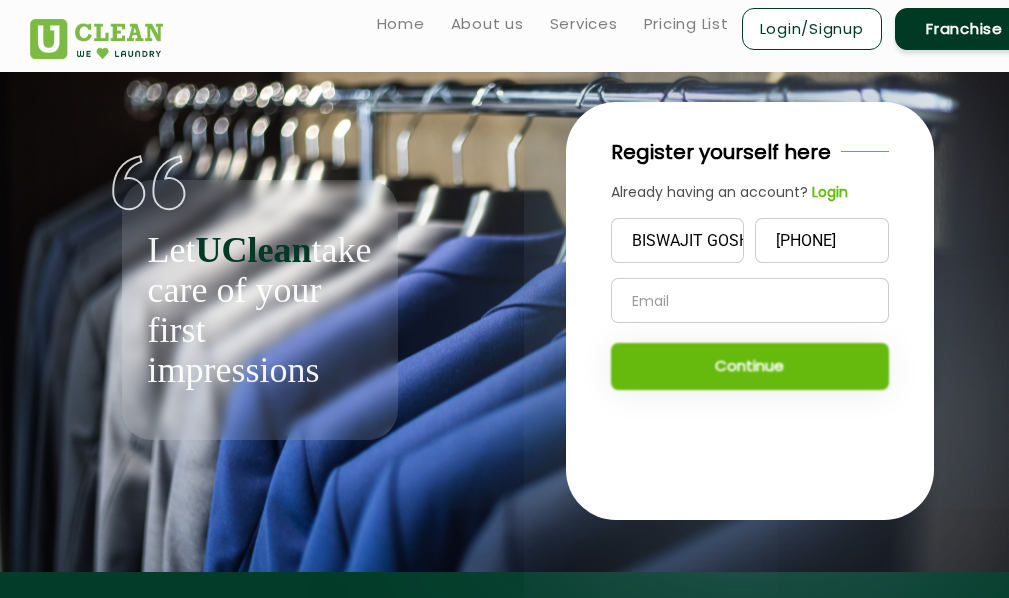 type on "biswajitgosh99@gmail.com" 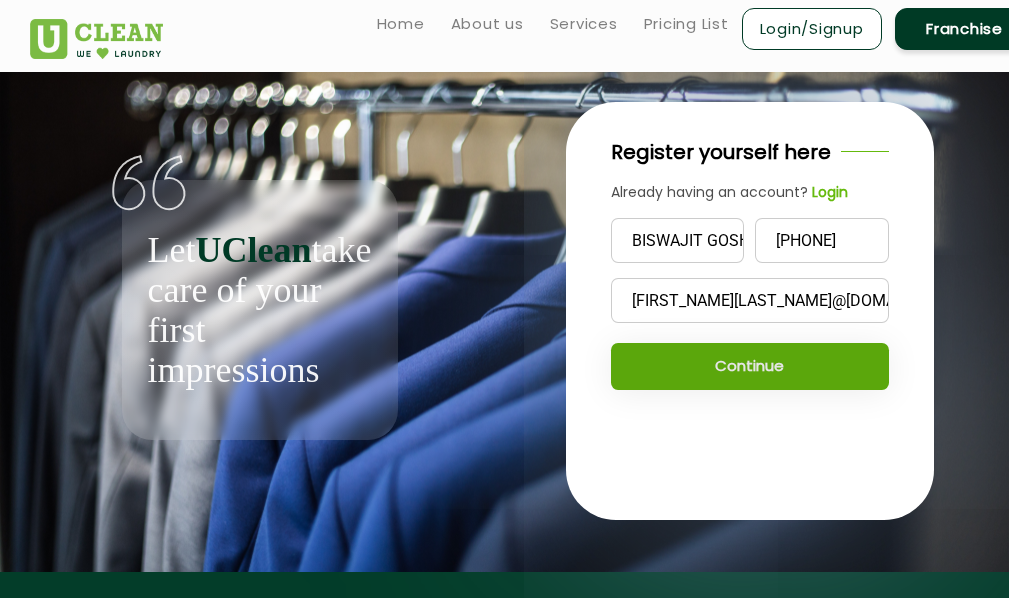 click on "Continue" 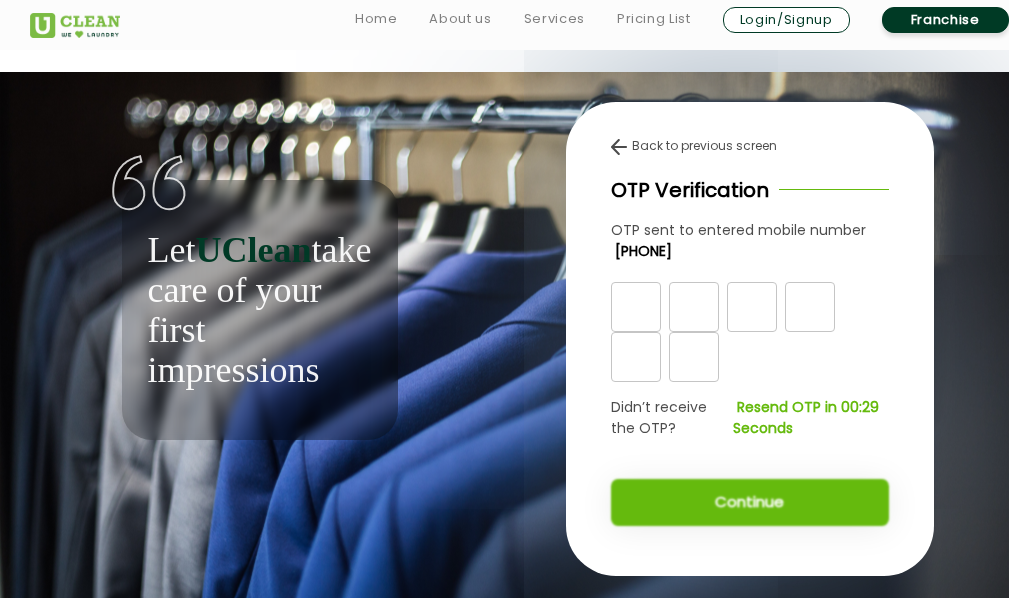 scroll, scrollTop: 9, scrollLeft: 0, axis: vertical 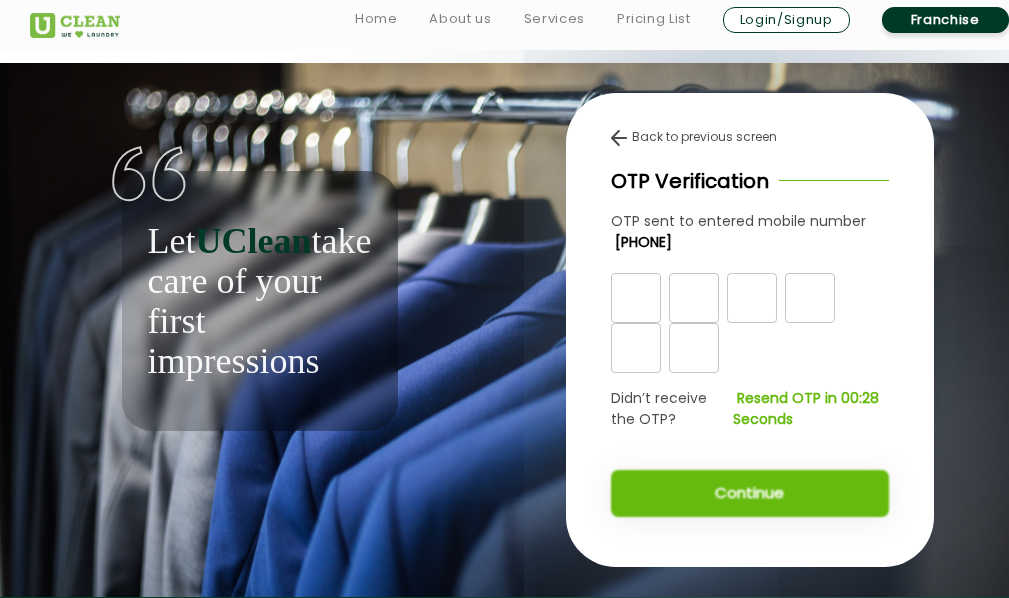 click on "Back to previous screen  OTP Verification OTP sent to entered mobile number   7378451933 Didn’t receive the OTP?   Resend OTP in 00:28 Seconds Continue" 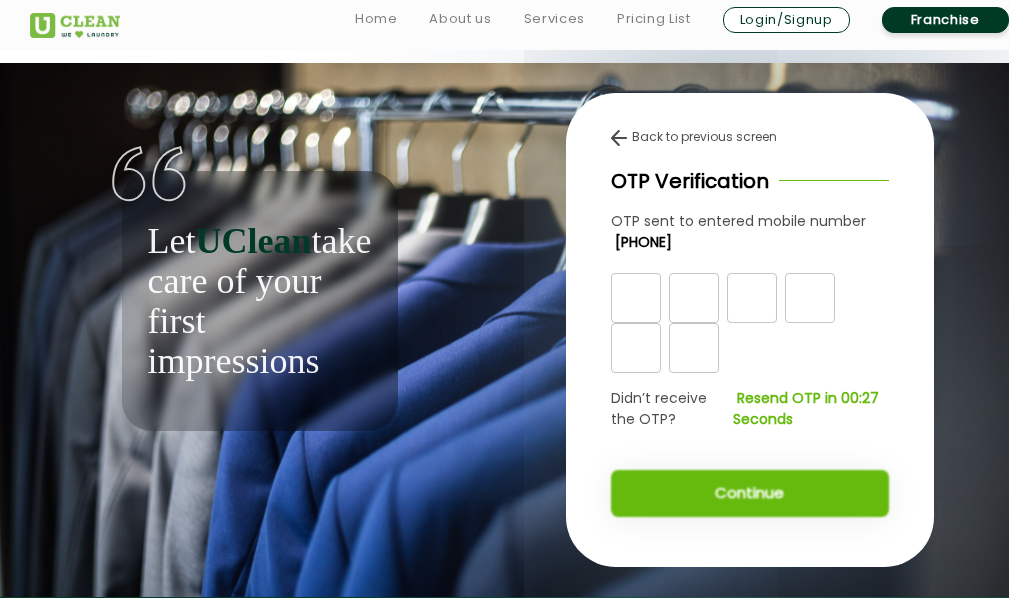 click on "OTP Verification" 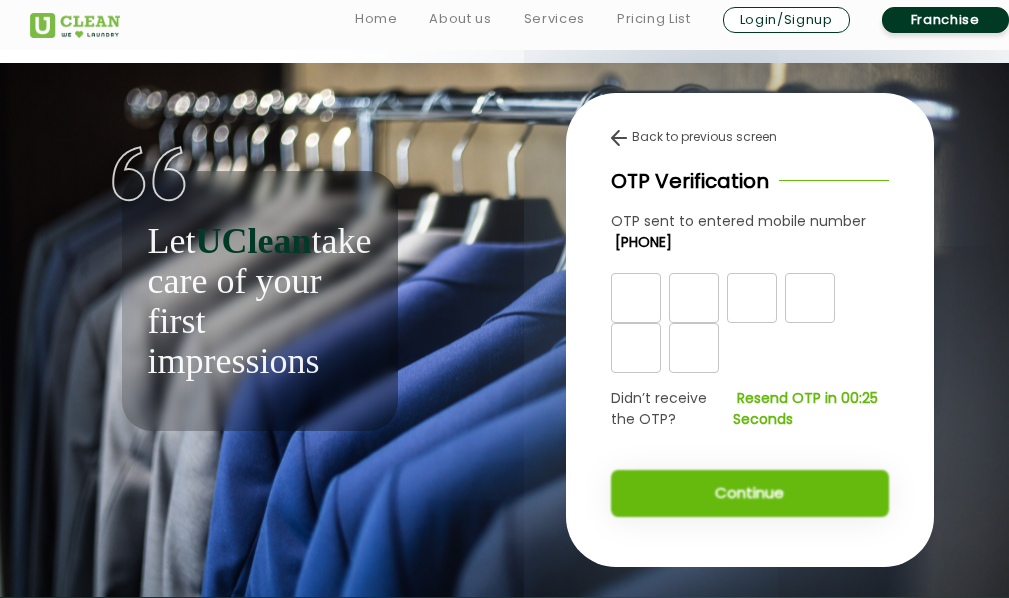 click at bounding box center [636, 298] 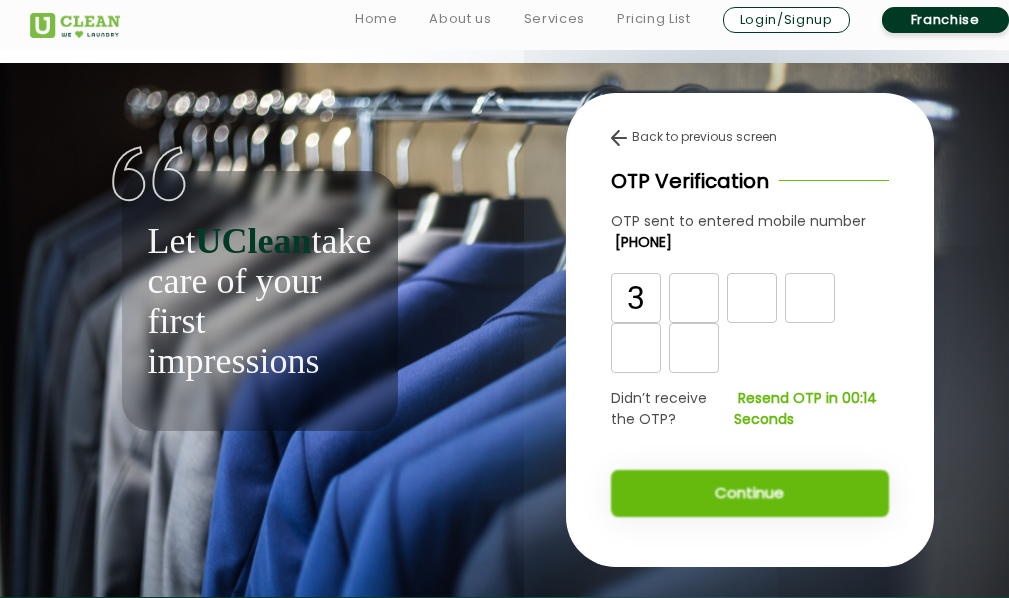 type on "3" 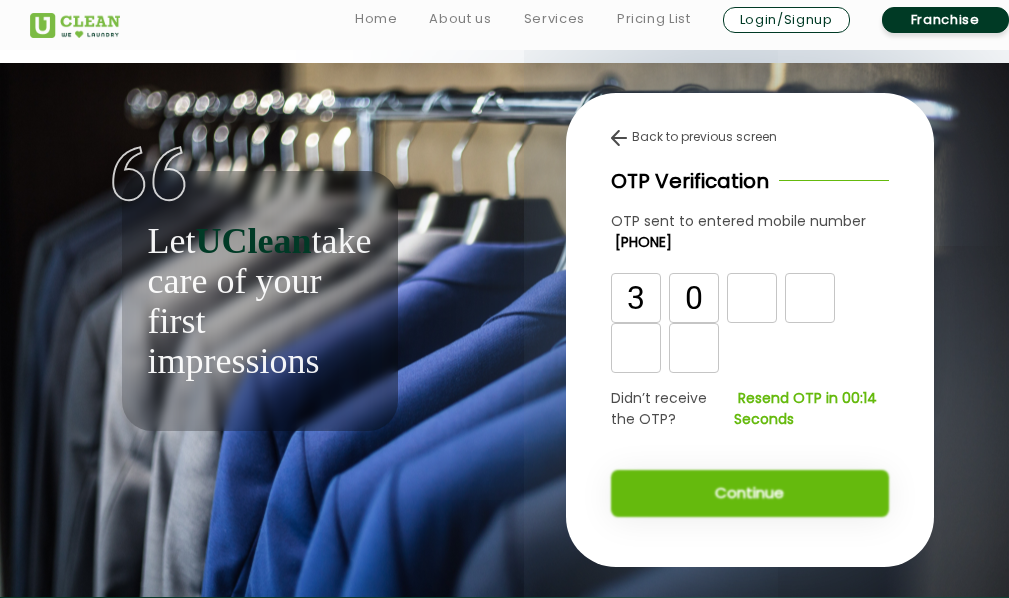 type on "0" 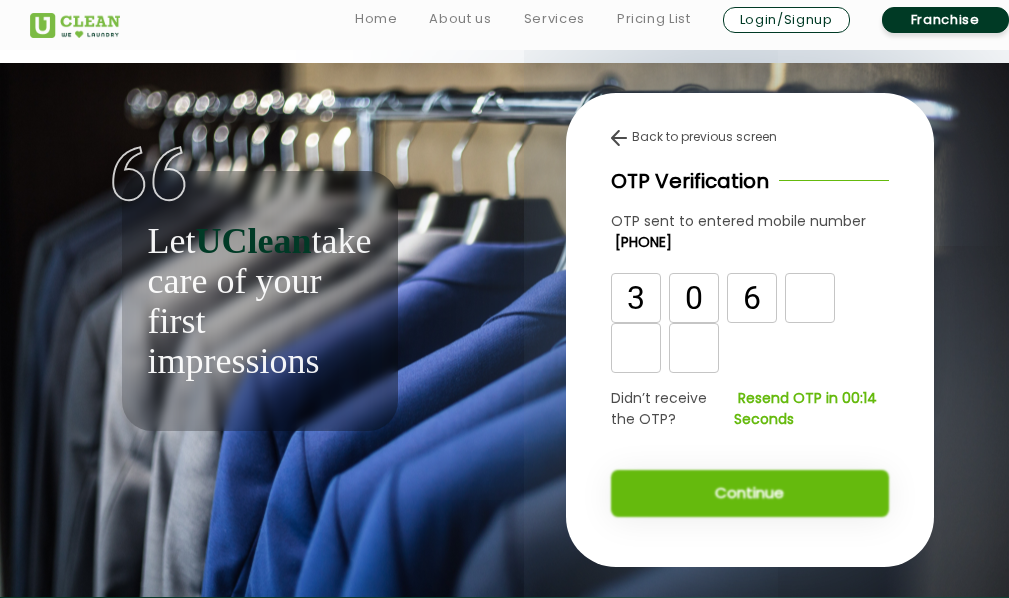 type on "6" 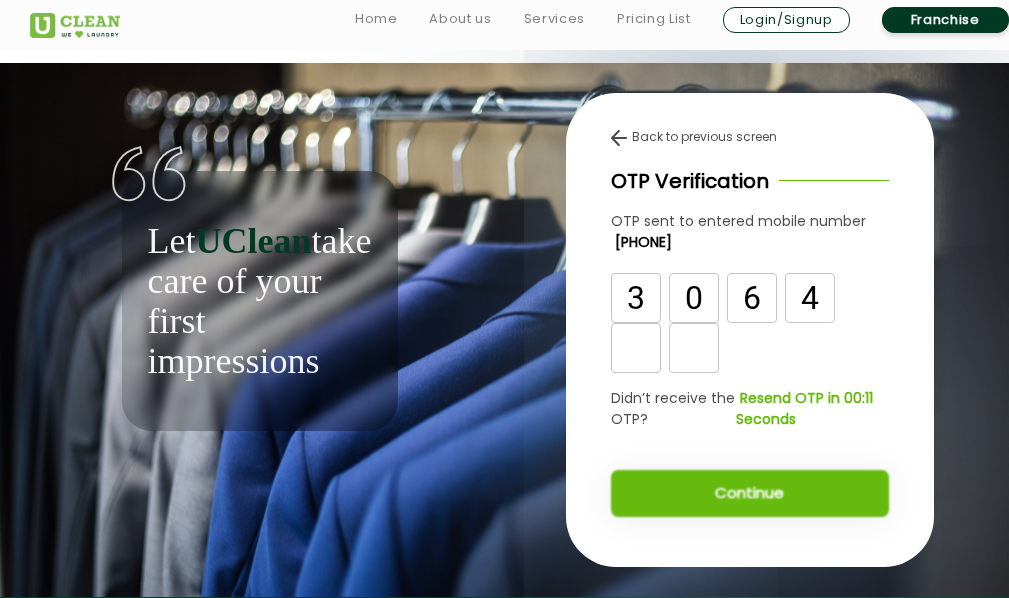 type on "4" 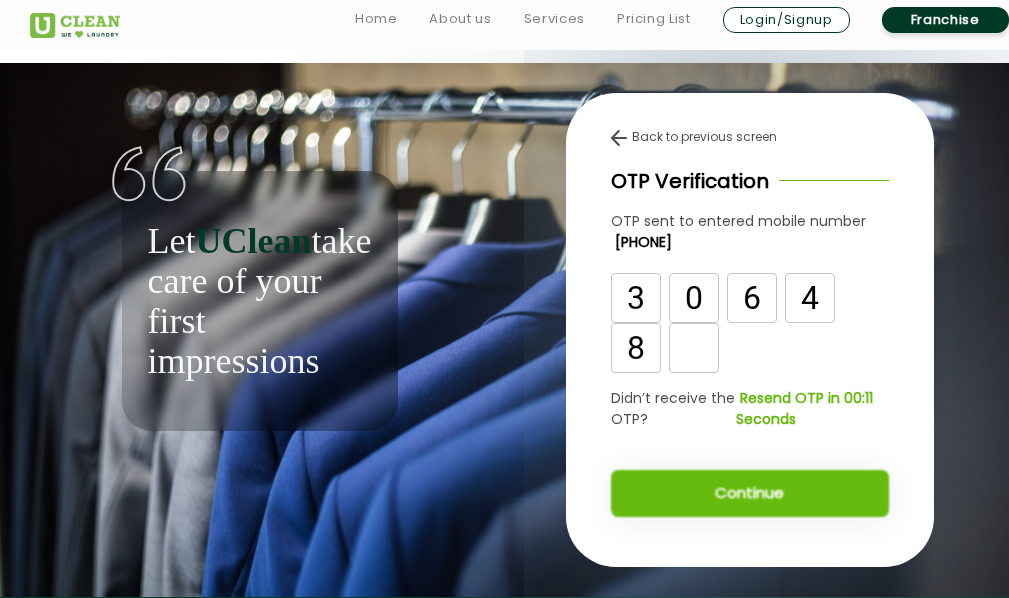 type on "8" 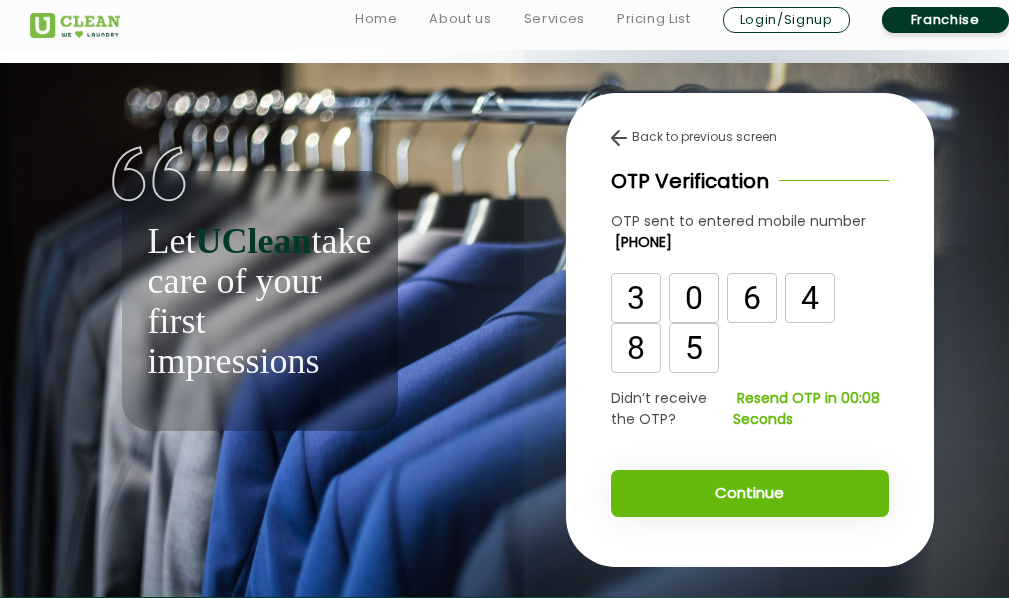 type on "5" 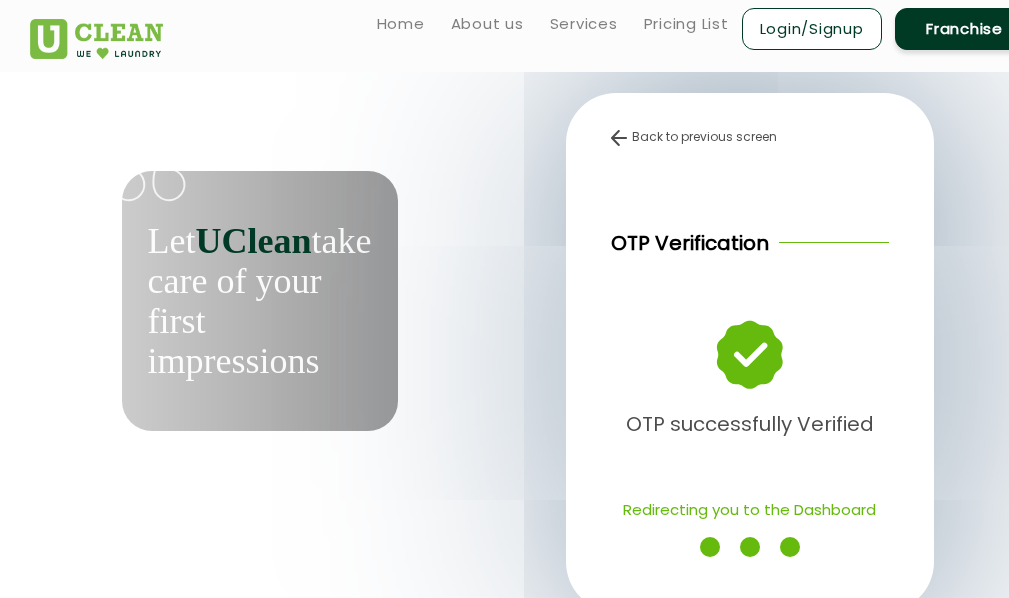 scroll, scrollTop: 0, scrollLeft: 0, axis: both 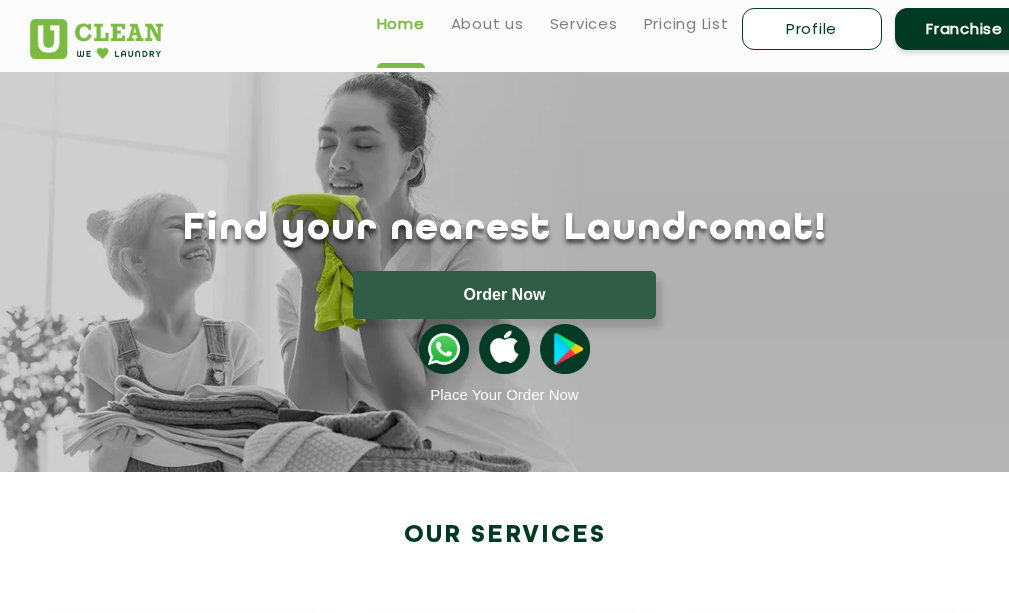 click on "Profile" at bounding box center [812, 29] 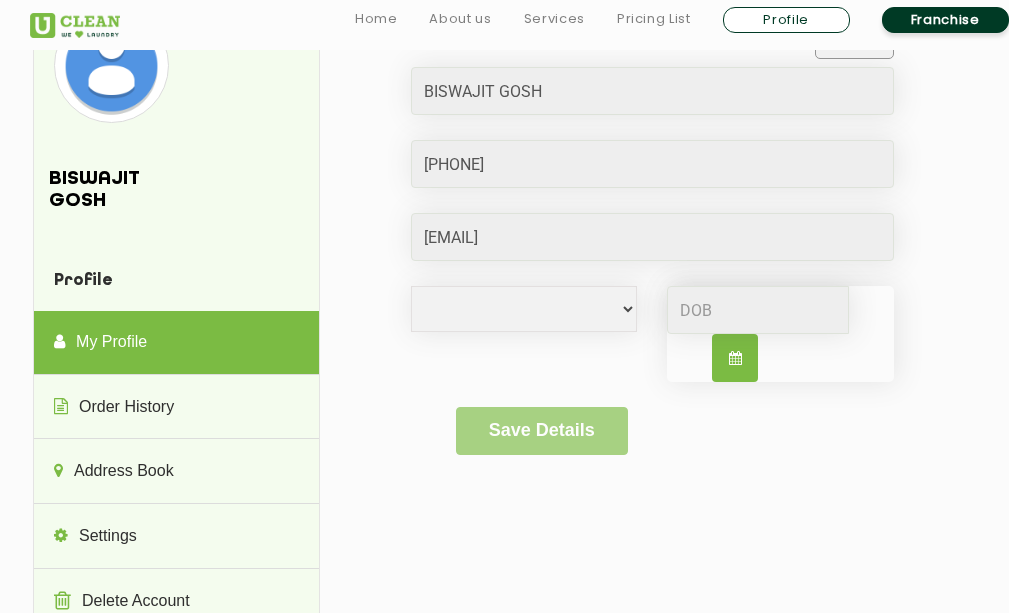 scroll, scrollTop: 100, scrollLeft: 0, axis: vertical 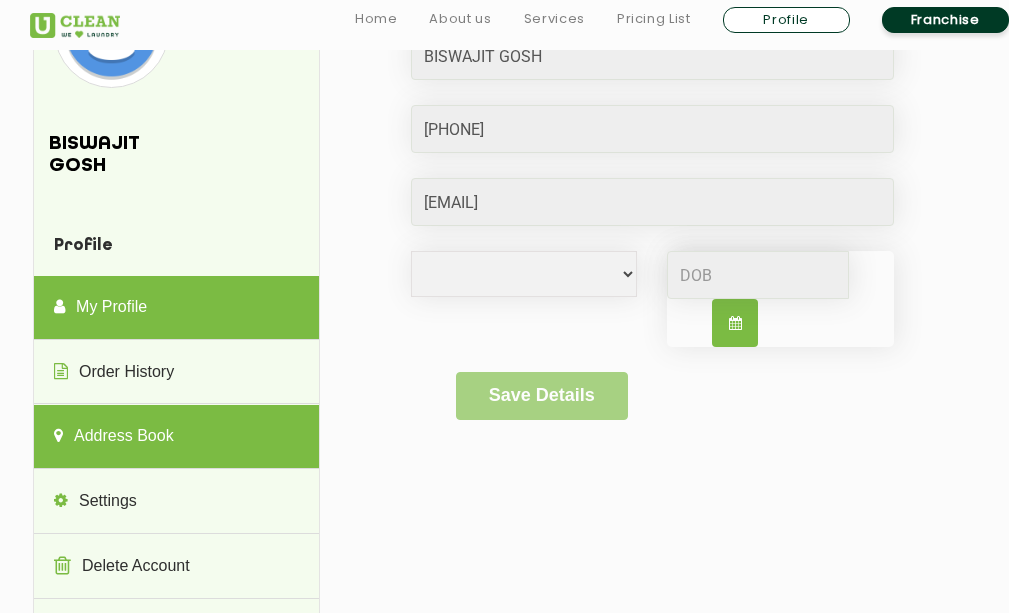 click on "Address Book" at bounding box center (176, 437) 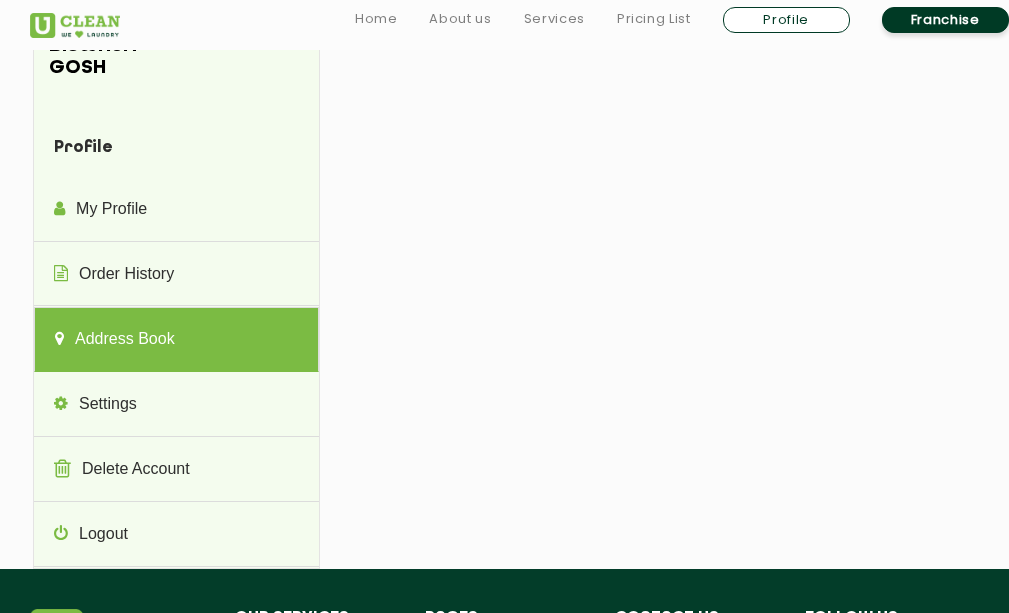 scroll, scrollTop: 100, scrollLeft: 0, axis: vertical 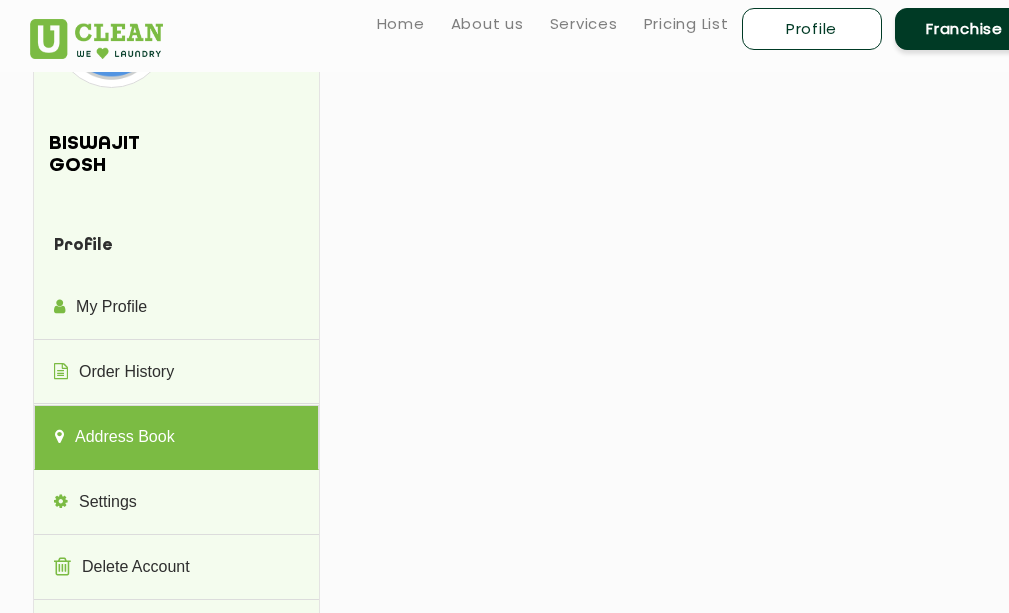 click on "Address Book" at bounding box center (176, 437) 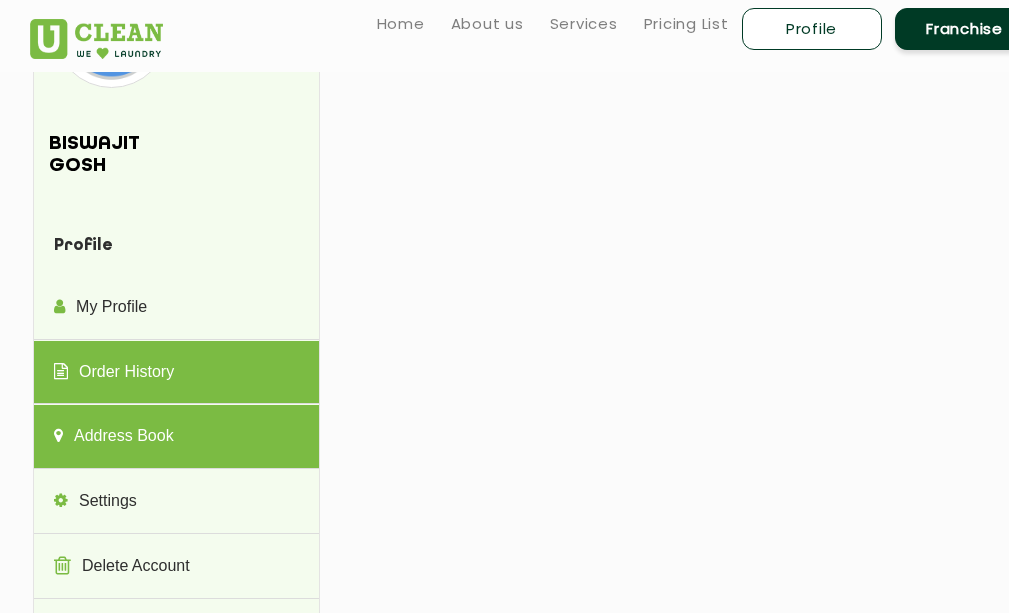 click on "Order History" at bounding box center (176, 373) 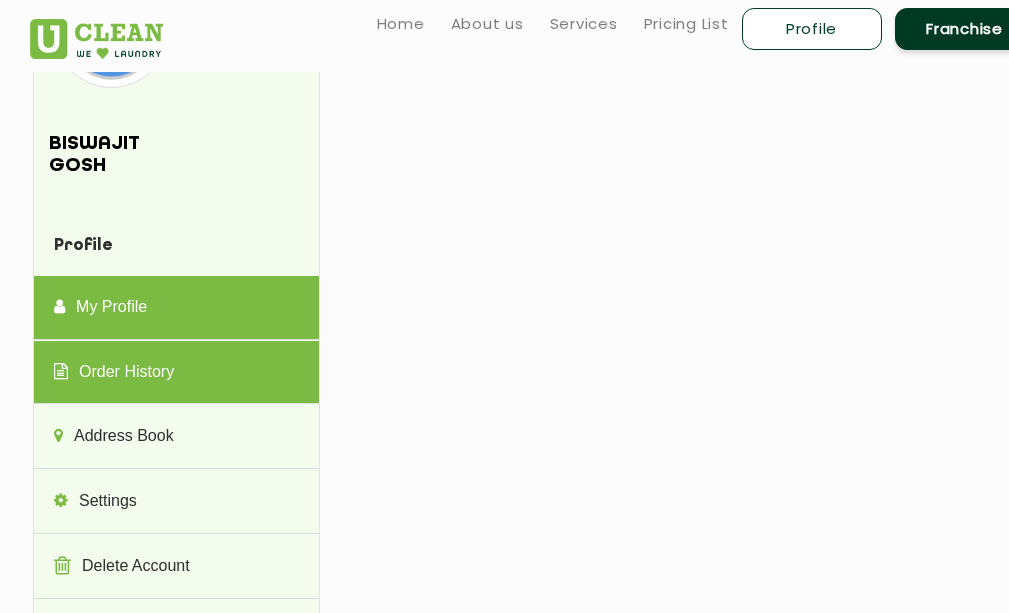 click on "My Profile" at bounding box center [176, 308] 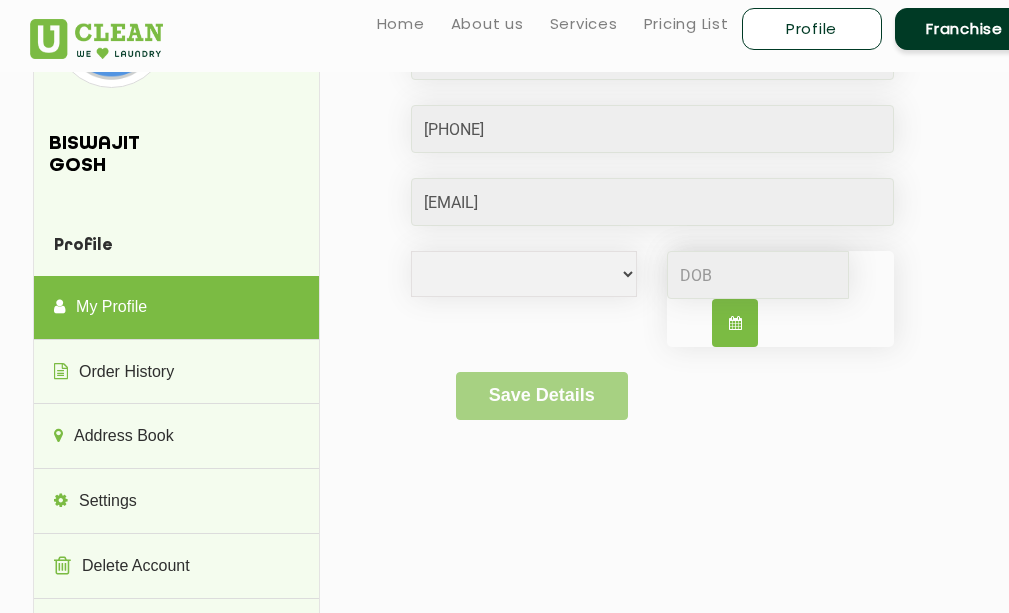 click at bounding box center (735, 323) 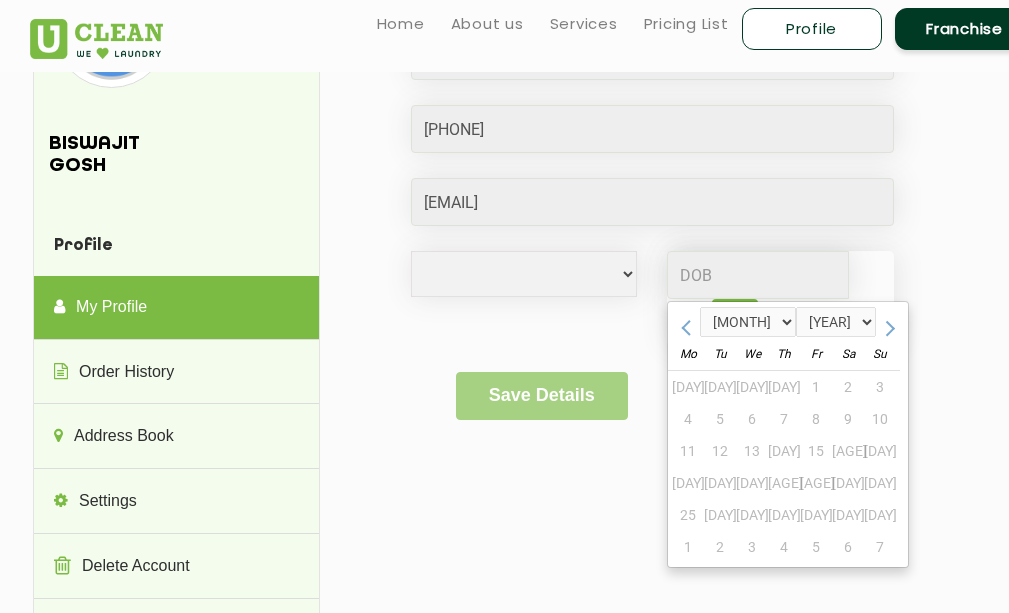 click on "My Profile Edit BISWAJIT GOSH Male Female i'd rather not say Jan Feb Mar Apr May Jun Jul Aug Sep Oct Nov Dec 1970 1971 1972 1973 1974 1975 1976 1977 1978 1979 1980 1981 1982 1983 1984 1985 1986 1987 1988 1989 1990 1991 1992 1993 1994 1995 1996 1997 1998 1999 2000 2001 2002 2003 2004 2005 2006 2007 2008 2009 2010 2011 2012 2013 2014 2015 2016 2017 2018 2019 2020 2021 2022 2023 2024 2025 2026 2027 2028 2029 2030 2031 2032 2033 2034 2035 Mo Tu We Th Fr Sa Su 28 29 30 31 1 2 3 4 5 6 7 8 9 10 11 12 13 14 15 16 17 18 19 20 21 22 23 24 25 26 27 28 29 30 31 1 2 3 4 5 6 7 Save Details" at bounding box center [662, 214] 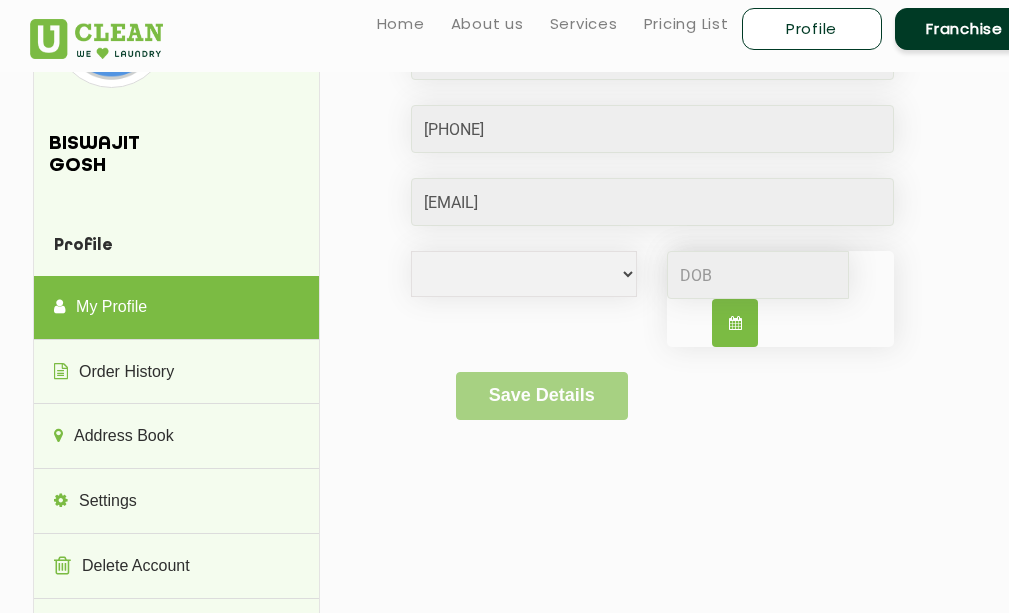 click at bounding box center [734, 323] 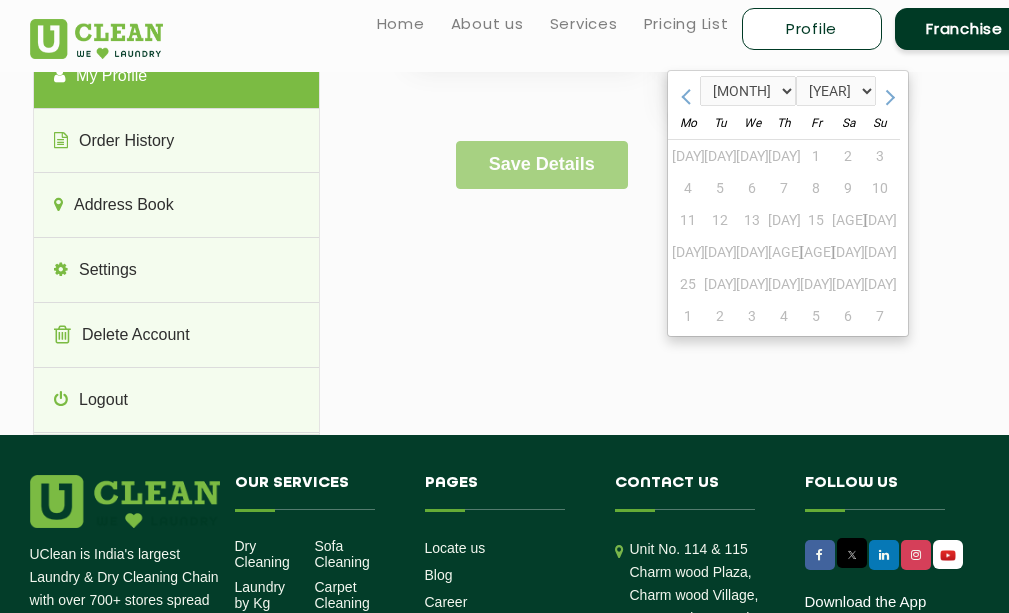scroll, scrollTop: 300, scrollLeft: 0, axis: vertical 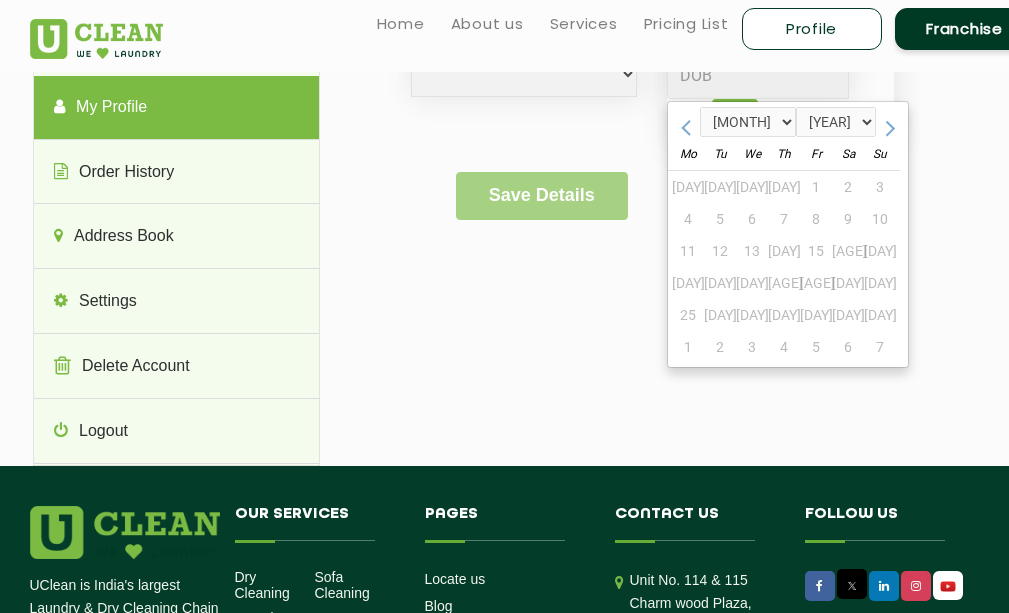 click on "BISWAJIT GOSH Profile My Profile Order History Address Book Settings  Delete Account  Logout Profile My Profile My Profile Edit BISWAJIT GOSH Male Female i'd rather not say Save Details  Order History Order History Address Book Add New Address × Use Current Location   Home        Office       Hotel       Other      Select City  Aalo  Agartala  Agra  Ahmedabad  Akola  Aligarh  Alwar - UClean Select  Amravati  Aurangabad  Ayodhya  Bahadurgarh  Bahraich  Baleswar  Baramulla  Bareilly  Barmer  Barpeta  Bathinda  Belgaum  Bengaluru  Berhampur  Bettiah  Bhagalpur  Bhilwara  Bhiwadi  Bhopal  Bhubaneshwar  Bidar  Bikaner  Bilaspur  Bokaro  Bongaigaon  Chandigarh  Chennai  Chitrakoot  Cochin  Coimbatore  Cooch Behar  Coonoor  Daman  Danapur  Darrang  Daudnagar  Dehradun  Delhi  Deoghar  Dhanbad  Dharwad  Dhule  Dibrugarh  Digboi  Dimapur  Dindigul  Duliajan  Ellenabad  Erode  Faridabad  Gandhidham  Gandhinagar  Garia  Ghaziabad  Goa  Gohana  Golaghat  Gonda  Gorakhpur  Gurugram  Guwahati  Gwalior  Haldwani Mo" 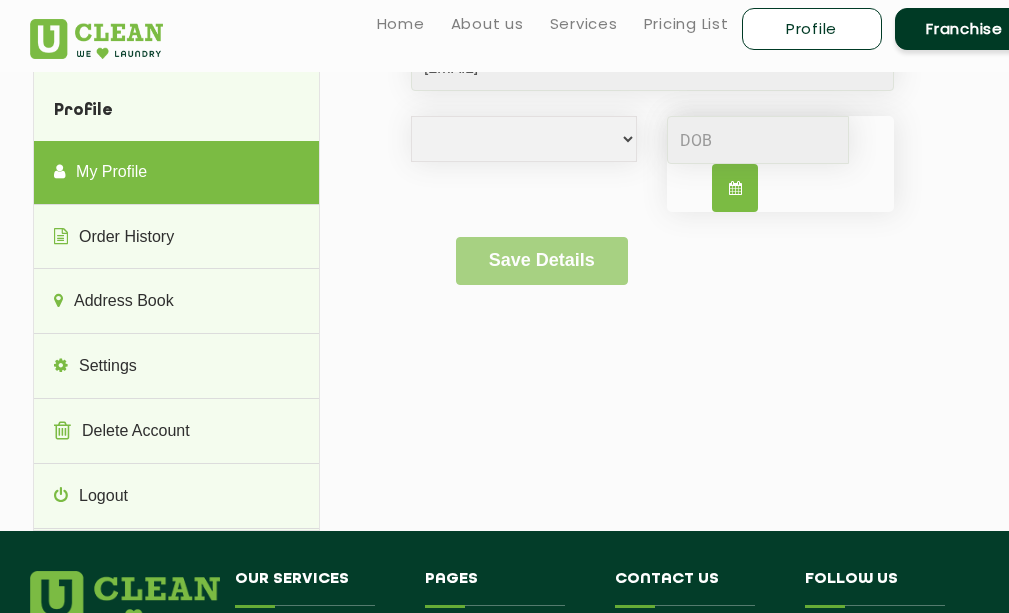 scroll, scrollTop: 200, scrollLeft: 0, axis: vertical 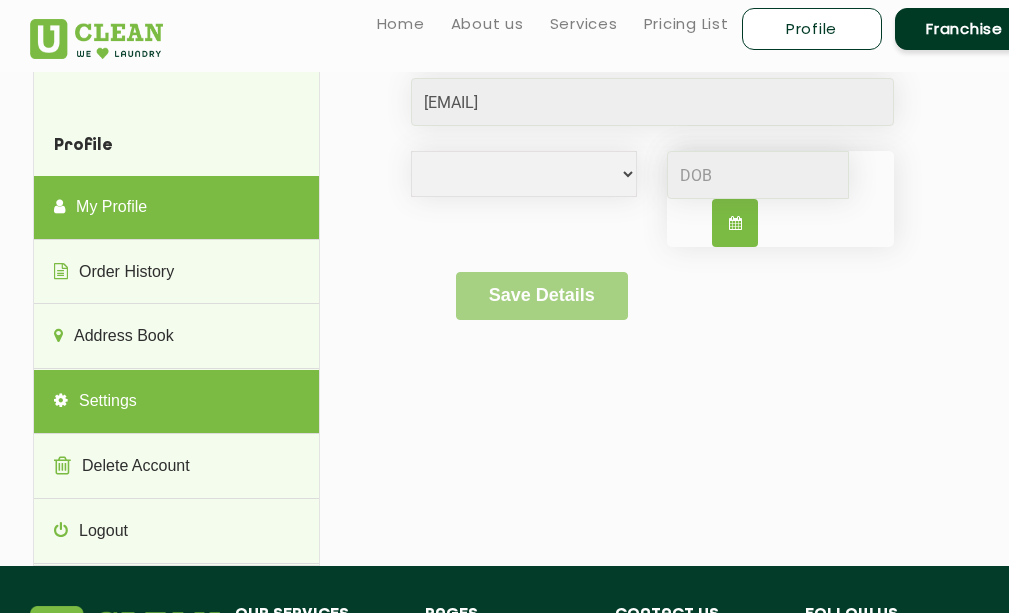 click on "Settings" at bounding box center (176, 402) 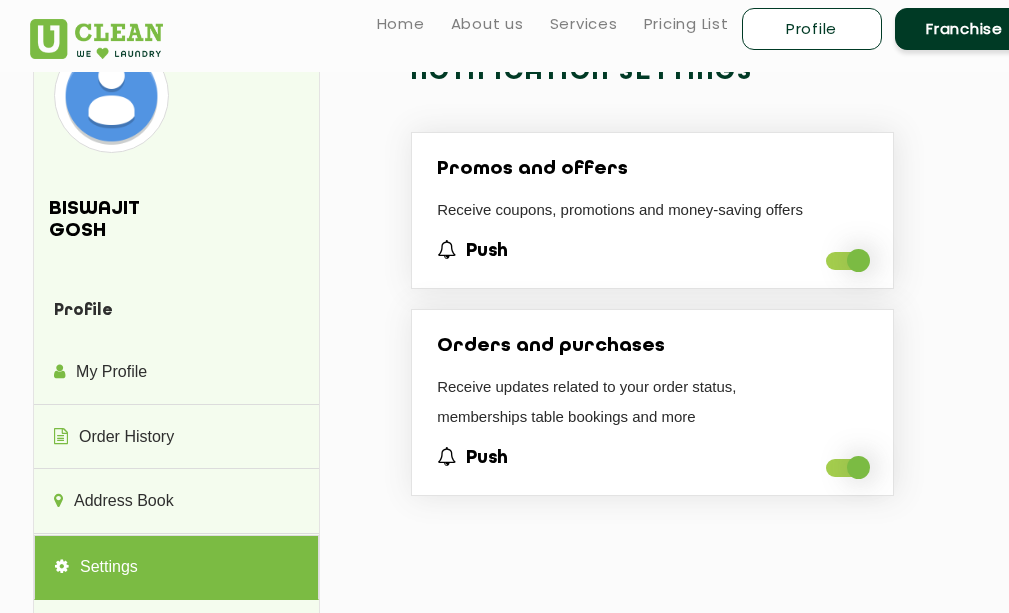 scroll, scrollTop: 0, scrollLeft: 0, axis: both 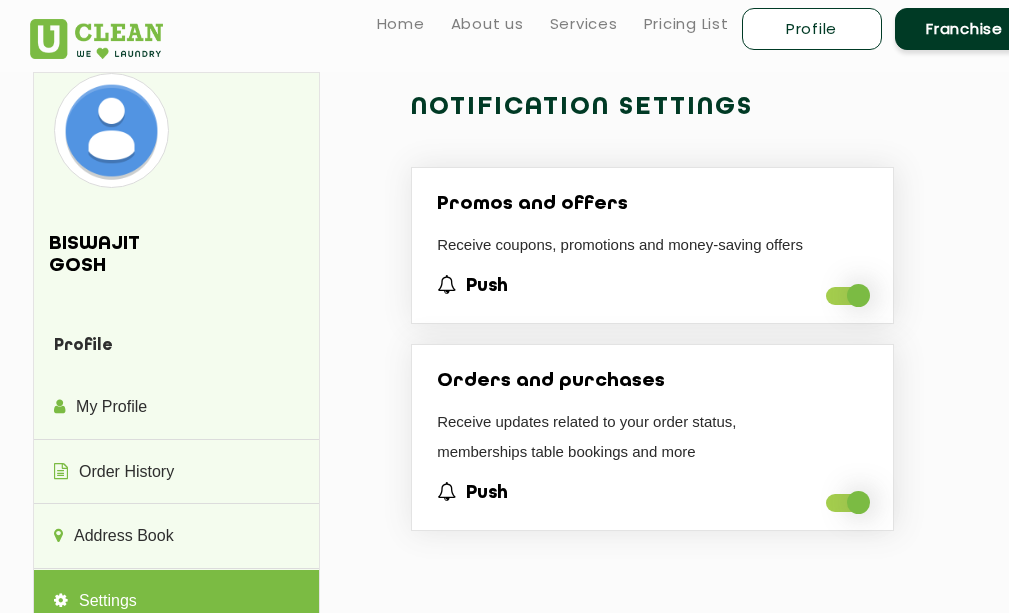 click at bounding box center [111, 130] 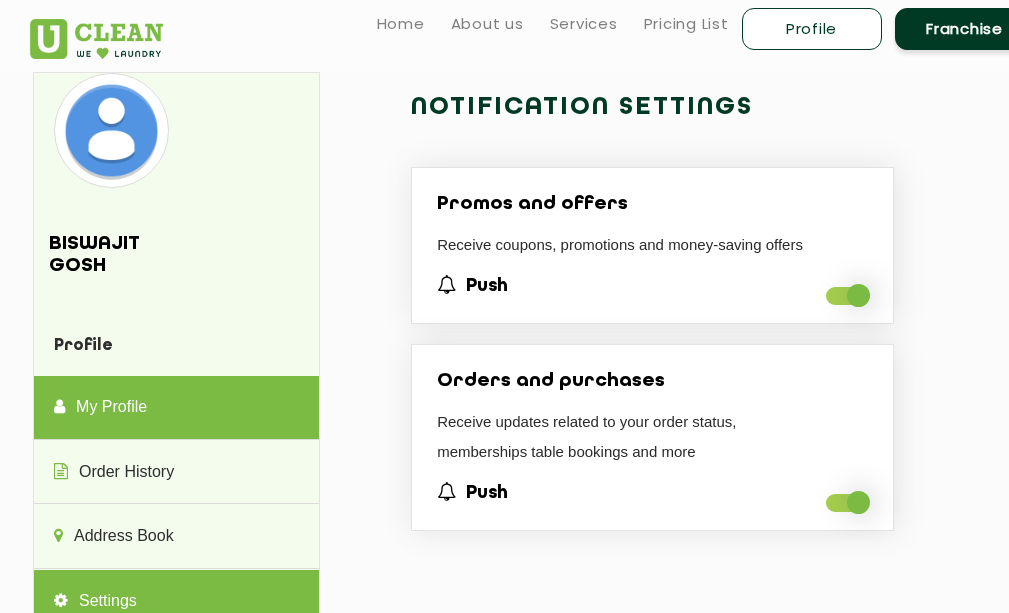 click on "My Profile" at bounding box center [176, 408] 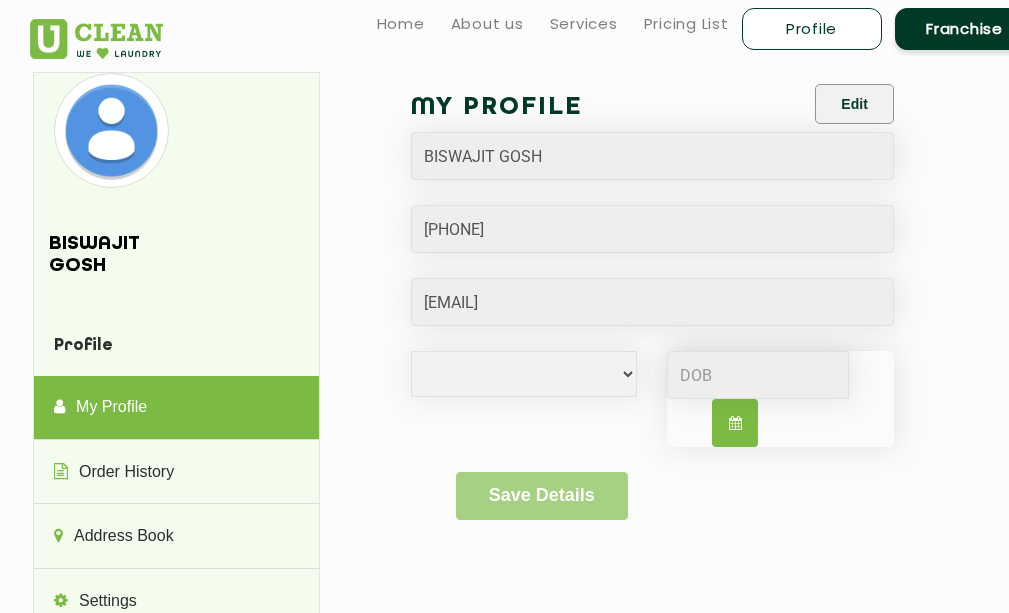 click at bounding box center (111, 130) 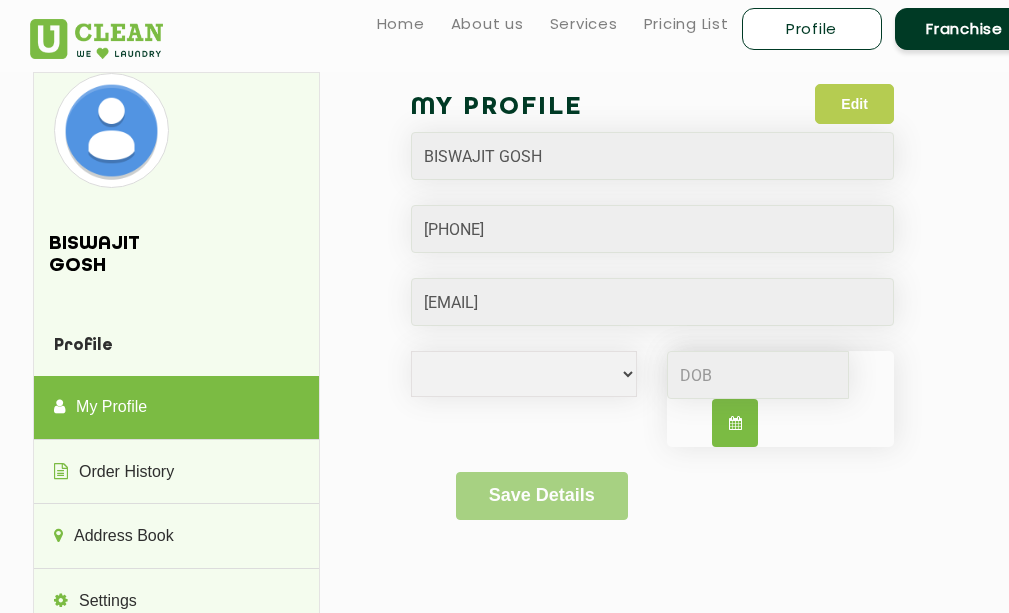 click on "Edit" at bounding box center [854, 104] 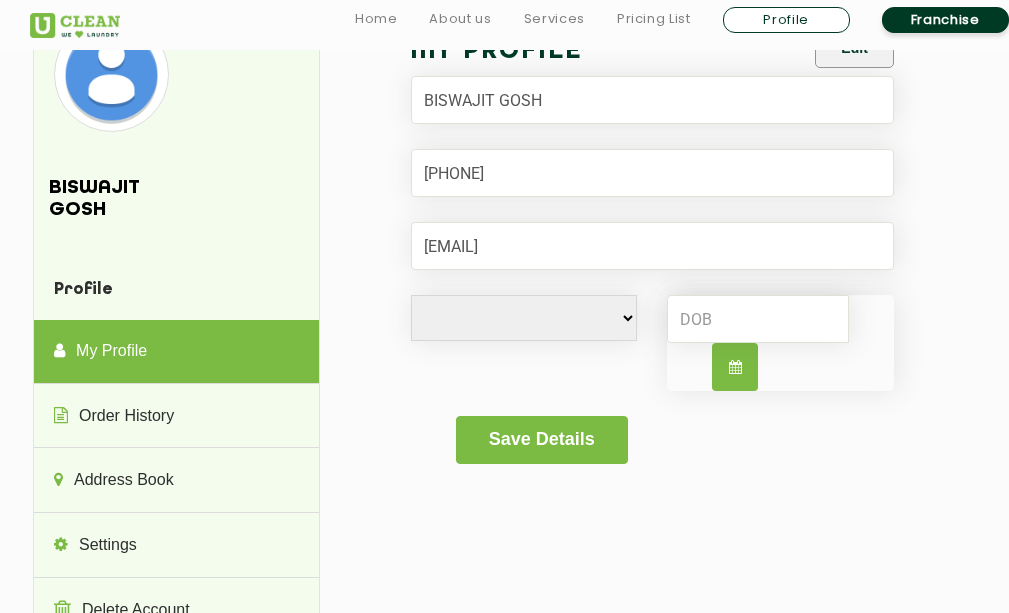 scroll, scrollTop: 200, scrollLeft: 0, axis: vertical 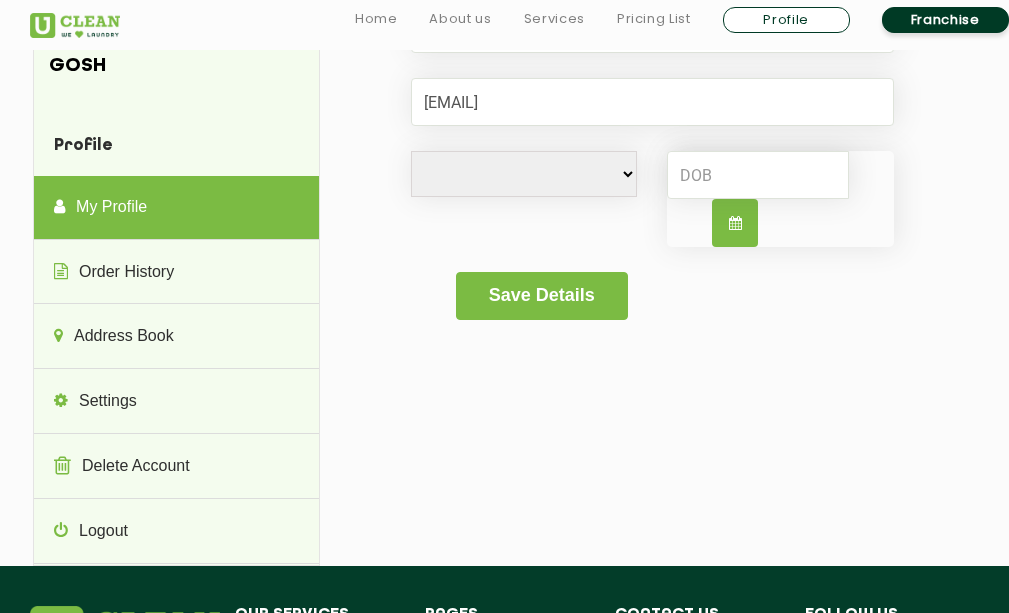 click on "Male Female i'd rather not say" at bounding box center [524, 174] 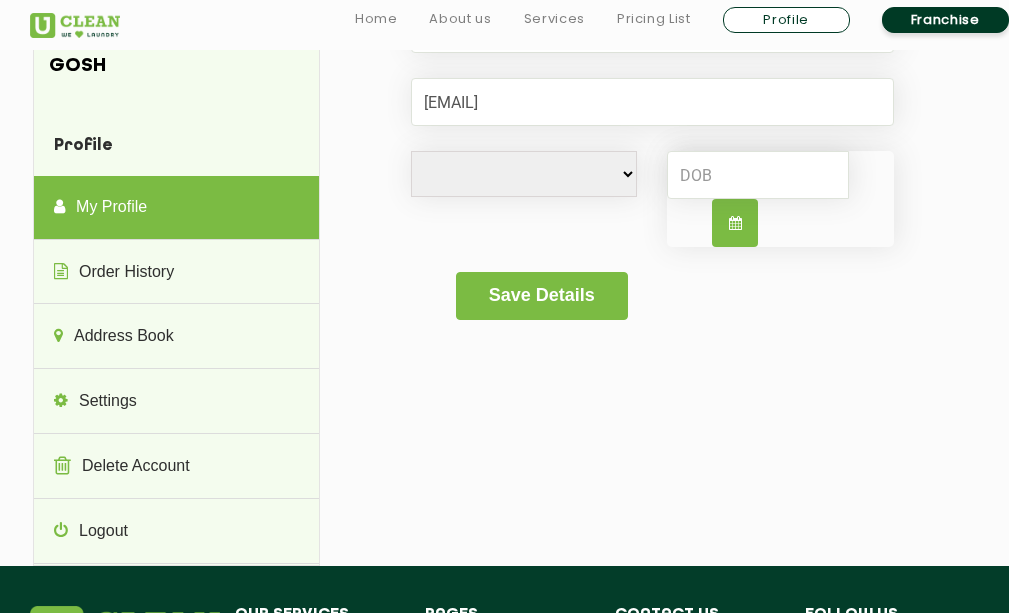 select on "M" 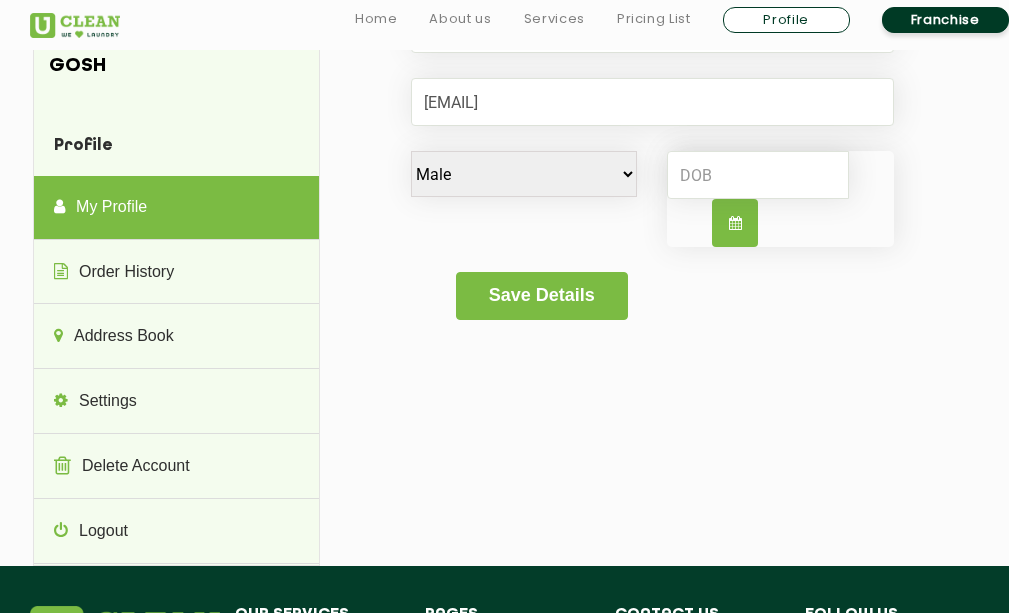 click on "Male Female i'd rather not say" at bounding box center (524, 174) 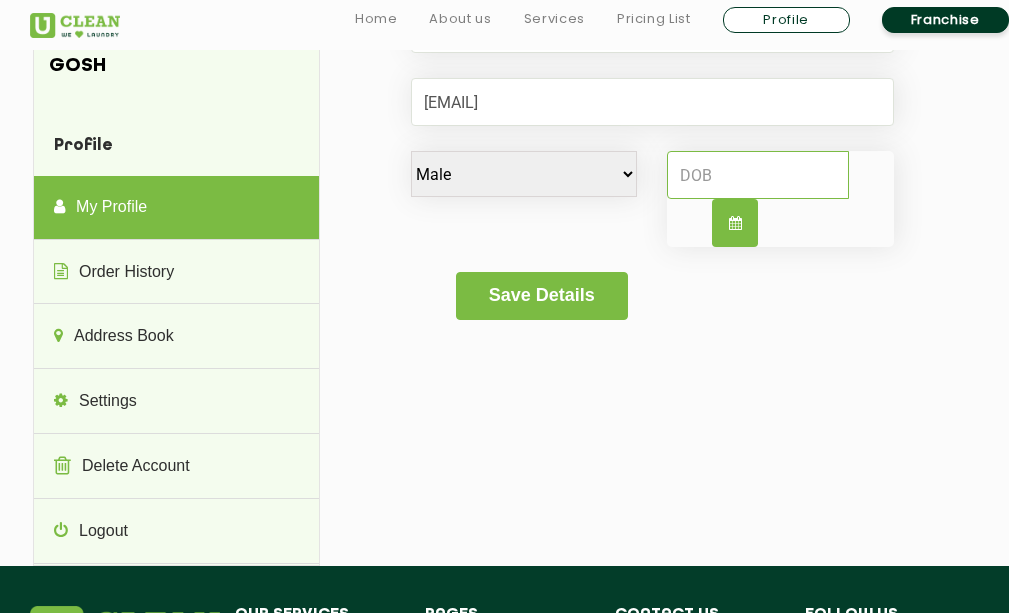 click at bounding box center [757, 175] 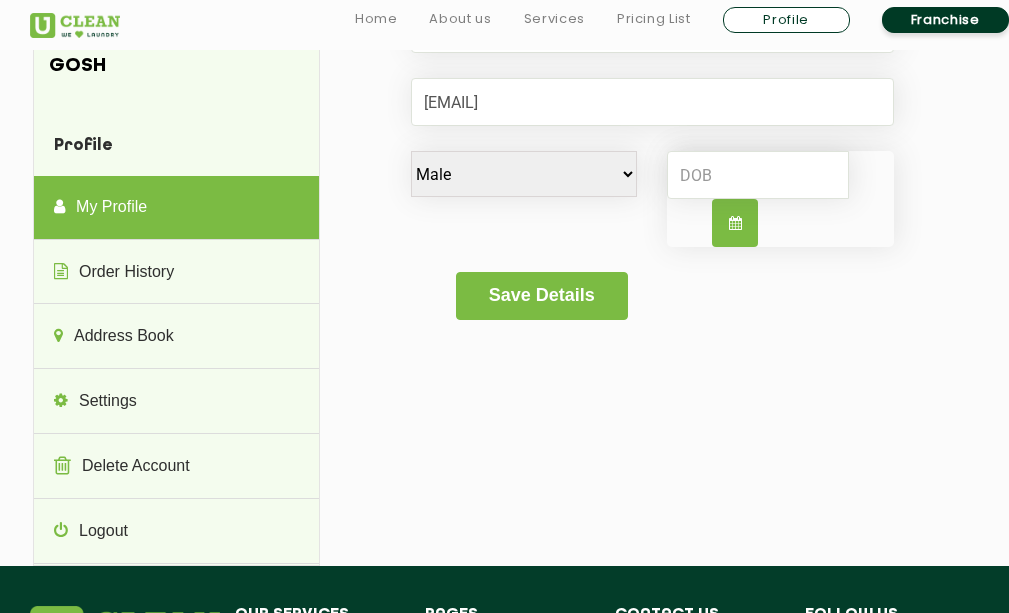 click at bounding box center (734, 223) 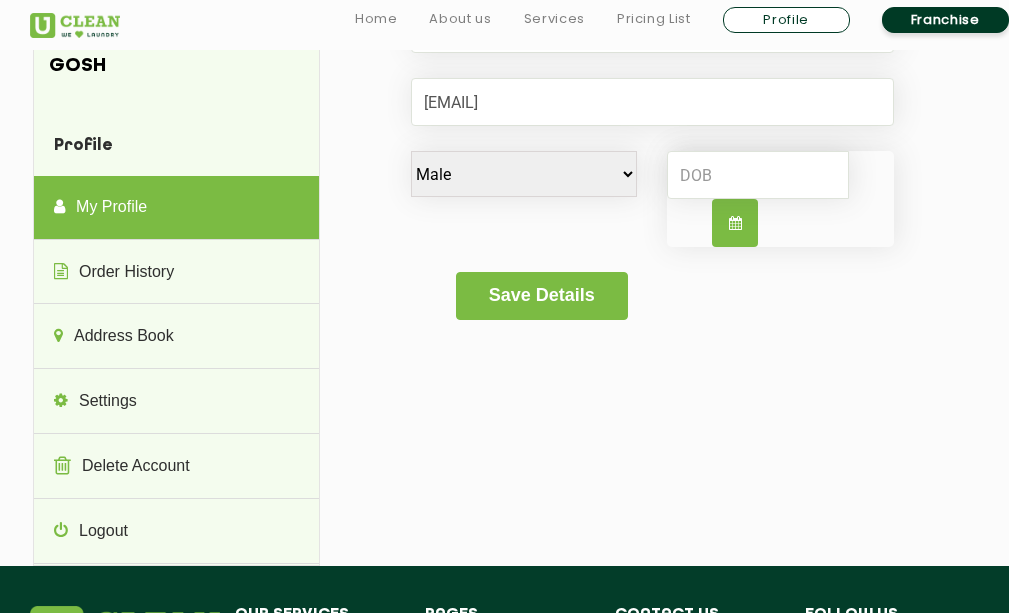select on "8" 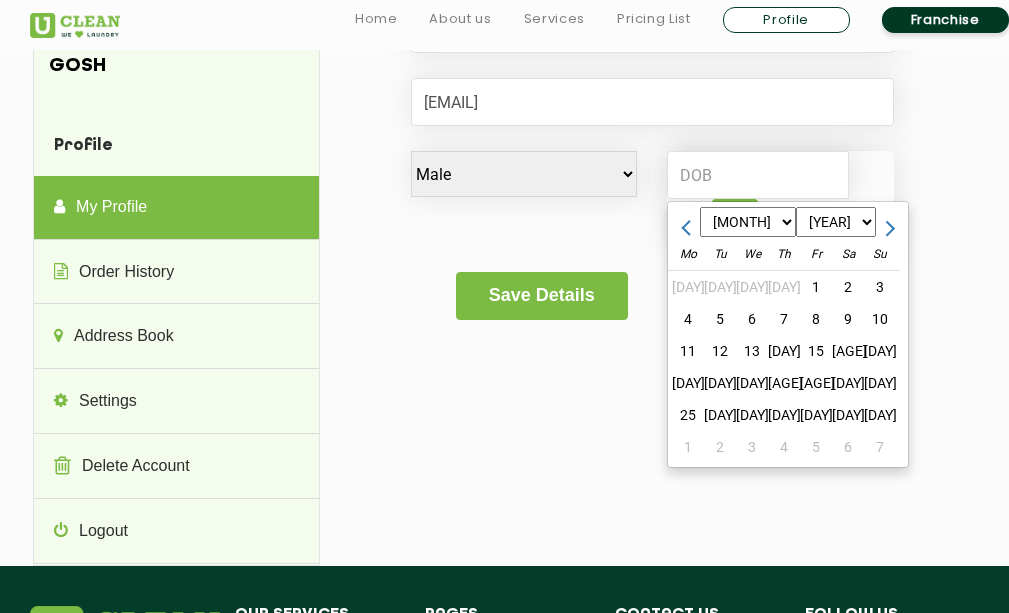 click on "Jan Feb Mar Apr May Jun Jul Aug Sep Oct Nov Dec" at bounding box center (748, 222) 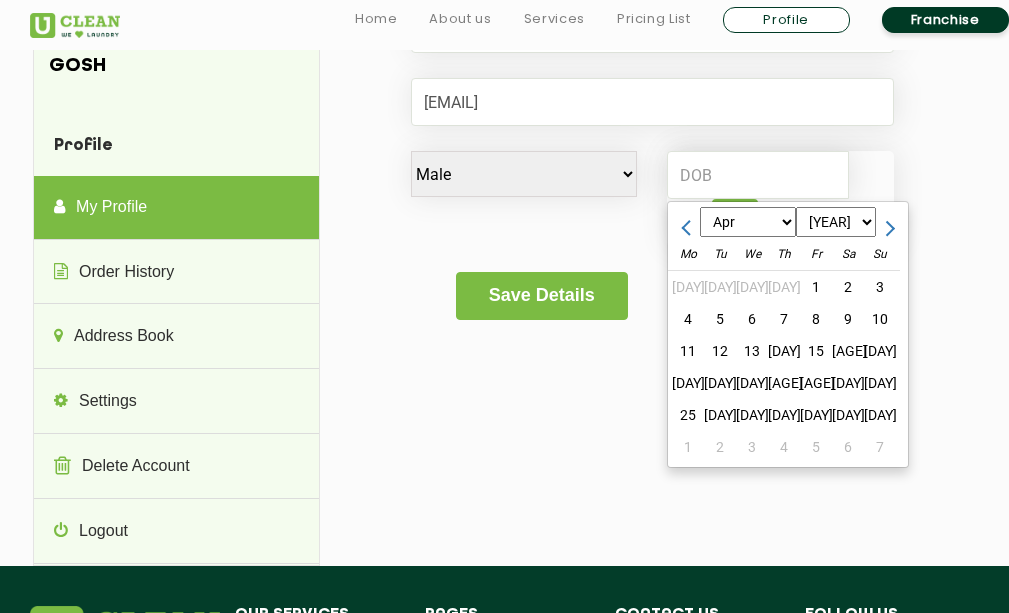 click on "Jan Feb Mar Apr May Jun Jul Aug Sep Oct Nov Dec" at bounding box center (748, 222) 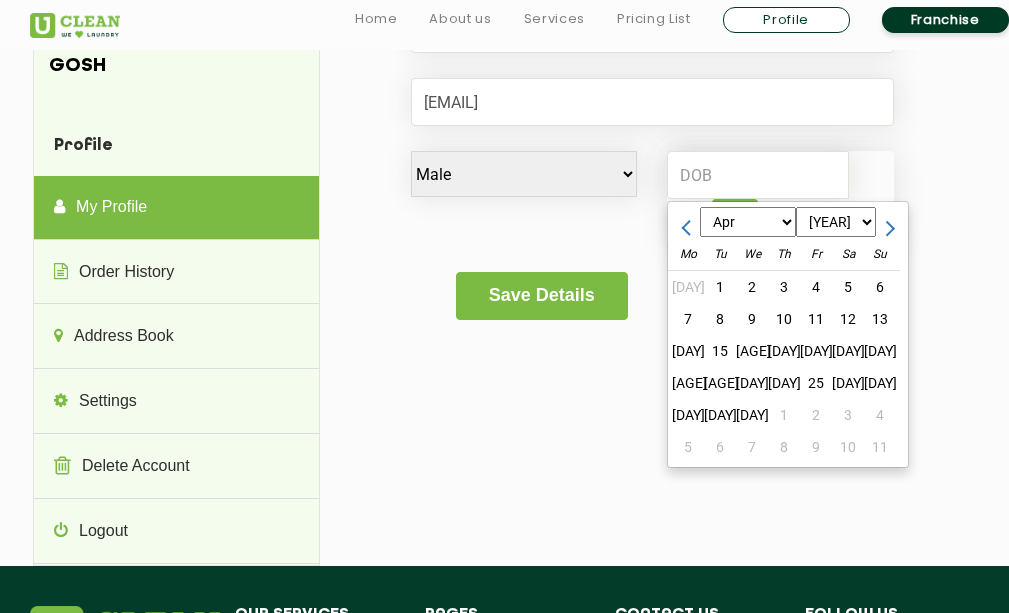click on "1970 1971 1972 1973 1974 1975 1976 1977 1978 1979 1980 1981 1982 1983 1984 1985 1986 1987 1988 1989 1990 1991 1992 1993 1994 1995 1996 1997 1998 1999 2000 2001 2002 2003 2004 2005 2006 2007 2008 2009 2010 2011 2012 2013 2014 2015 2016 2017 2018 2019 2020 2021 2022 2023 2024 2025 2026 2027 2028 2029 2030 2031 2032 2033 2034 2035" at bounding box center [836, 222] 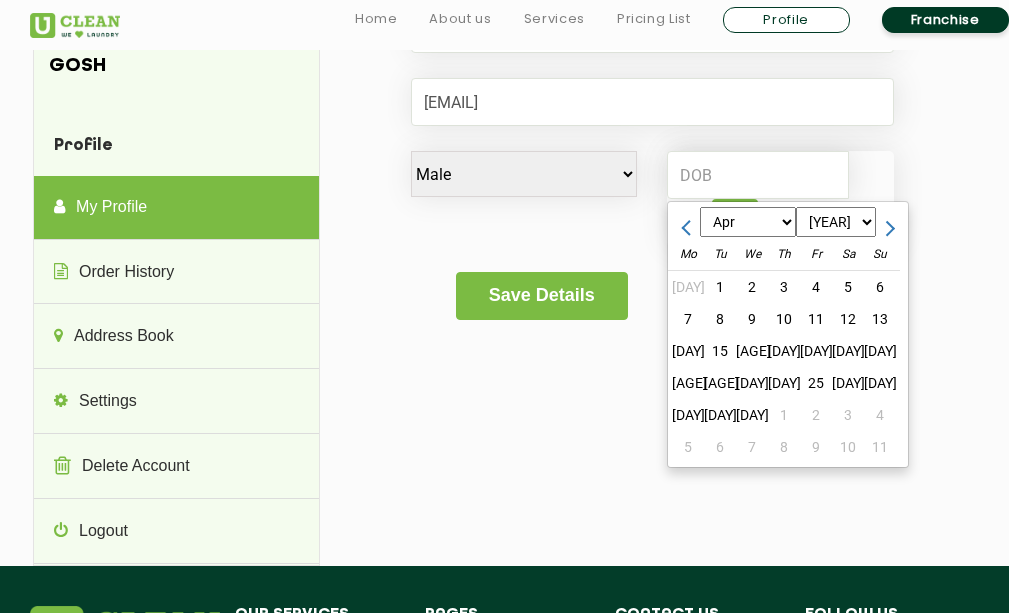type on "1975-04-18" 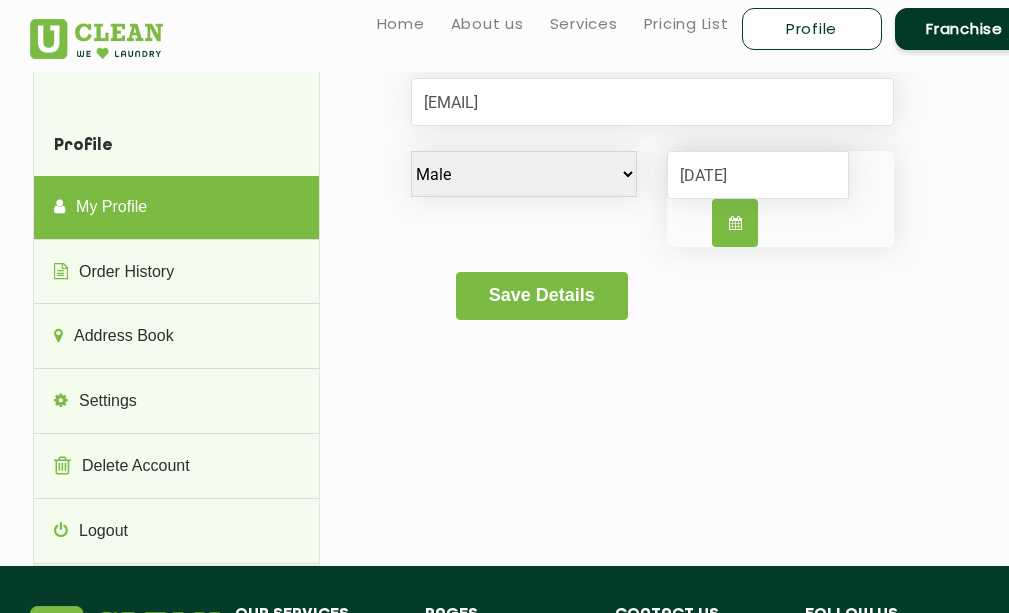 scroll, scrollTop: 0, scrollLeft: 0, axis: both 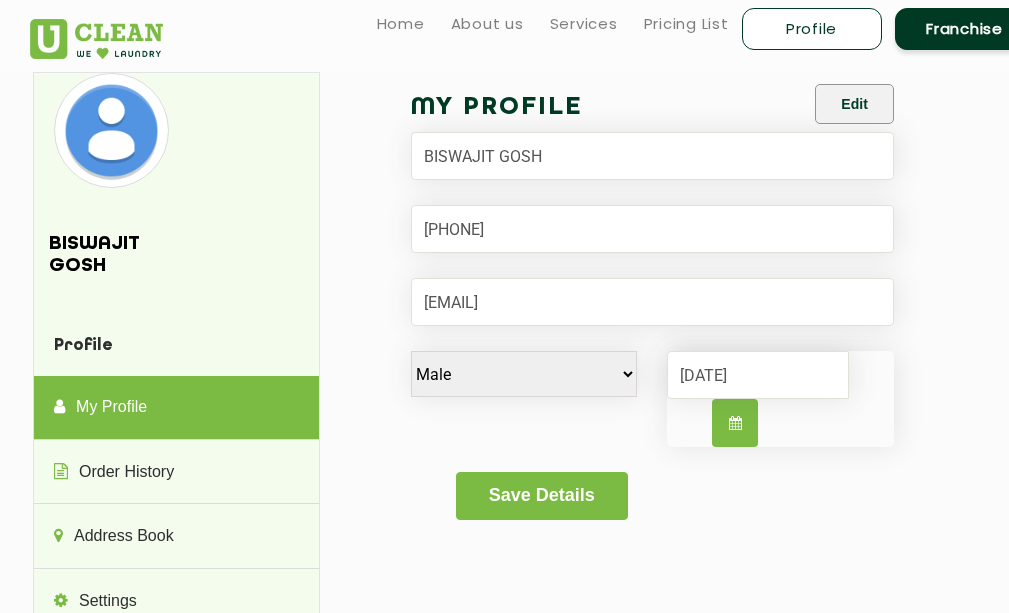 click at bounding box center [111, 130] 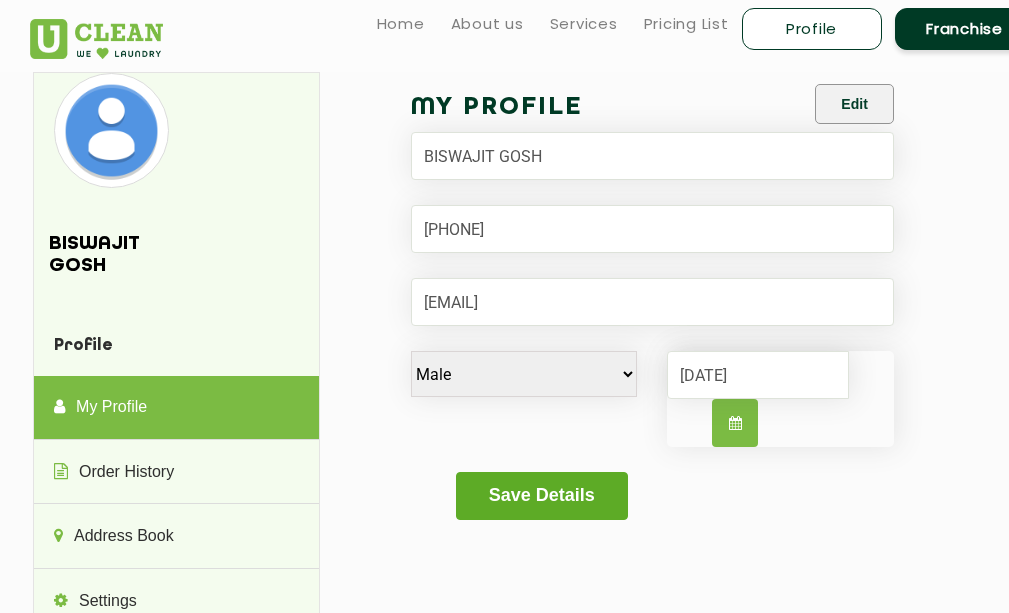 click on "Save Details" at bounding box center (541, 496) 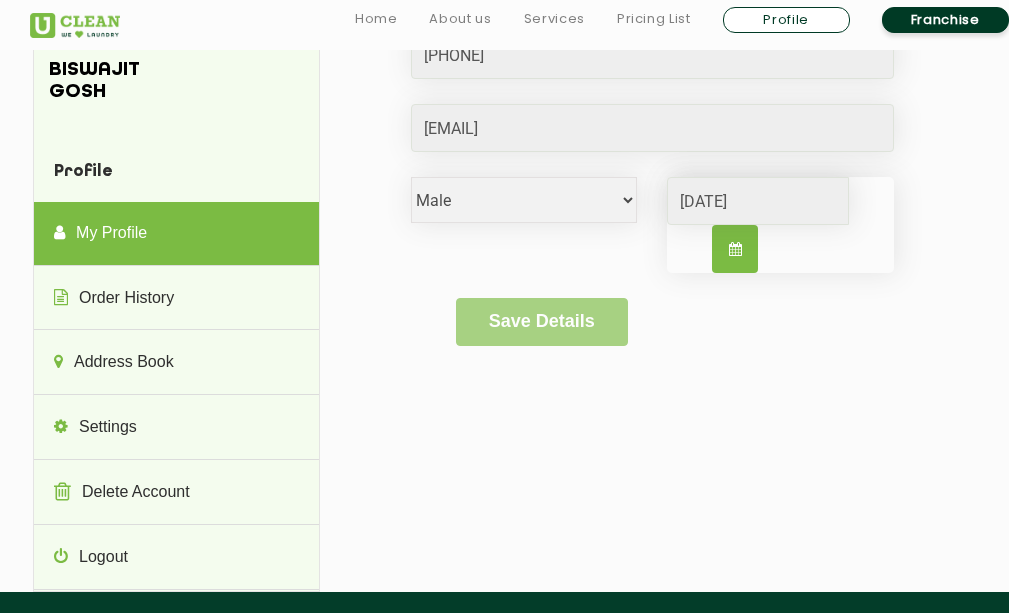 scroll, scrollTop: 200, scrollLeft: 0, axis: vertical 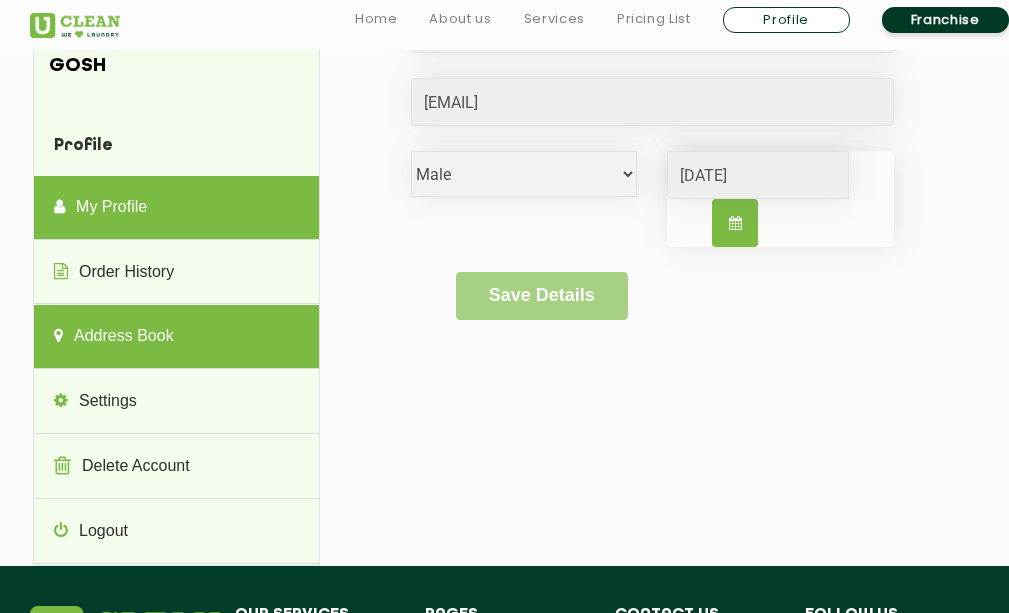 click on "Address Book" at bounding box center [176, 337] 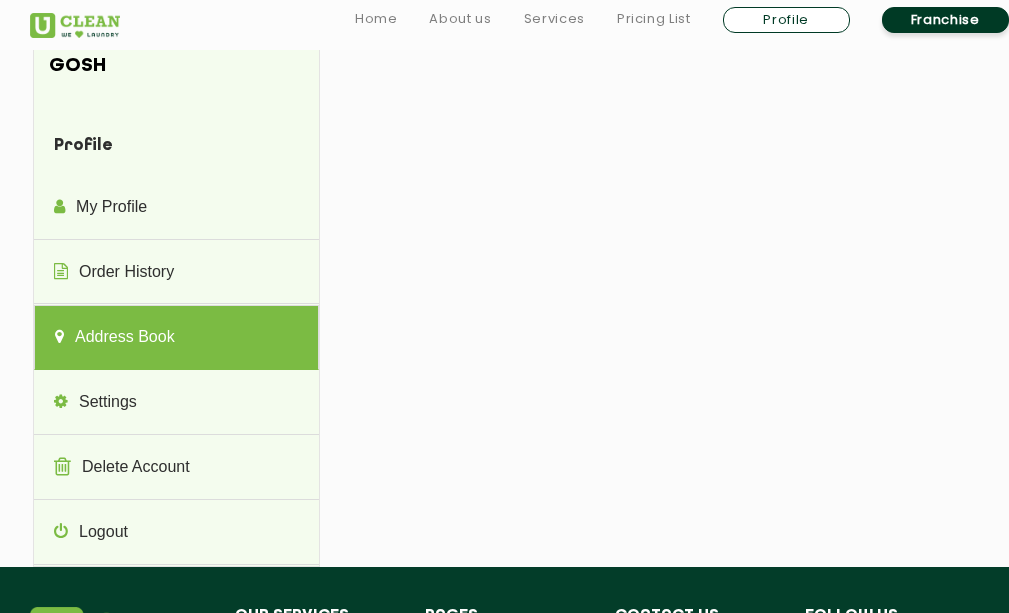 click on "Address Book" at bounding box center (176, 337) 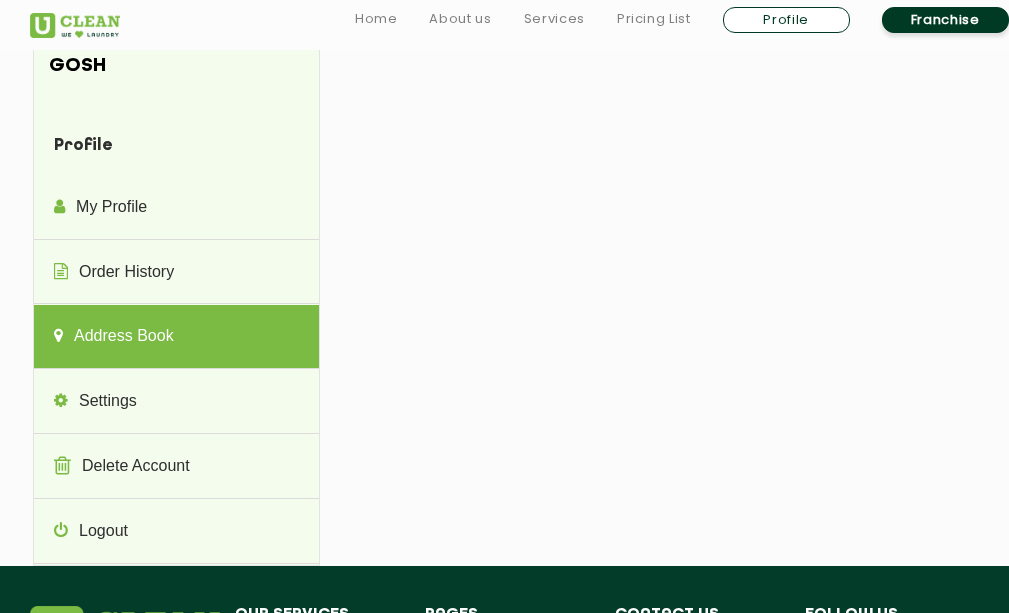 click on "BISWAJIT GOSH" at bounding box center (105, 55) 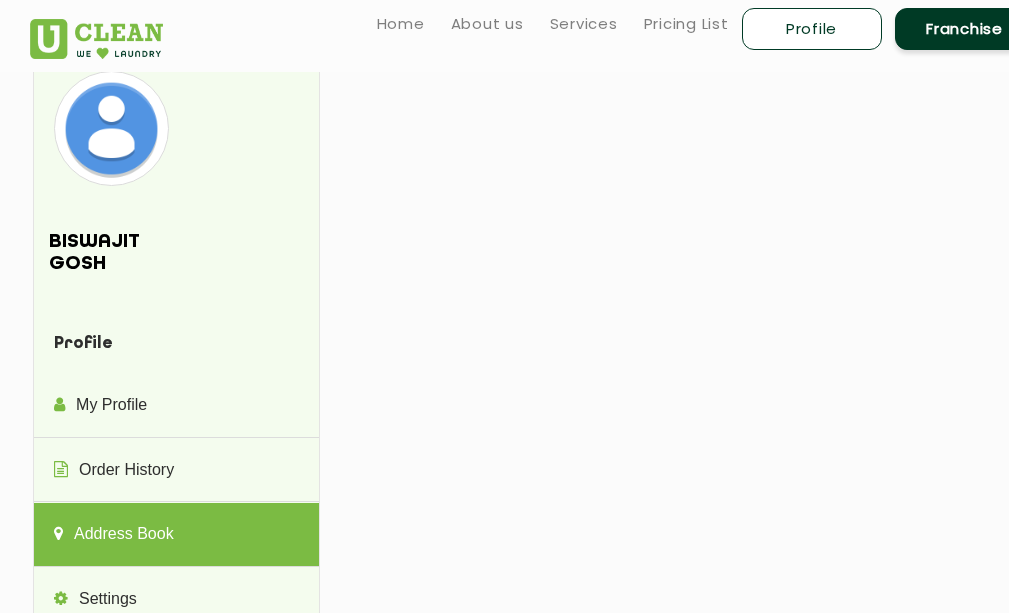 scroll, scrollTop: 0, scrollLeft: 0, axis: both 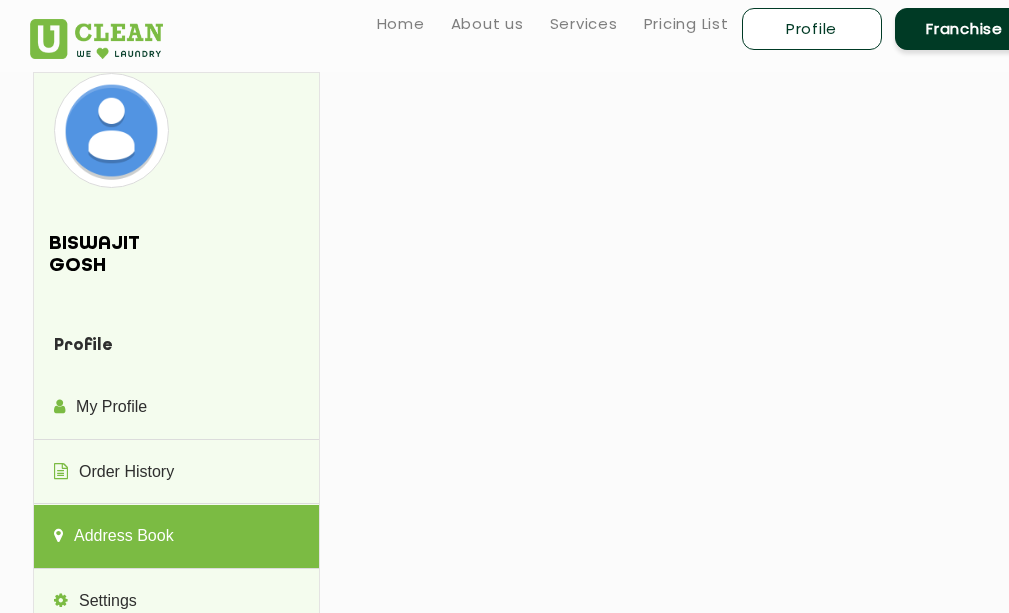 click on "Profile" at bounding box center [812, 29] 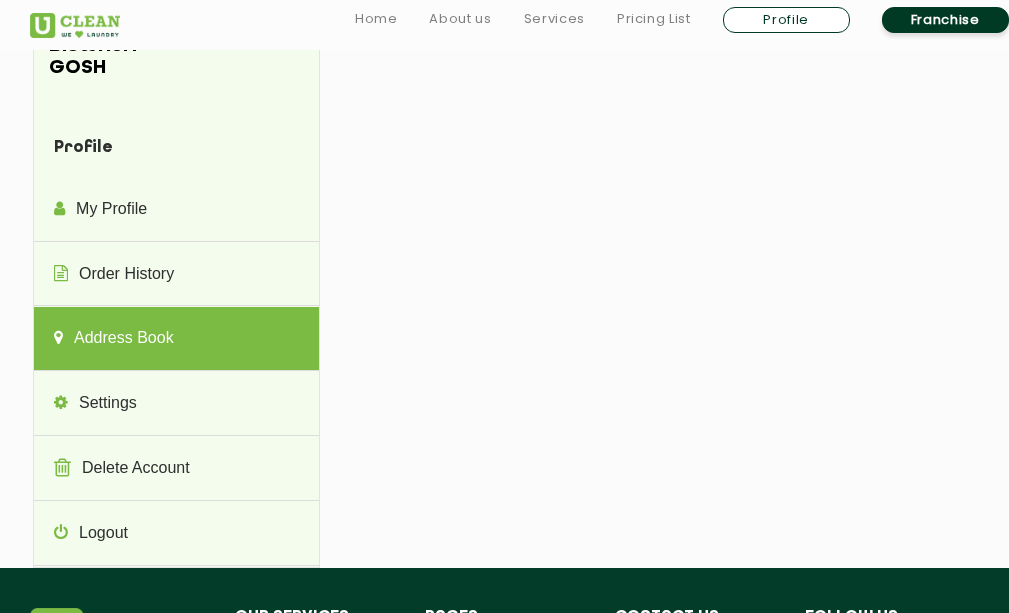 scroll, scrollTop: 200, scrollLeft: 0, axis: vertical 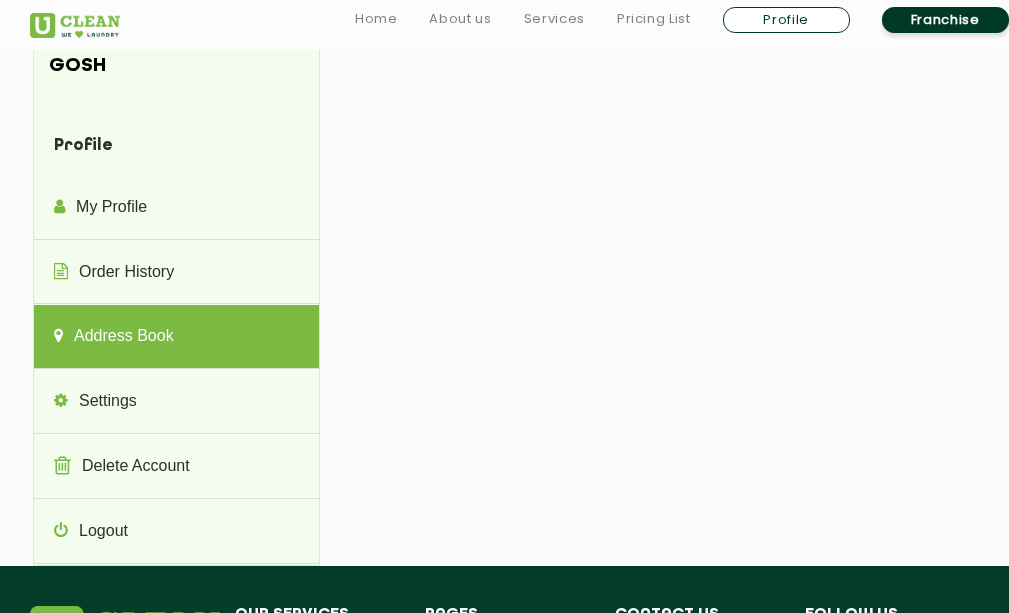 click on "Profile" at bounding box center (786, 20) 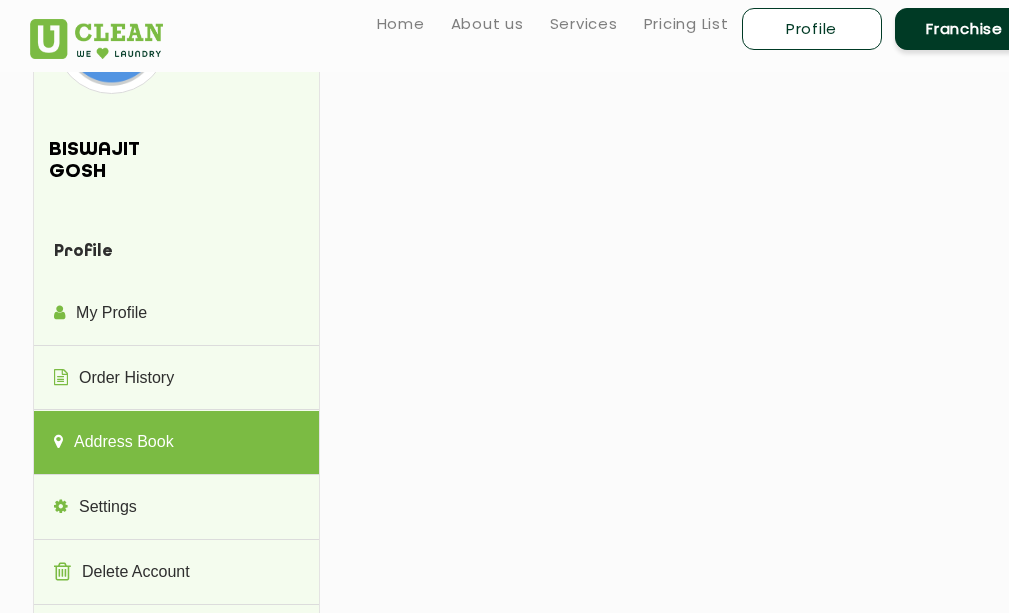 scroll, scrollTop: 0, scrollLeft: 0, axis: both 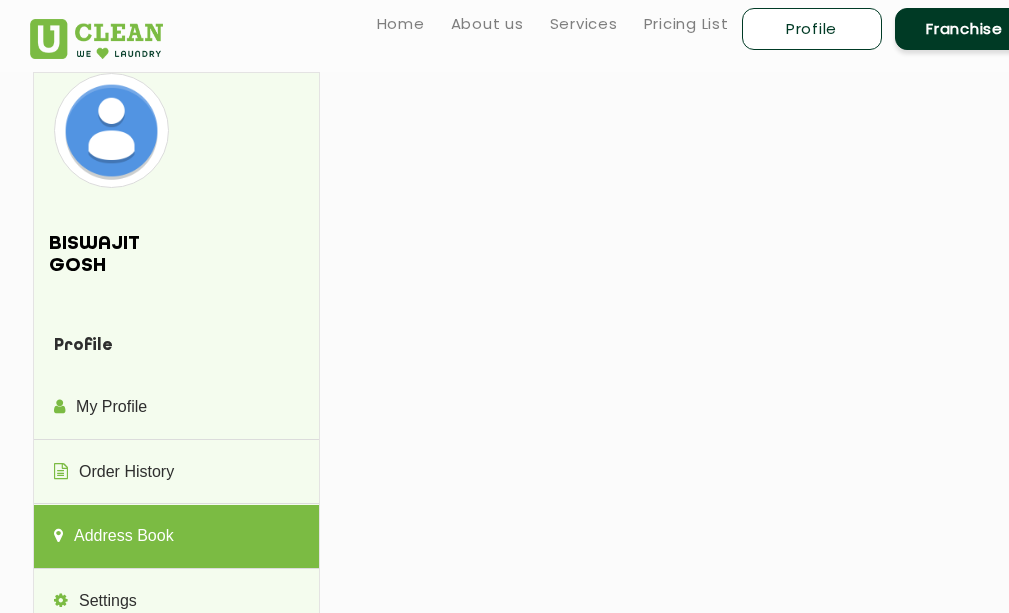 click at bounding box center (111, 130) 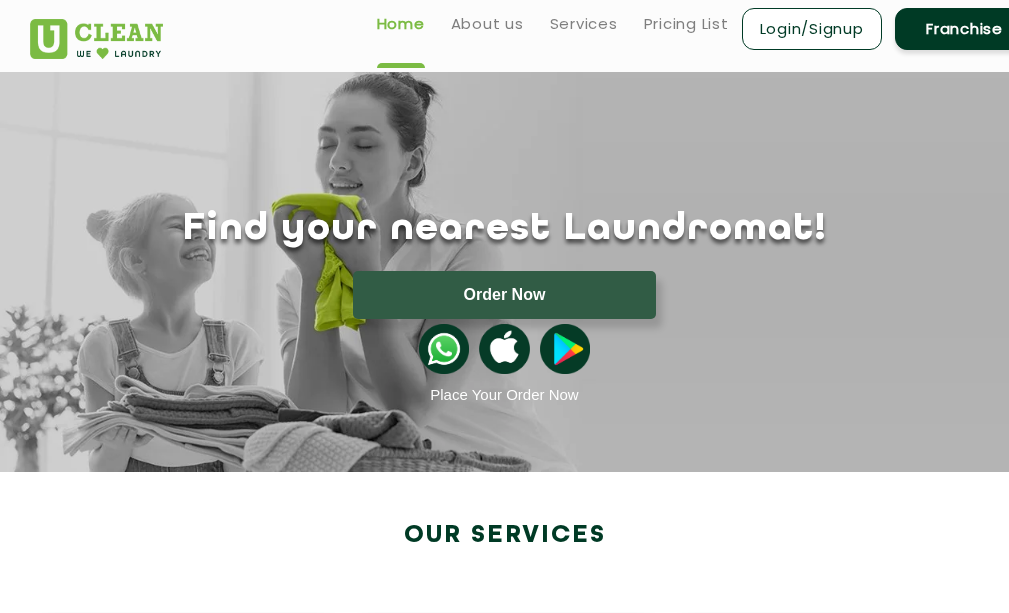 scroll, scrollTop: 0, scrollLeft: 0, axis: both 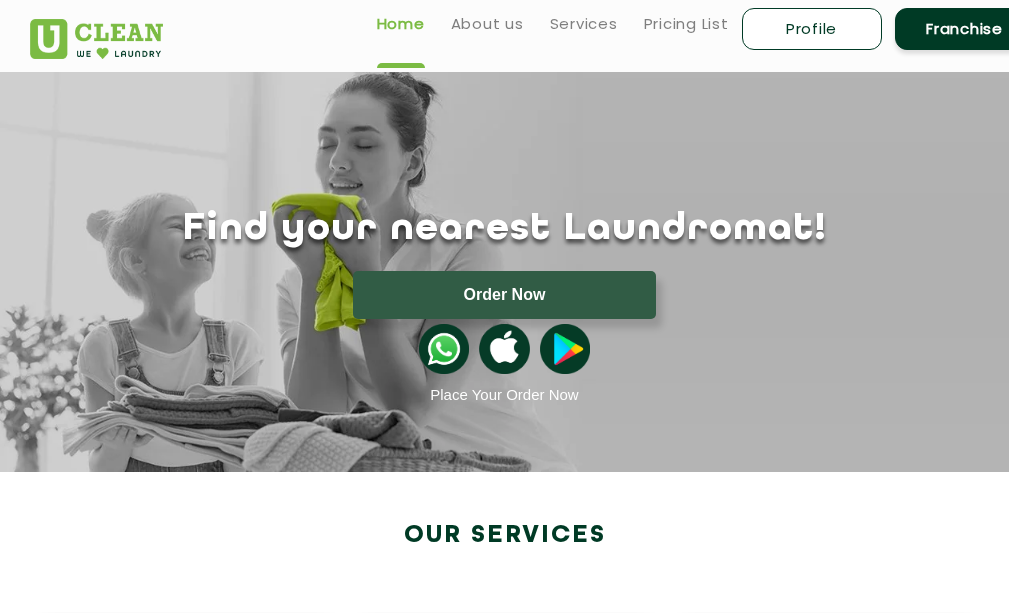 click on "Profile" at bounding box center [812, 29] 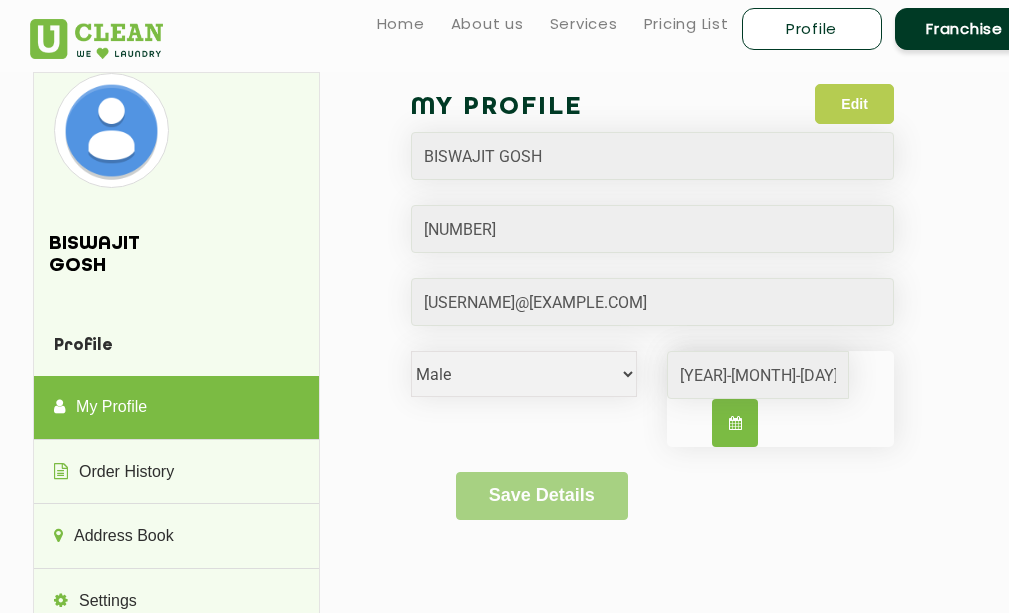 click on "Edit" at bounding box center [854, 104] 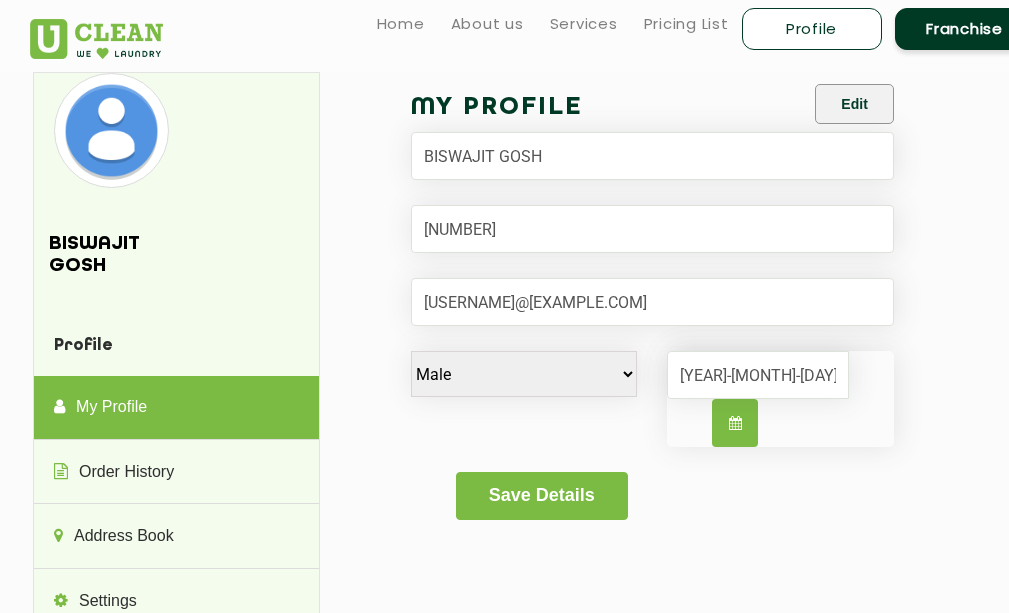click at bounding box center (111, 130) 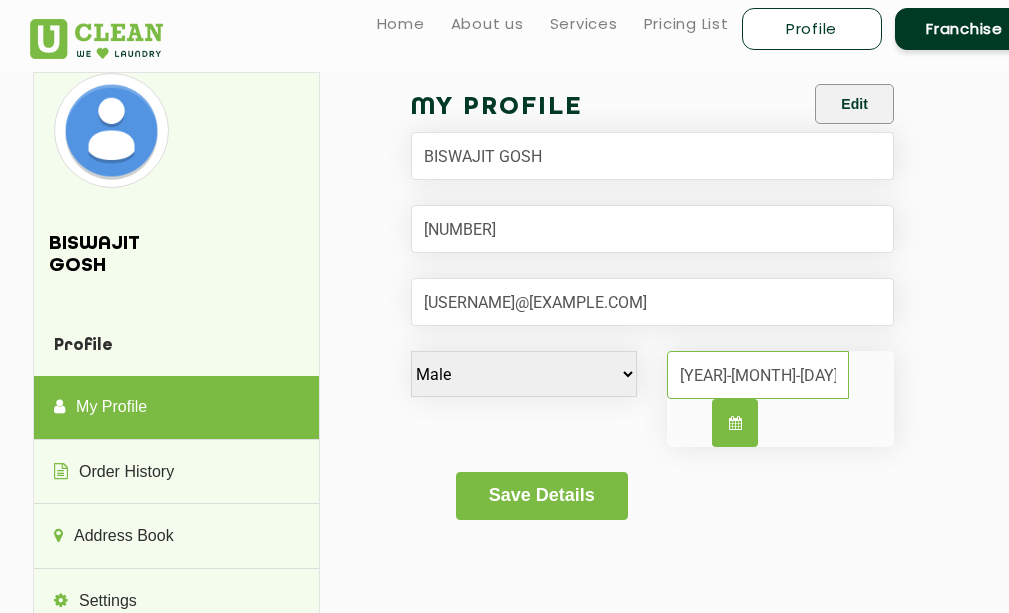 click on "1975-04-18" at bounding box center [757, 375] 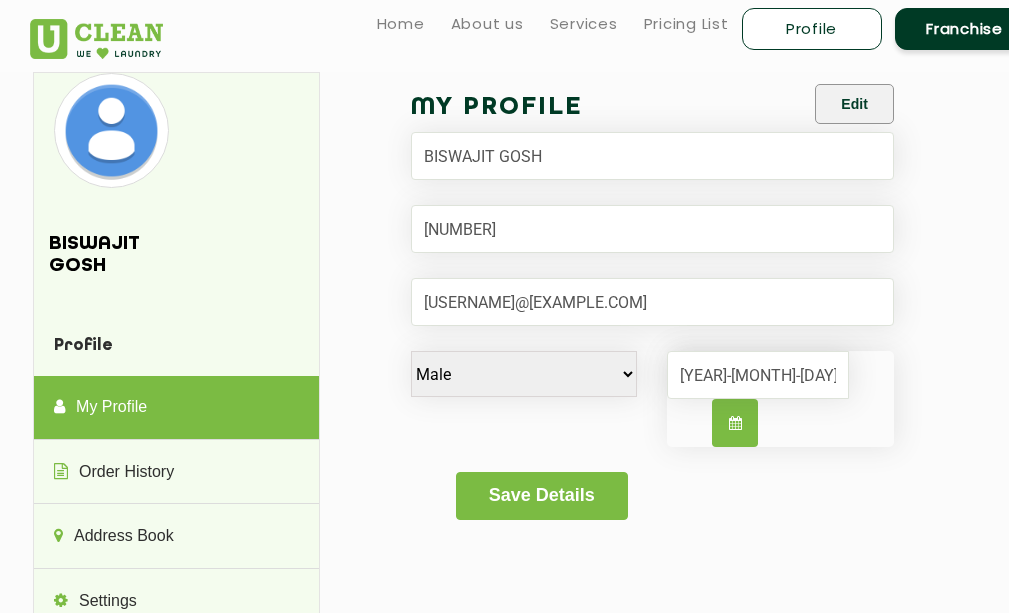 click on "Save Details" at bounding box center [652, 496] 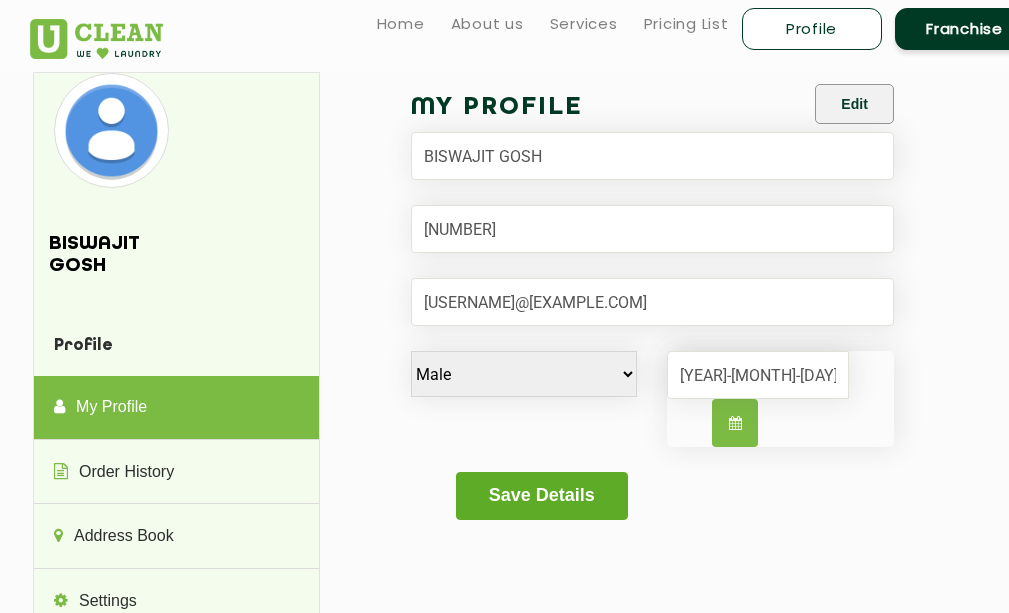 click on "Save Details" at bounding box center (541, 496) 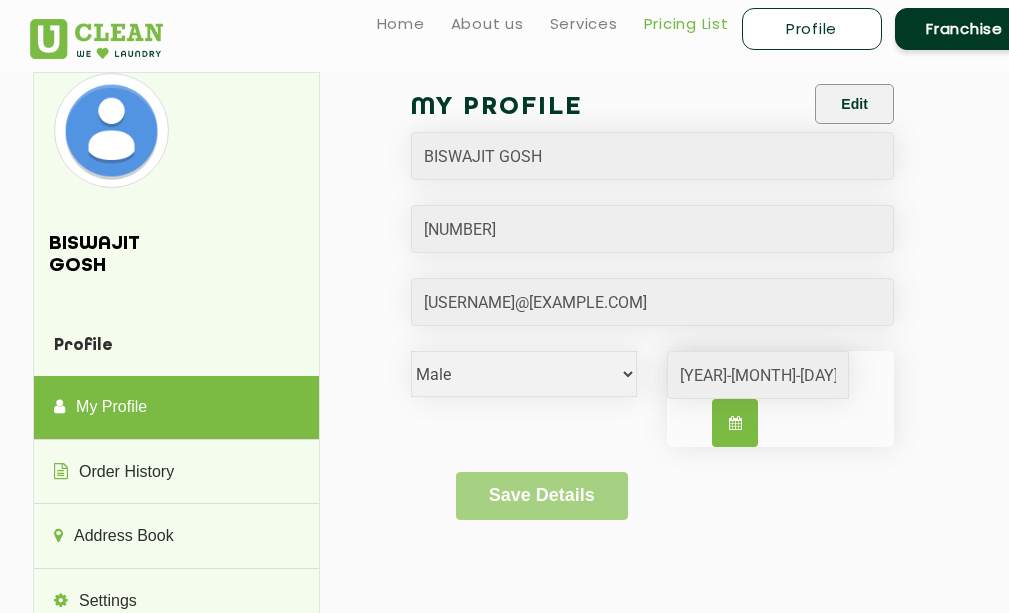click on "Pricing List" at bounding box center (686, 24) 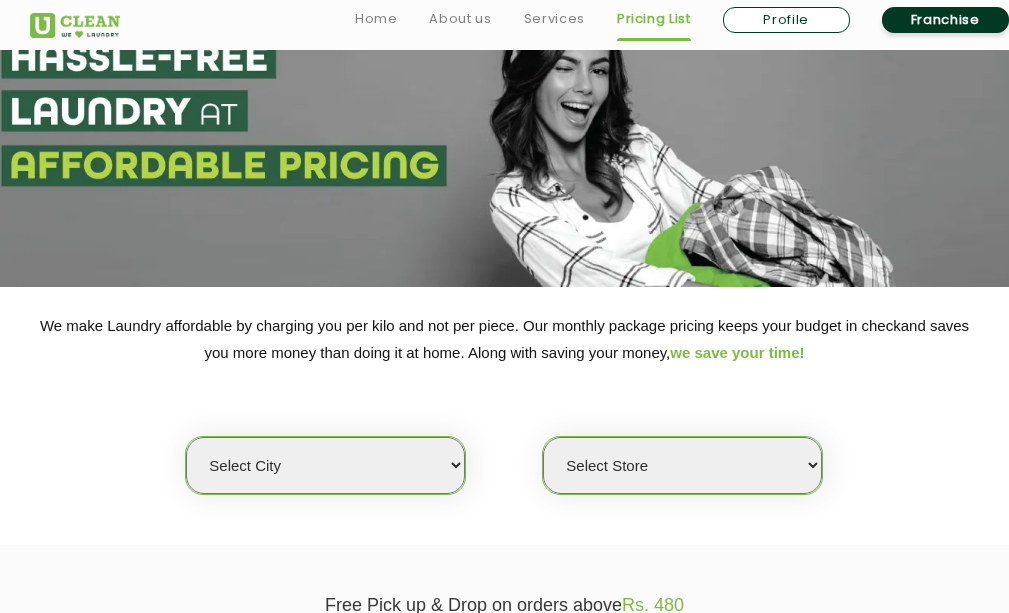 scroll, scrollTop: 200, scrollLeft: 0, axis: vertical 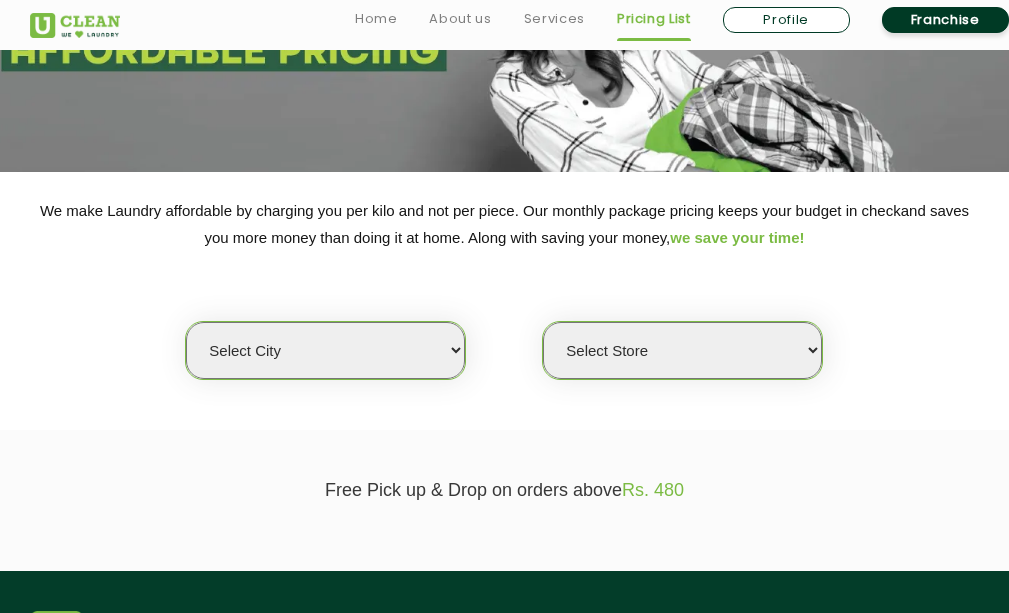 click on "Select city Aalo Agartala Agra Ahmedabad Akola Aligarh Alwar - UClean Select Amravati Aurangabad Ayodhya Bahadurgarh Bahraich Baleswar Baramulla Bareilly Barmer Barpeta Bathinda Belgaum Bengaluru Berhampur Bettiah Bhagalpur Bhilwara Bhiwadi Bhopal Bhubaneshwar Bidar Bikaner Bilaspur Bokaro Bongaigaon Chandigarh Chennai Chitrakoot Cochin Coimbatore Cooch Behar Coonoor Daman Danapur Darrang Daudnagar Dehradun Delhi Deoghar Dhanbad Dharwad Dhule Dibrugarh Digboi Dimapur Dindigul Duliajan Ellenabad Erode Faridabad Gandhidham Gandhinagar Garia Ghaziabad Goa Gohana Golaghat Gonda Gorakhpur Gurugram Guwahati Gwalior Haldwani Hamirpur Hanumangarh Haridwar Hingoli Hojai Howrah Hubli Hyderabad Imphal Indore Itanagar Jagdalpur Jagraon Jaipur Jaipur - Select Jammu Jamshedpur Jehanabad Jhansi Jodhpur Jorhat Kaithal Kakinada Kanpur Kargil Karimganj Kathmandu Kharupetia Khopoli Kochi Kohima Kokapet Kokrajhar Kolhapur Kolkata Kota - Select Kotdwar Krishnanagar Kundli Kurnool Latur Leh Longding Lower Subansiri Lucknow Madurai" at bounding box center [325, 350] 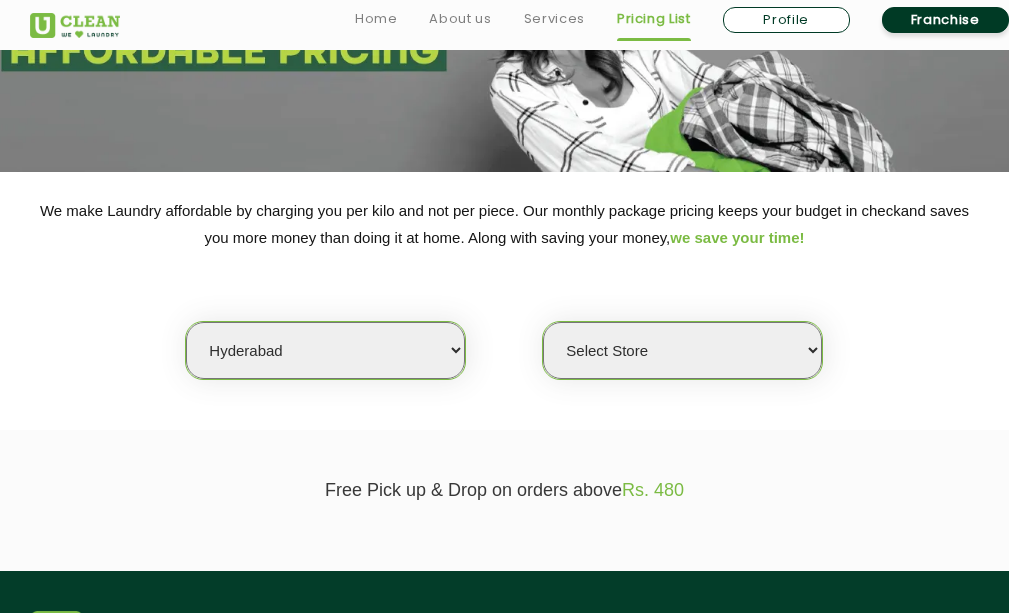 click on "Select city Aalo Agartala Agra Ahmedabad Akola Aligarh Alwar - UClean Select Amravati Aurangabad Ayodhya Bahadurgarh Bahraich Baleswar Baramulla Bareilly Barmer Barpeta Bathinda Belgaum Bengaluru Berhampur Bettiah Bhagalpur Bhilwara Bhiwadi Bhopal Bhubaneshwar Bidar Bikaner Bilaspur Bokaro Bongaigaon Chandigarh Chennai Chitrakoot Cochin Coimbatore Cooch Behar Coonoor Daman Danapur Darrang Daudnagar Dehradun Delhi Deoghar Dhanbad Dharwad Dhule Dibrugarh Digboi Dimapur Dindigul Duliajan Ellenabad Erode Faridabad Gandhidham Gandhinagar Garia Ghaziabad Goa Gohana Golaghat Gonda Gorakhpur Gurugram Guwahati Gwalior Haldwani Hamirpur Hanumangarh Haridwar Hingoli Hojai Howrah Hubli Hyderabad Imphal Indore Itanagar Jagdalpur Jagraon Jaipur Jaipur - Select Jammu Jamshedpur Jehanabad Jhansi Jodhpur Jorhat Kaithal Kakinada Kanpur Kargil Karimganj Kathmandu Kharupetia Khopoli Kochi Kohima Kokapet Kokrajhar Kolhapur Kolkata Kota - Select Kotdwar Krishnanagar Kundli Kurnool Latur Leh Longding Lower Subansiri Lucknow Madurai" at bounding box center [325, 350] 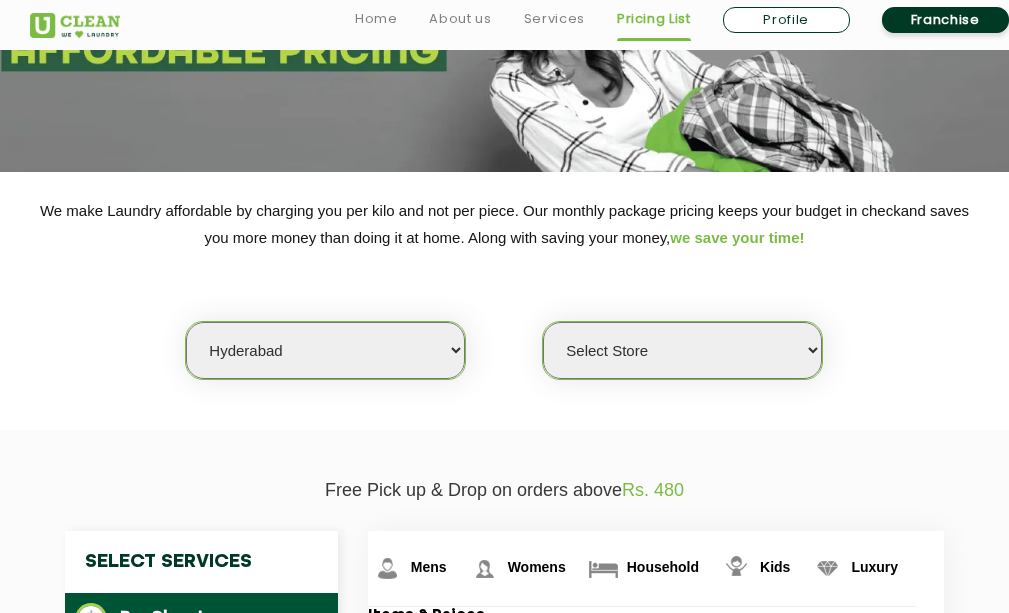 click on "Select Store UClean Narsingi UClean Nizampet UClean Sangareddy UClean Gachibowli UClean Tellapur UClean Manikonda UClean Anjaiah Nagar UClean Kokapet UClean Hyderabad - Nanda hills" at bounding box center (682, 350) 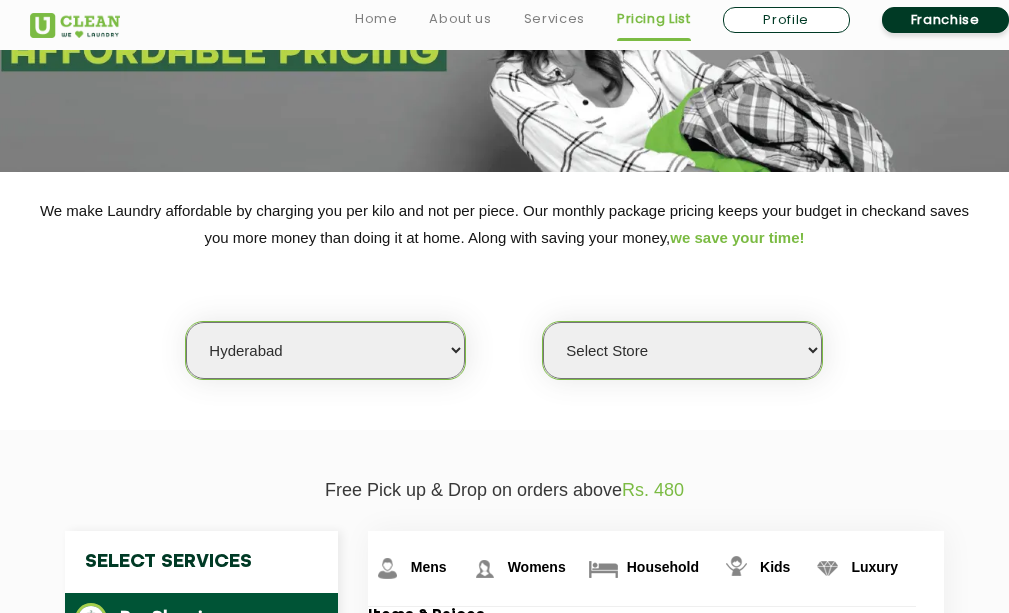 select on "478" 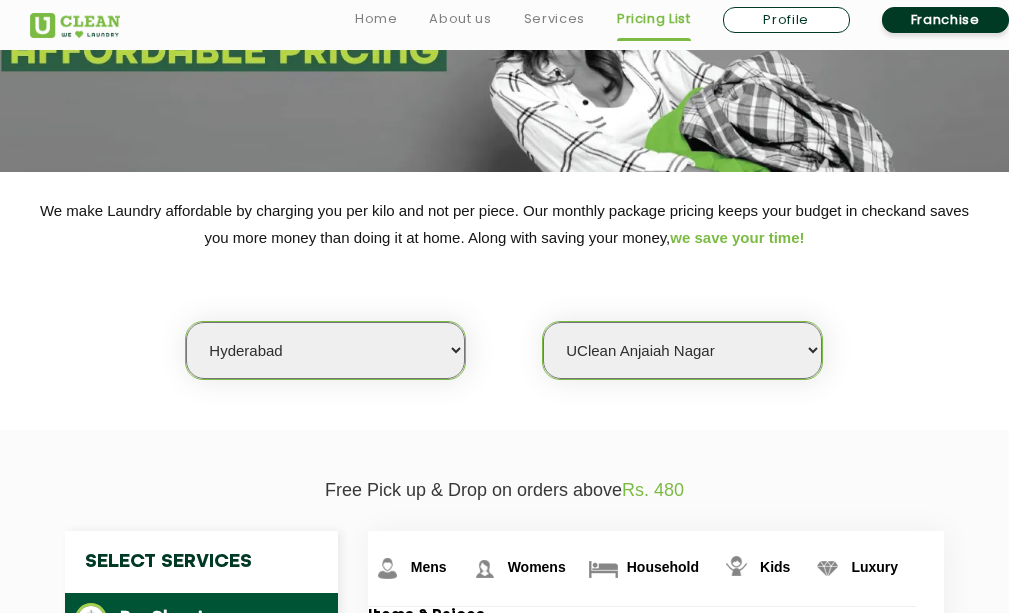 click on "Select Store UClean Narsingi UClean Nizampet UClean Sangareddy UClean Gachibowli UClean Tellapur UClean Manikonda UClean Anjaiah Nagar UClean Kokapet UClean Hyderabad - Nanda hills" at bounding box center [682, 350] 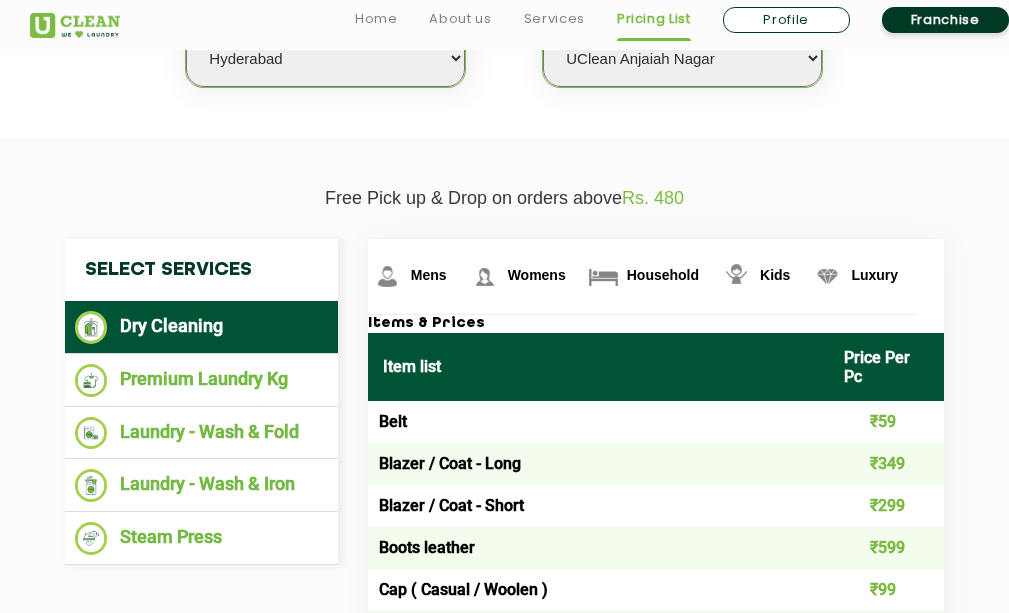 scroll, scrollTop: 600, scrollLeft: 0, axis: vertical 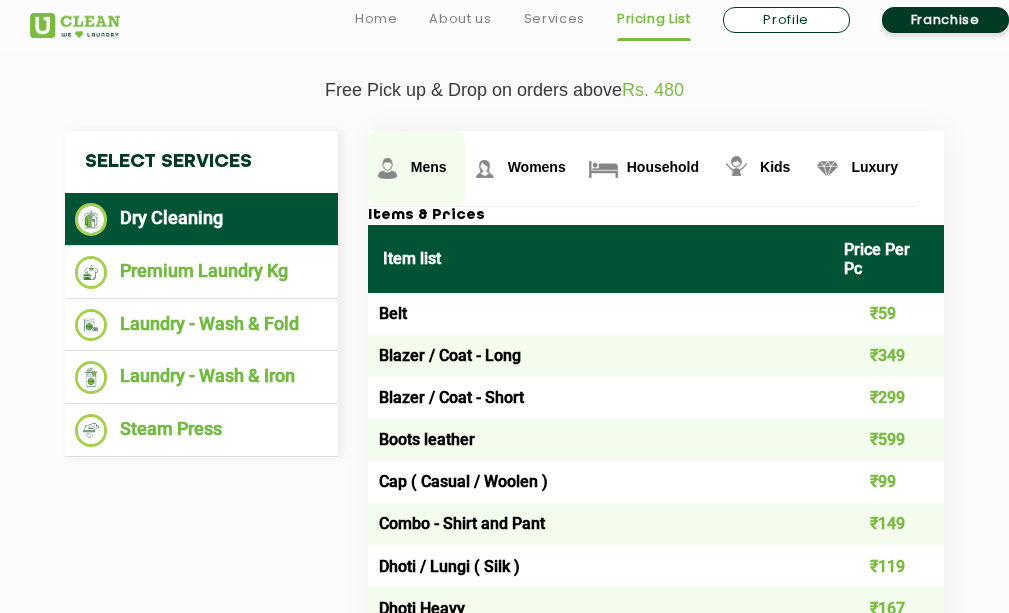 click on "Mens" at bounding box center (429, 167) 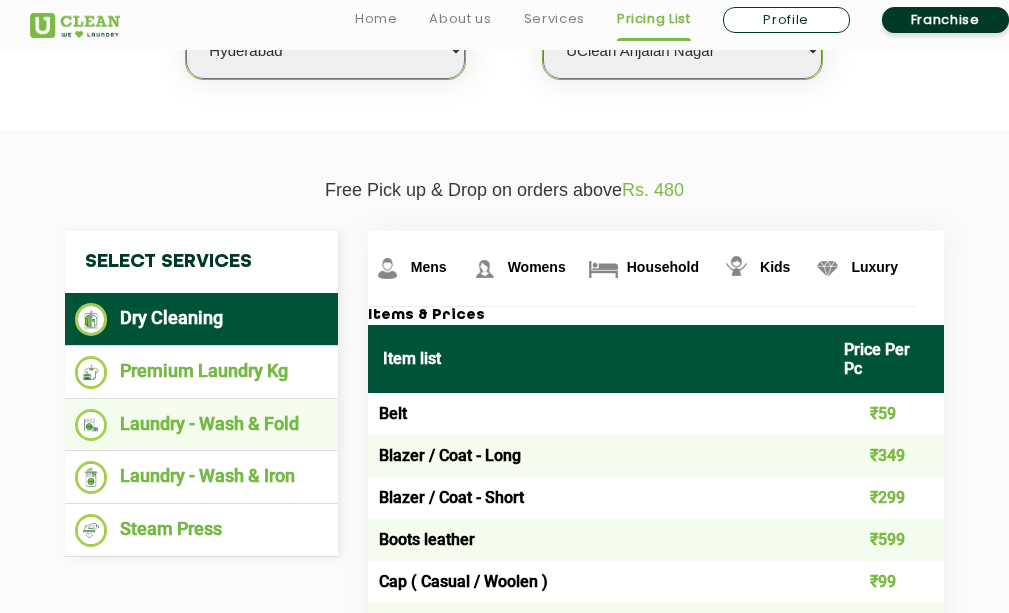 scroll, scrollTop: 600, scrollLeft: 0, axis: vertical 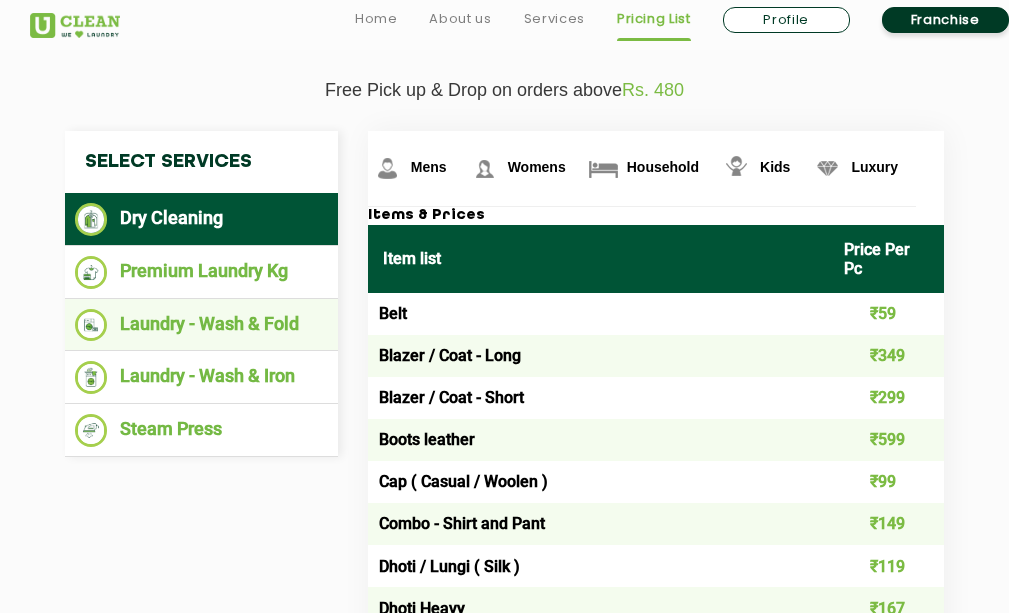 click on "Laundry - Wash & Fold" at bounding box center (201, 325) 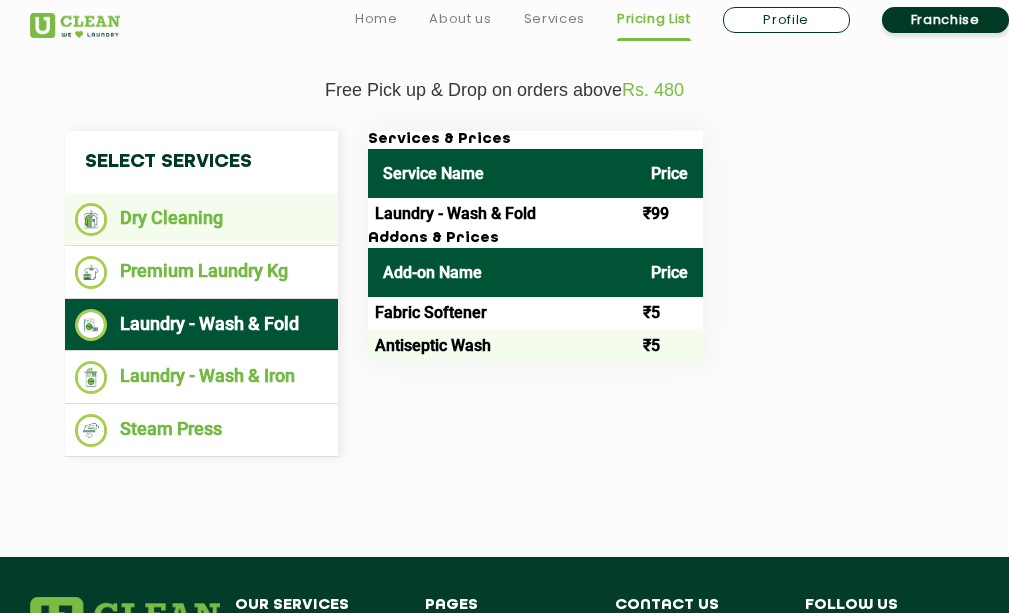 click on "Dry Cleaning" at bounding box center (201, 219) 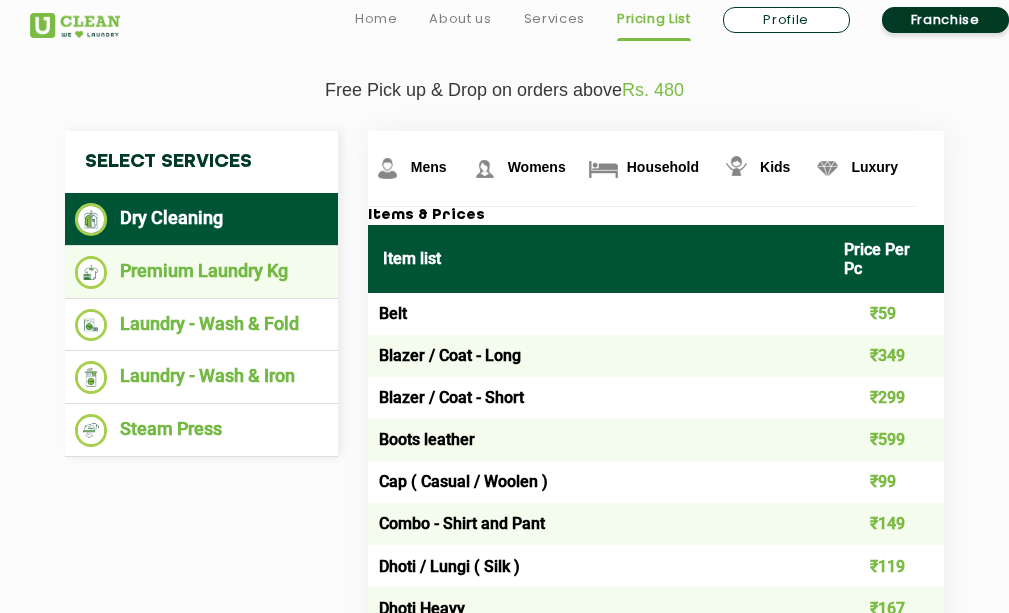 click on "Premium Laundry Kg" at bounding box center (201, 272) 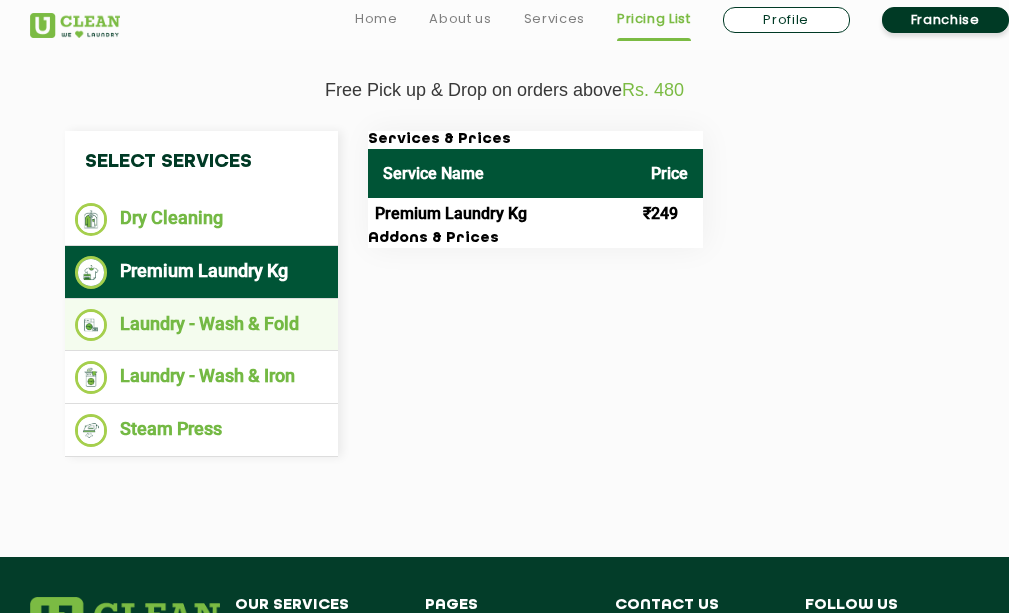 click on "Laundry - Wash & Fold" at bounding box center (201, 325) 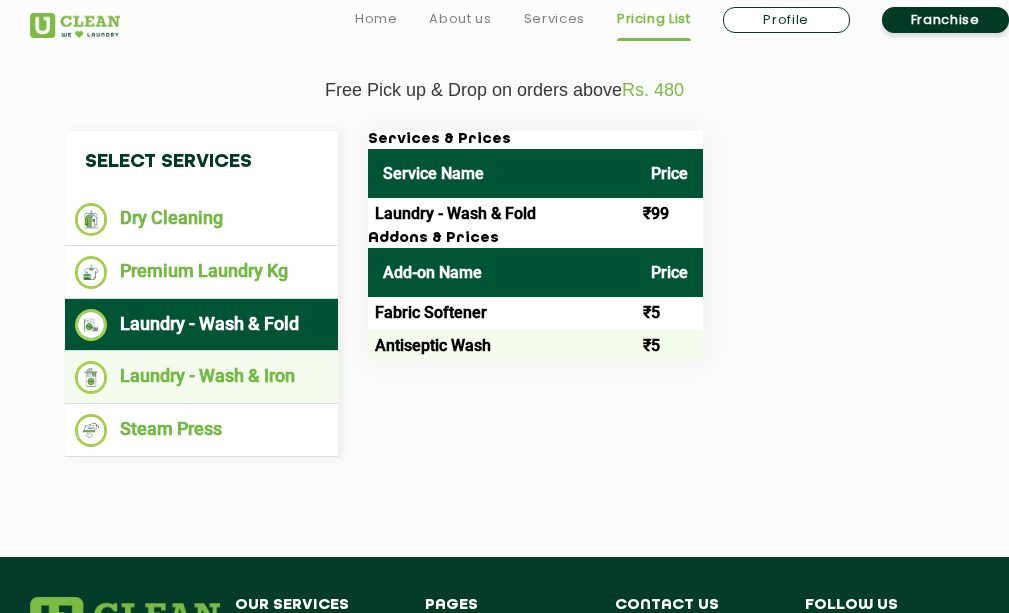 click on "Laundry - Wash & Iron" at bounding box center [201, 377] 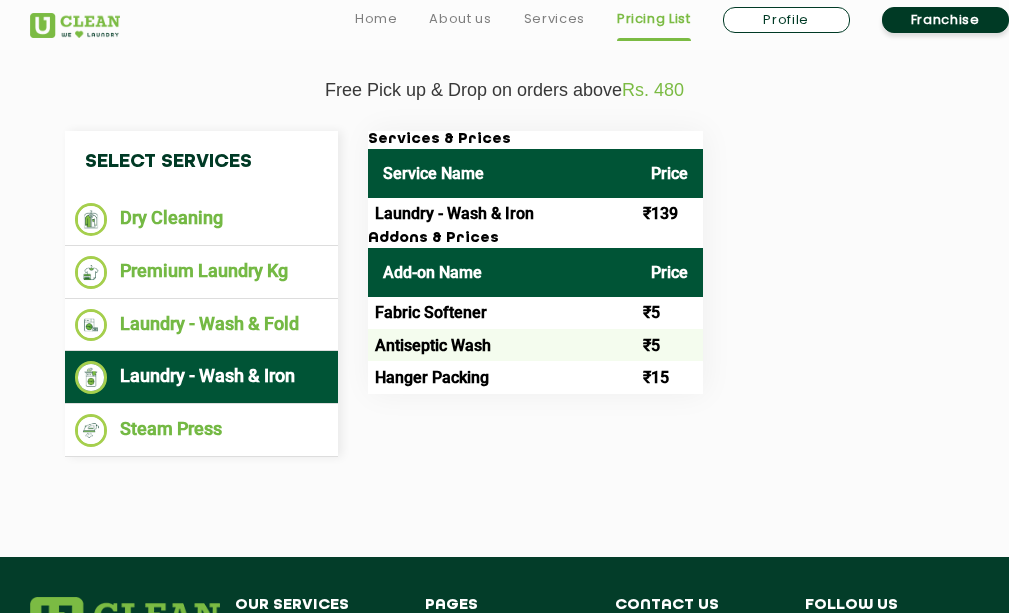 click on "Laundry - Wash & Iron" at bounding box center (201, 377) 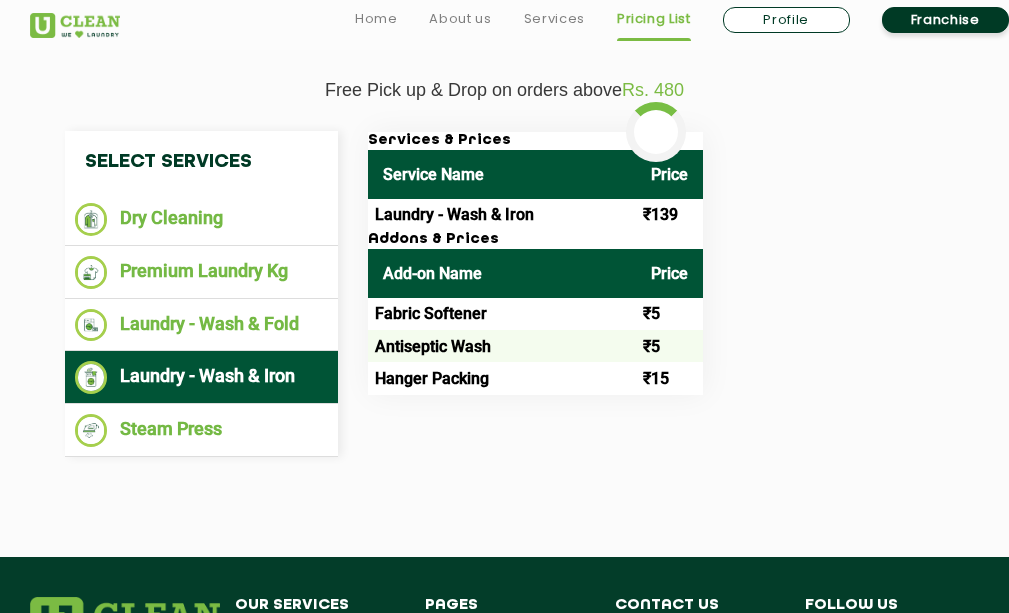 click on "Laundry - Wash & Iron" at bounding box center [201, 377] 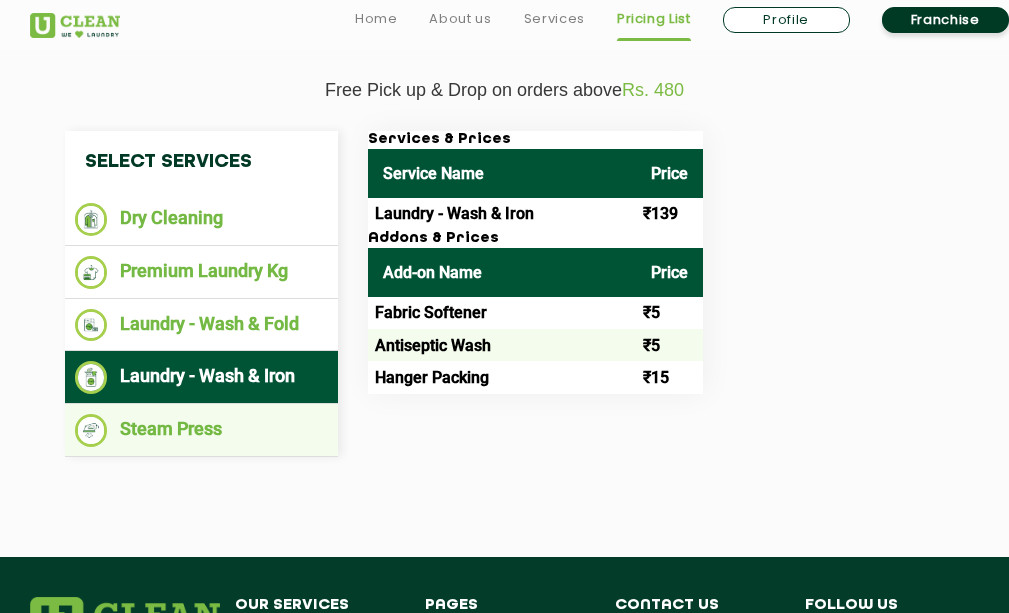 click on "Steam Press" at bounding box center (201, 430) 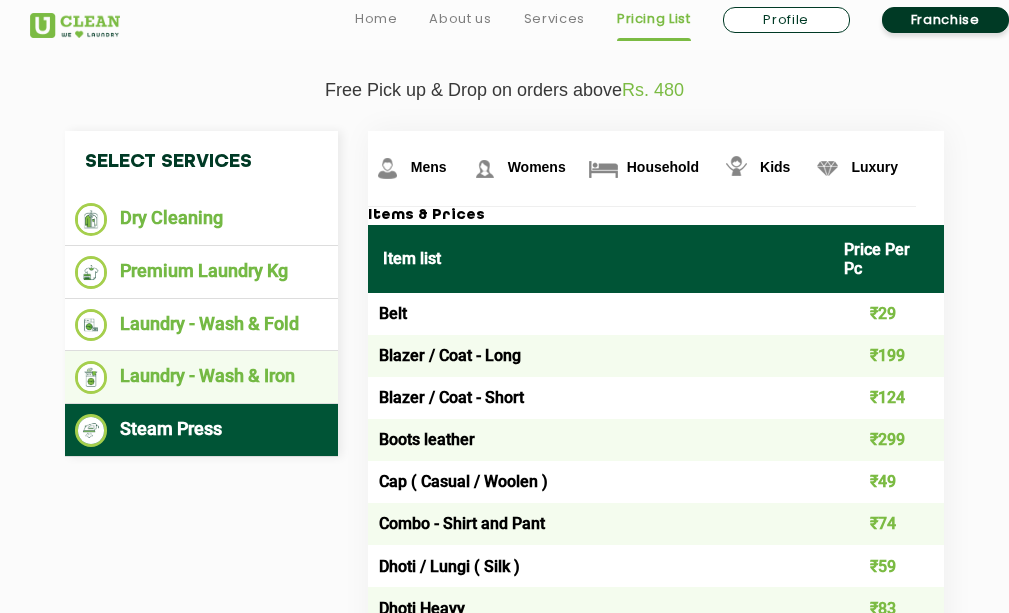 click on "Laundry - Wash & Iron" at bounding box center [201, 377] 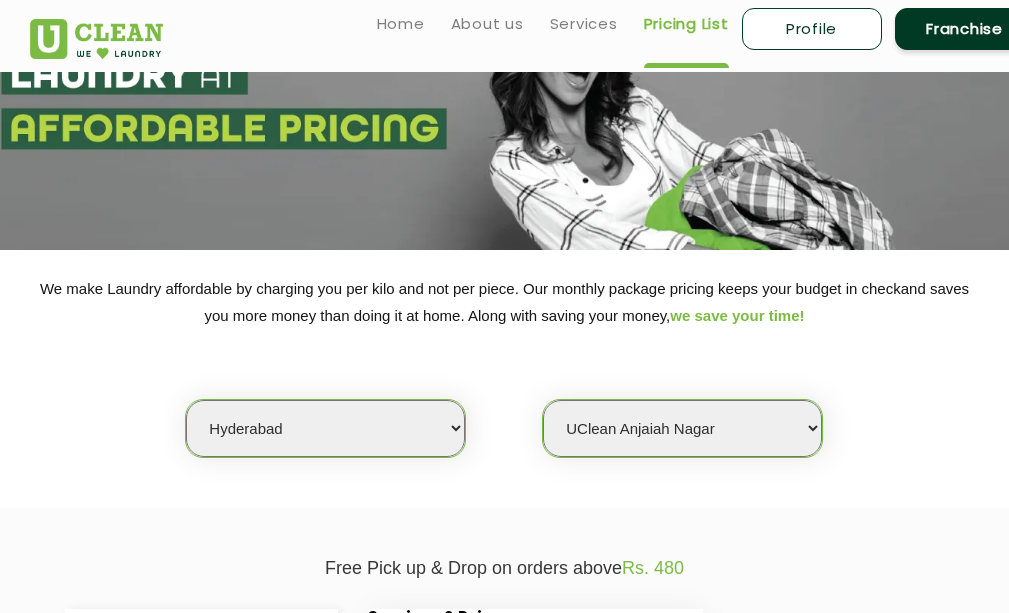 scroll, scrollTop: 0, scrollLeft: 0, axis: both 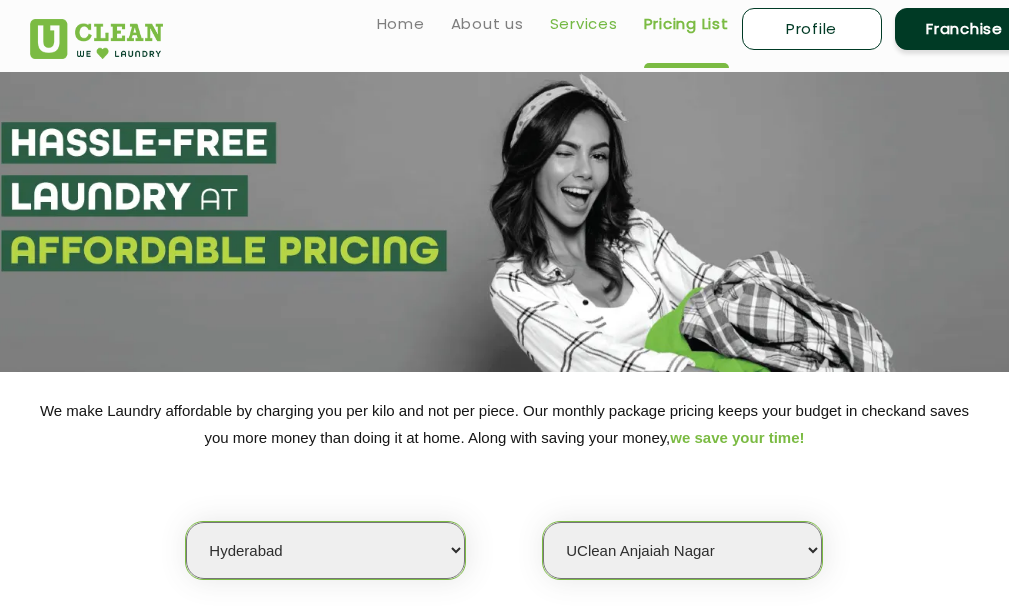 click on "Services" at bounding box center [584, 24] 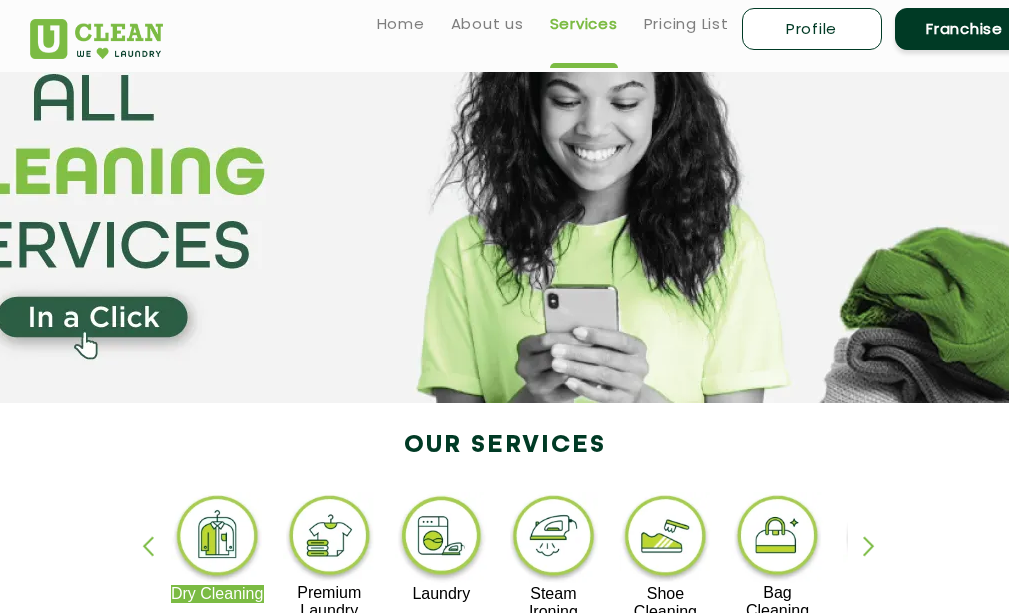 scroll, scrollTop: 0, scrollLeft: 0, axis: both 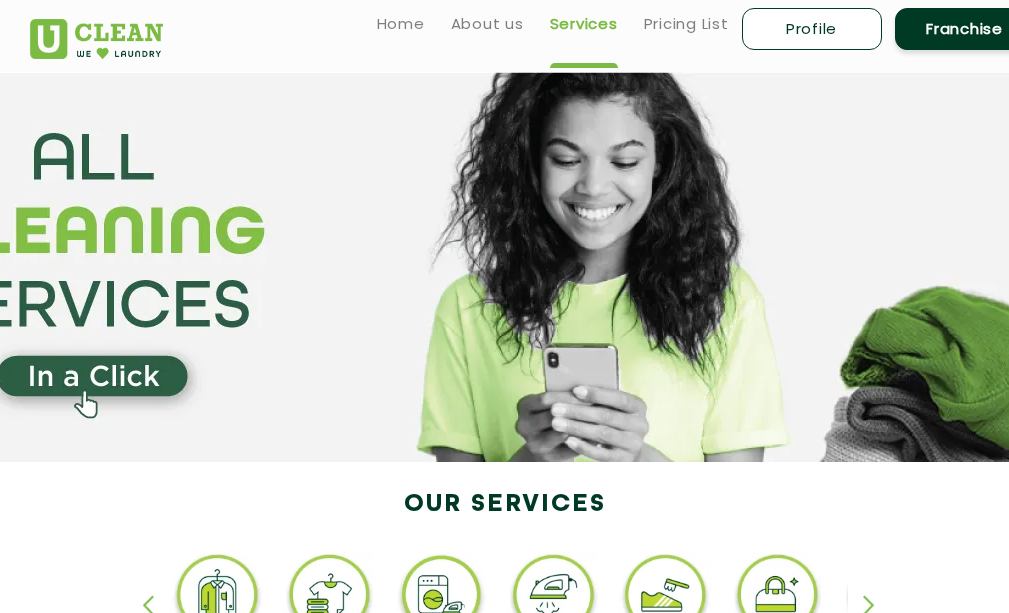 click at bounding box center [96, 39] 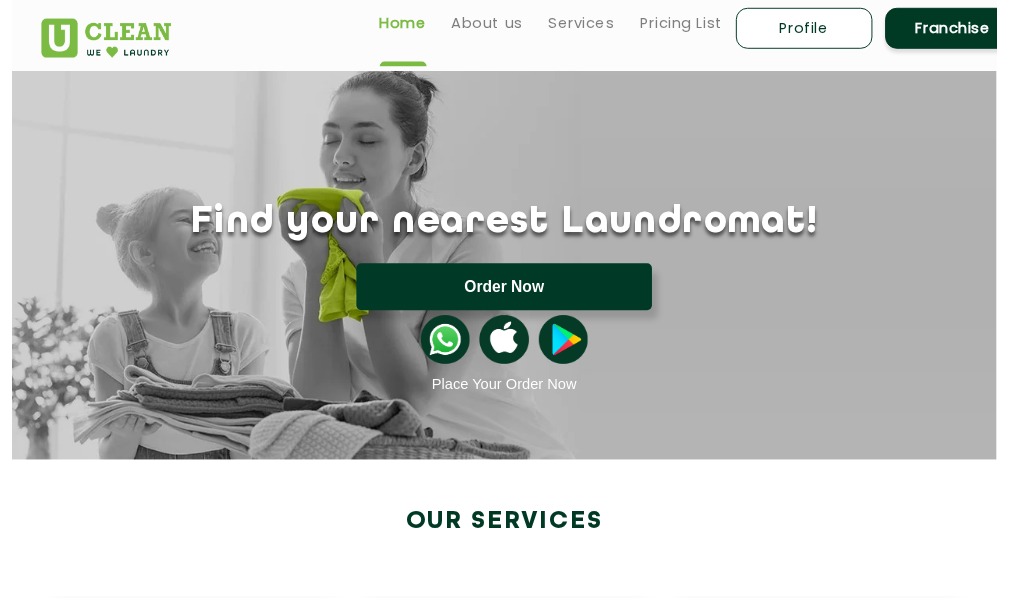 scroll, scrollTop: 0, scrollLeft: 0, axis: both 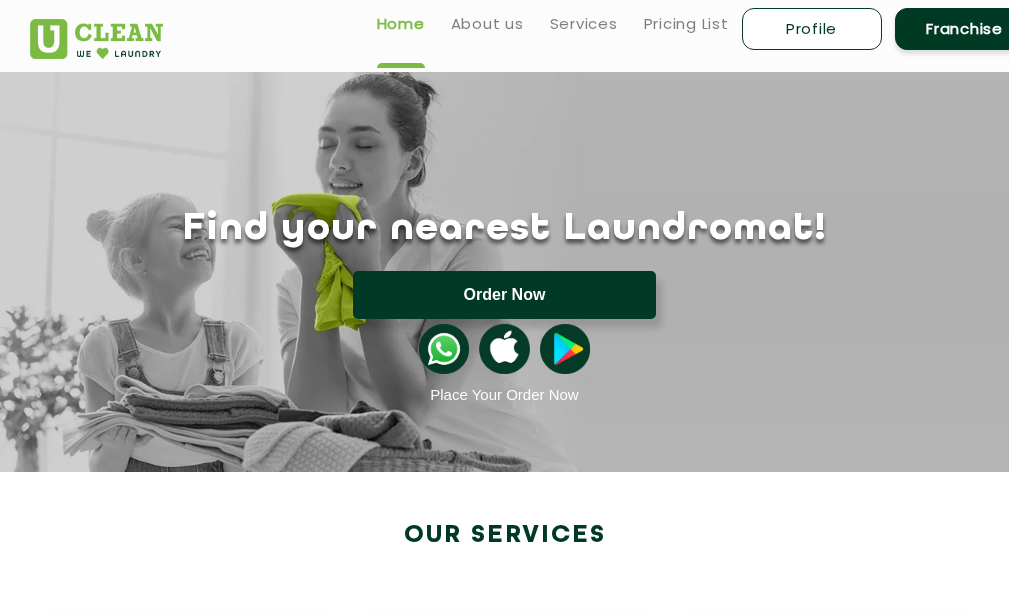 click on "Order Now" 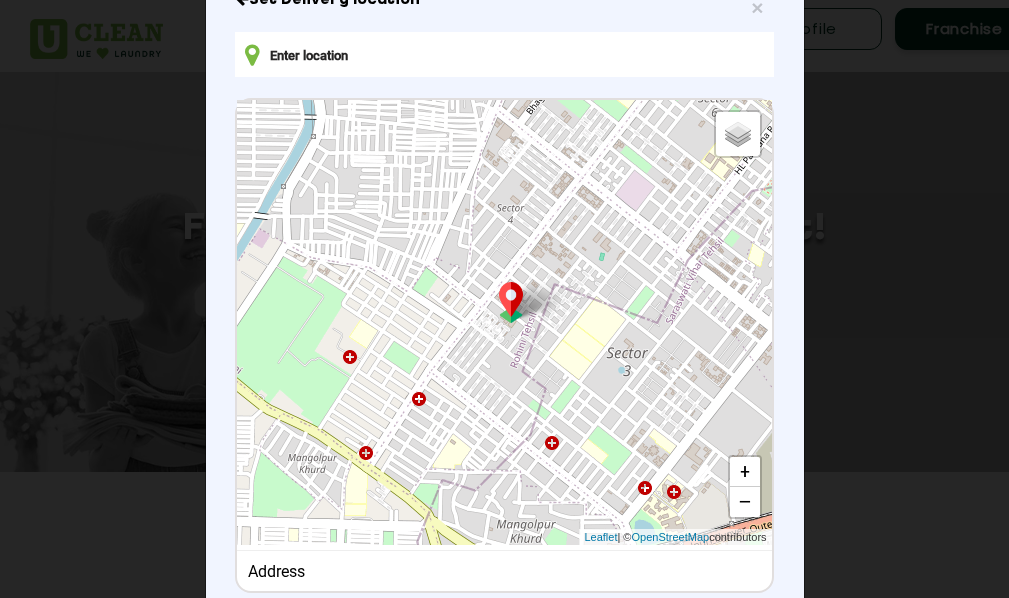 scroll, scrollTop: 290, scrollLeft: 0, axis: vertical 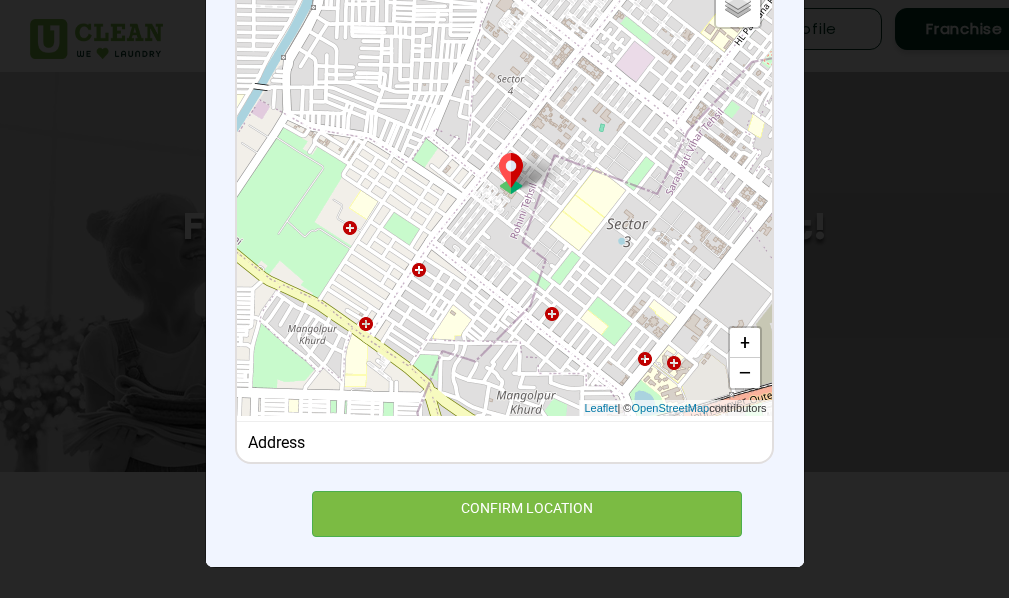 click on "Address" at bounding box center (504, 442) 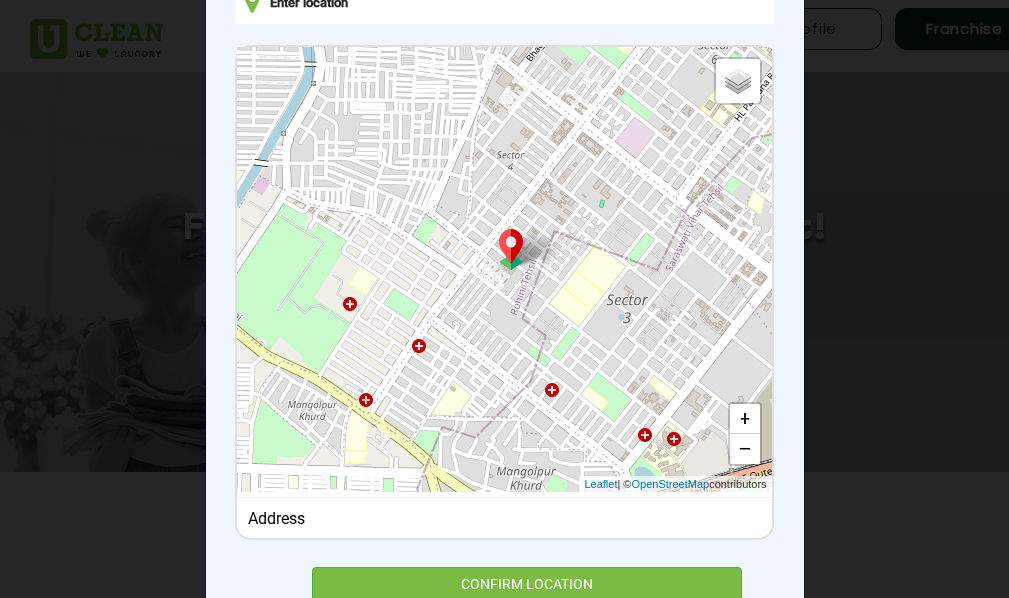 scroll, scrollTop: 90, scrollLeft: 0, axis: vertical 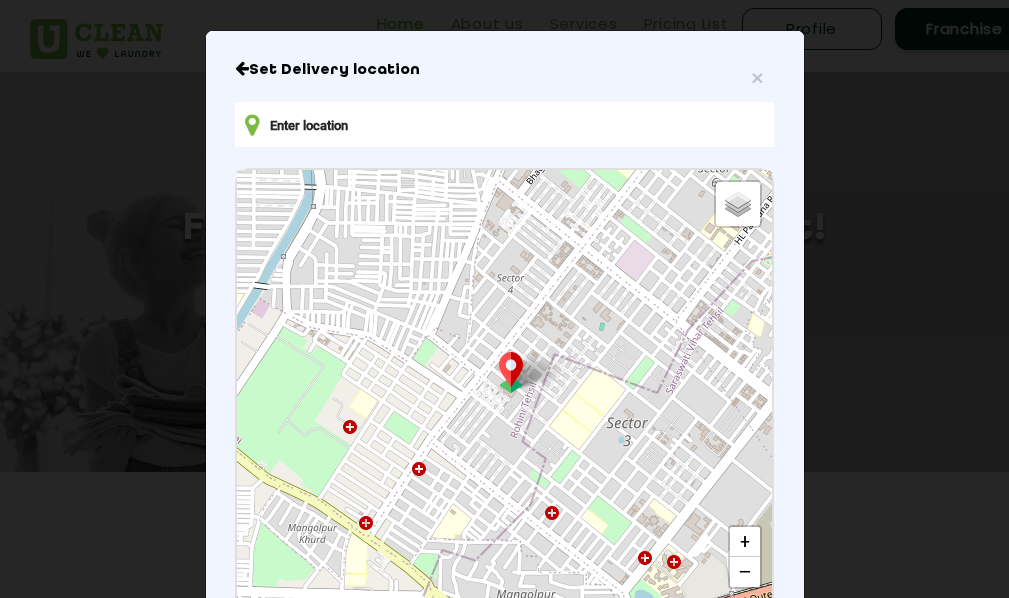 click at bounding box center (504, 124) 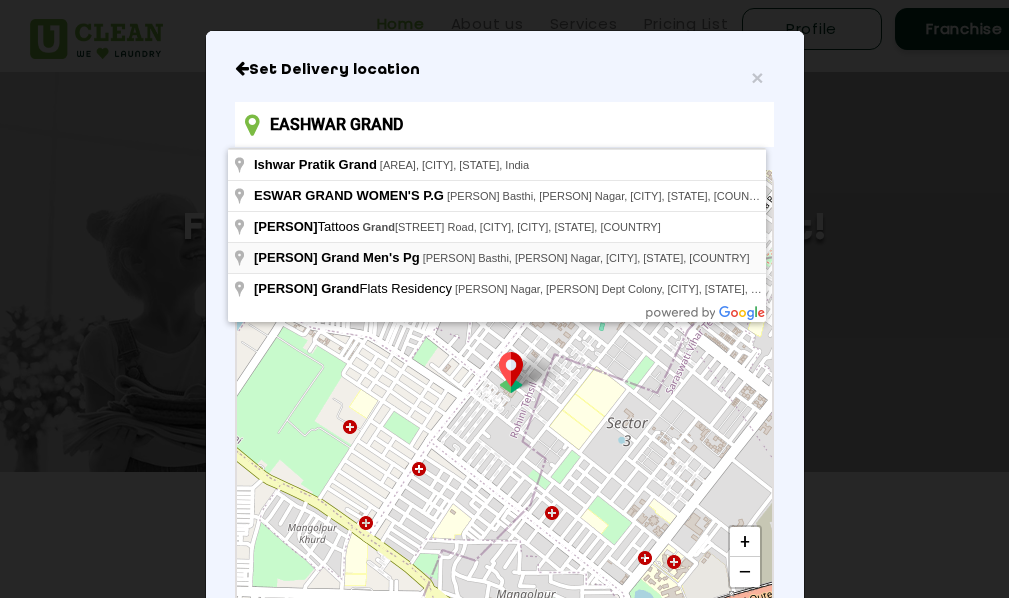 type on "[PERSON] Grand Men's Pg, [PERSON] Basthi, [PERSON] Nagar, [CITY], [STATE], [COUNTRY]" 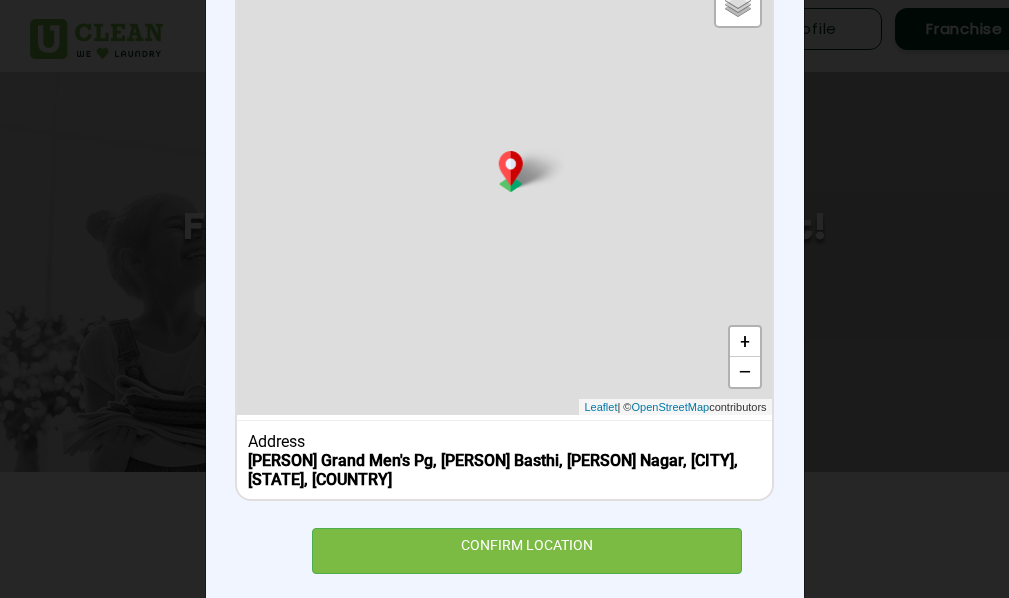 scroll, scrollTop: 328, scrollLeft: 0, axis: vertical 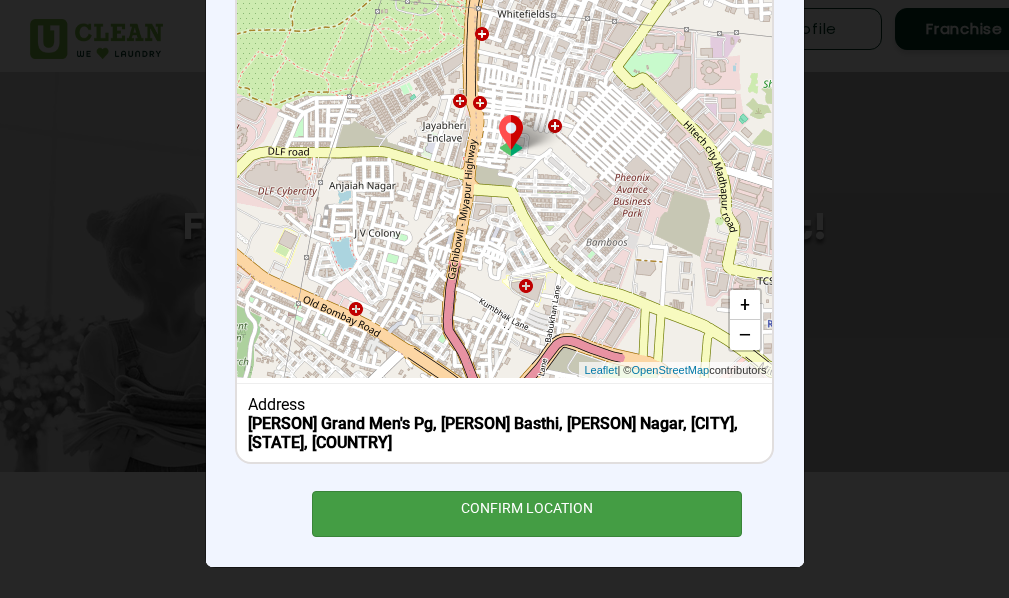 click on "CONFIRM LOCATION" at bounding box center [527, 513] 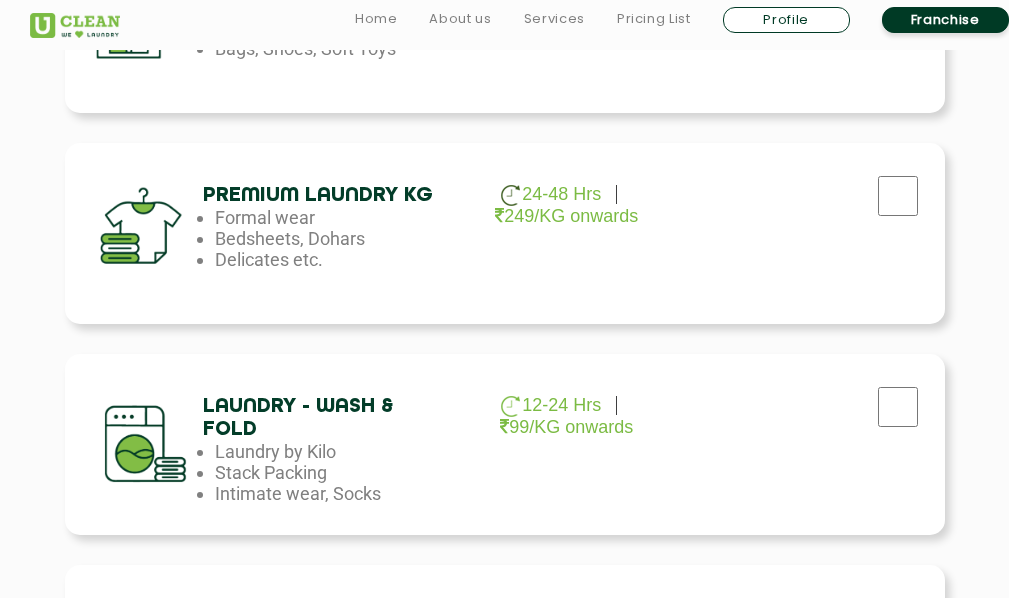 scroll, scrollTop: 800, scrollLeft: 0, axis: vertical 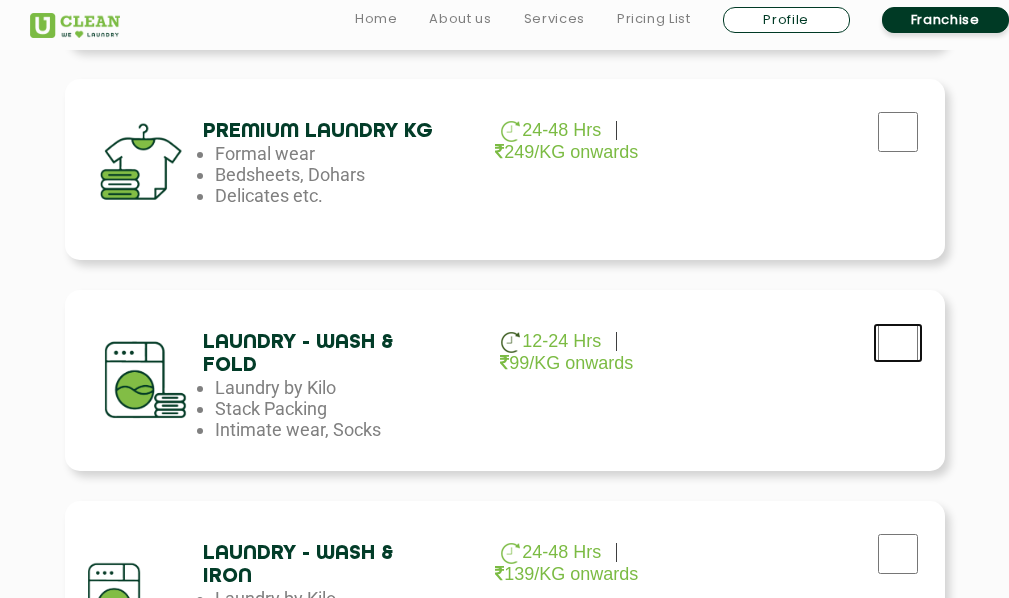 click at bounding box center [898, -79] 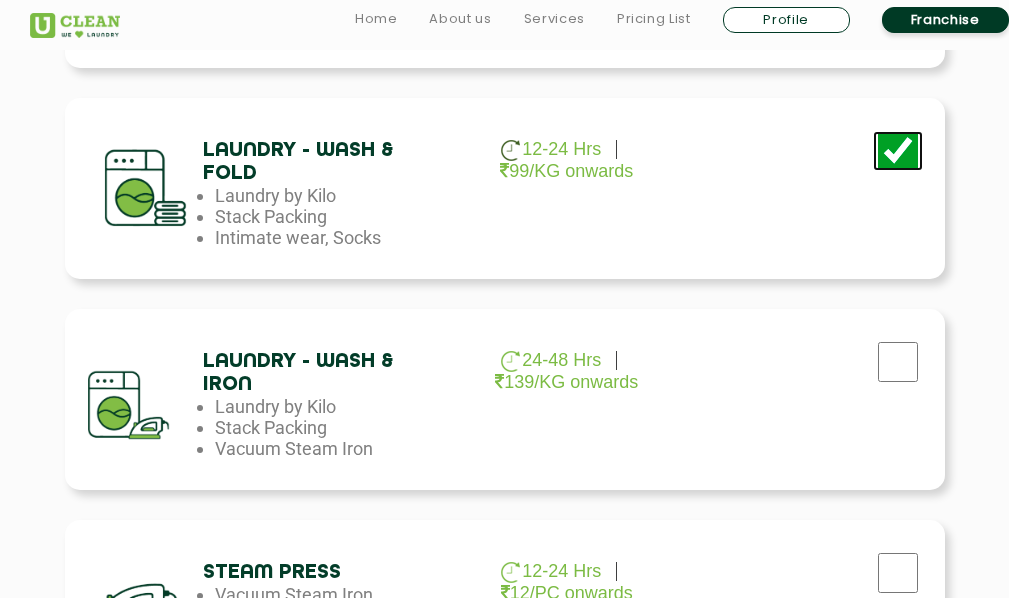 scroll, scrollTop: 1000, scrollLeft: 0, axis: vertical 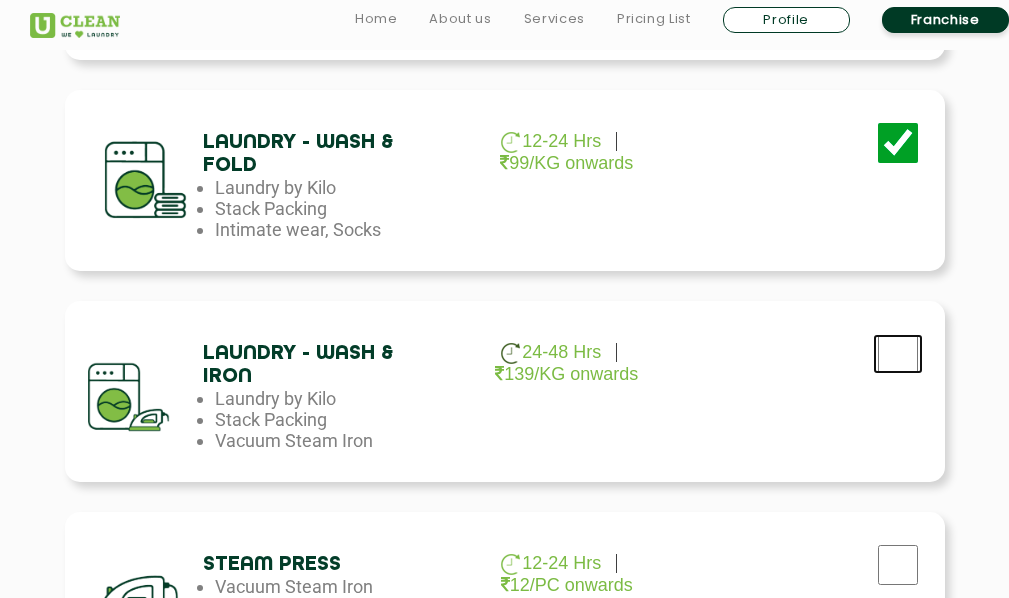 click at bounding box center [898, -279] 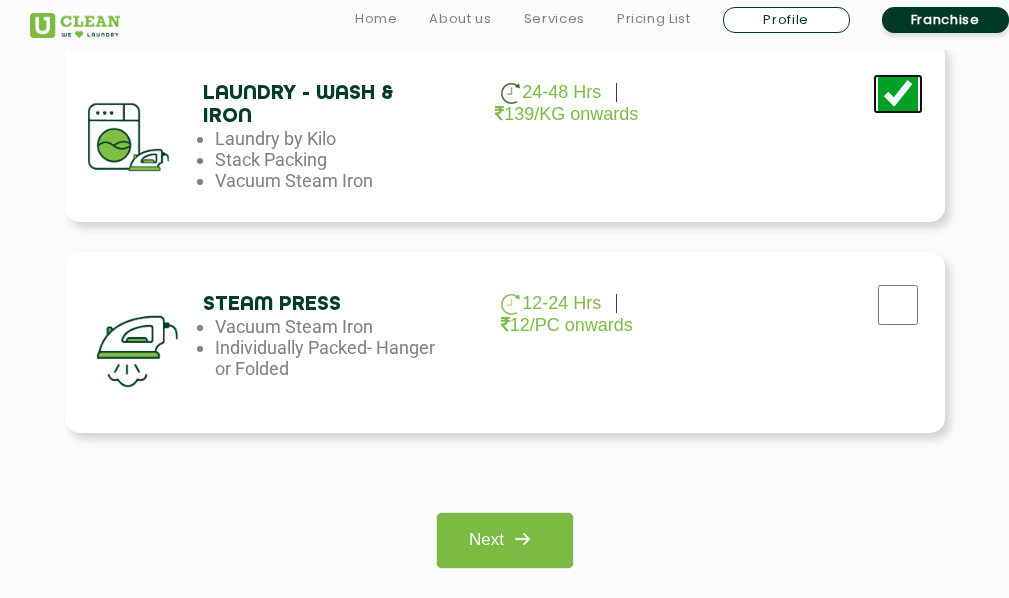 scroll, scrollTop: 1300, scrollLeft: 0, axis: vertical 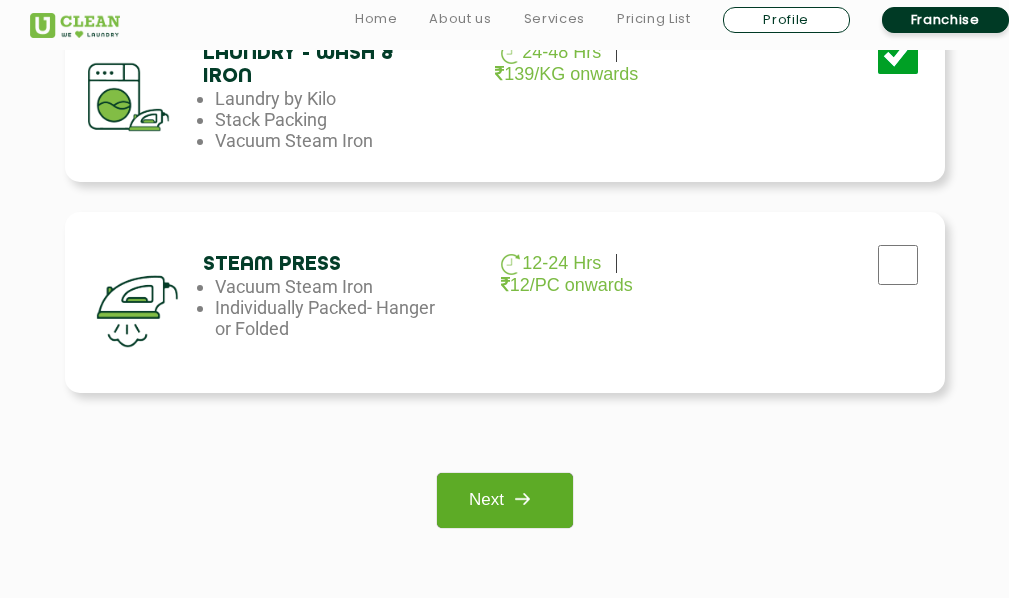click at bounding box center [522, 499] 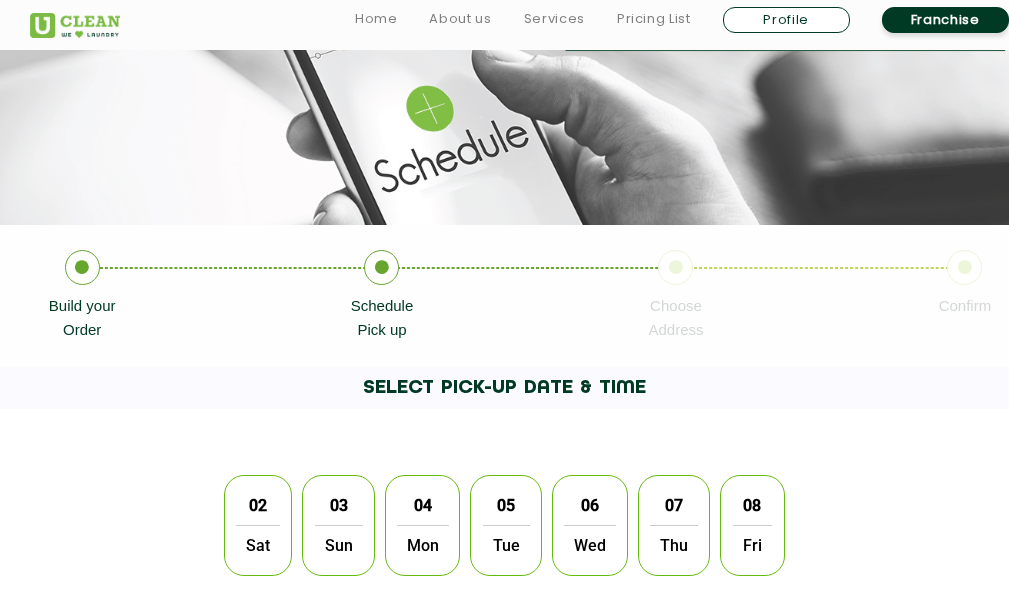 scroll, scrollTop: 200, scrollLeft: 0, axis: vertical 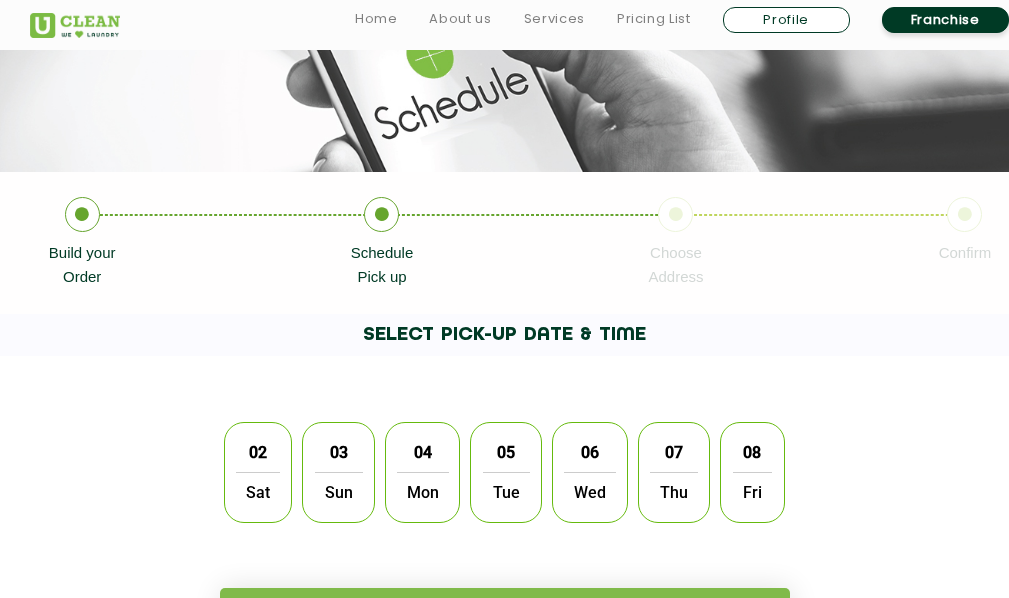 click on "02" 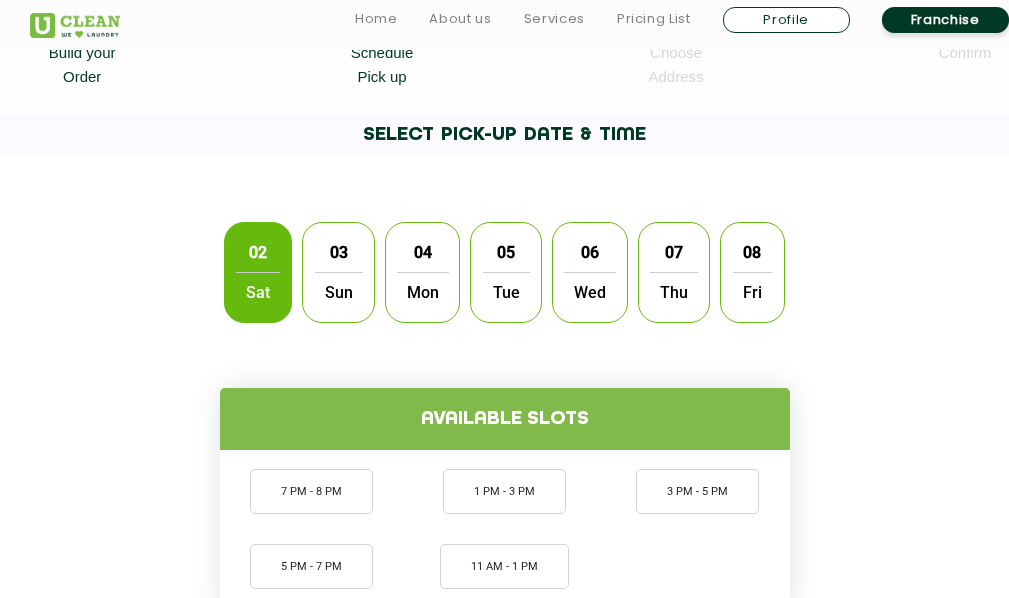 scroll, scrollTop: 500, scrollLeft: 0, axis: vertical 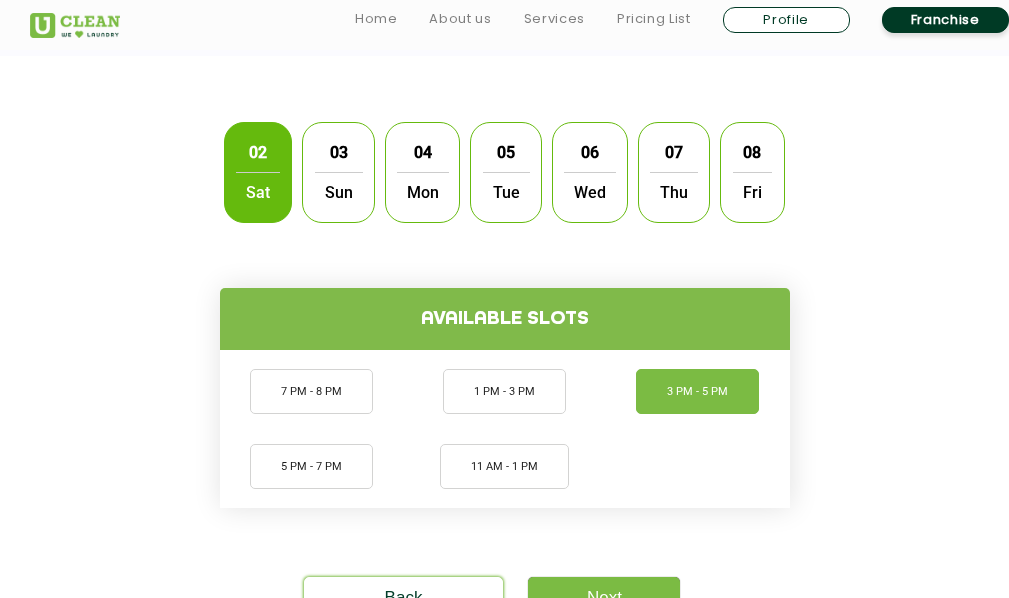 click on "3 PM - 5 PM" 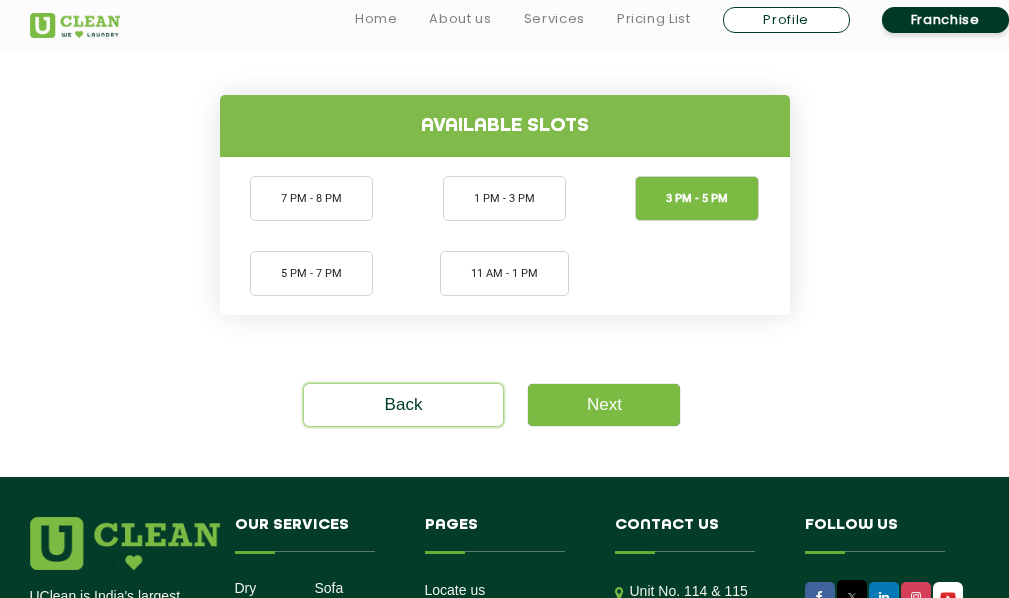 scroll, scrollTop: 700, scrollLeft: 0, axis: vertical 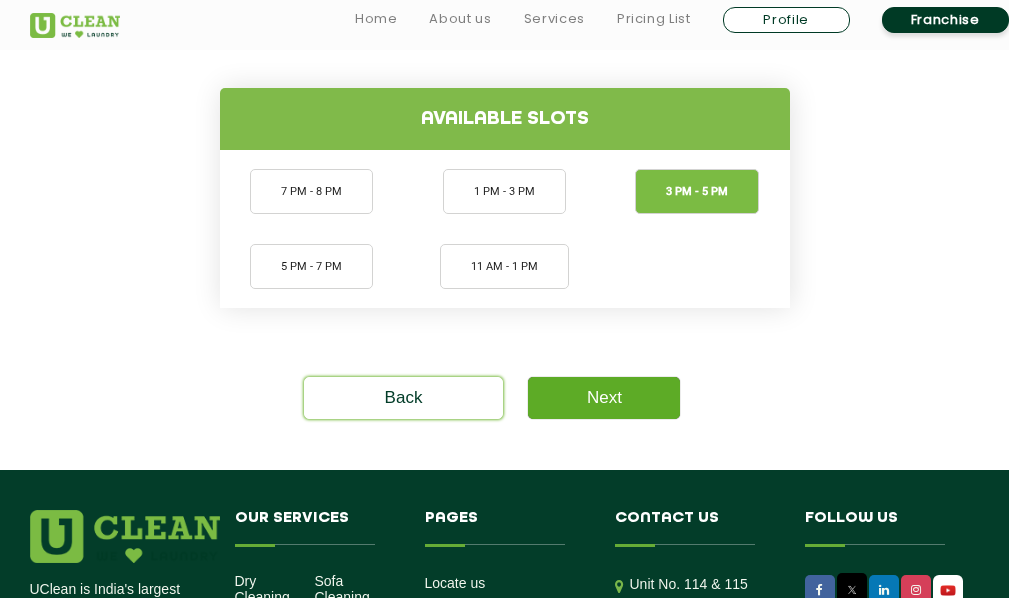 click on "Next" 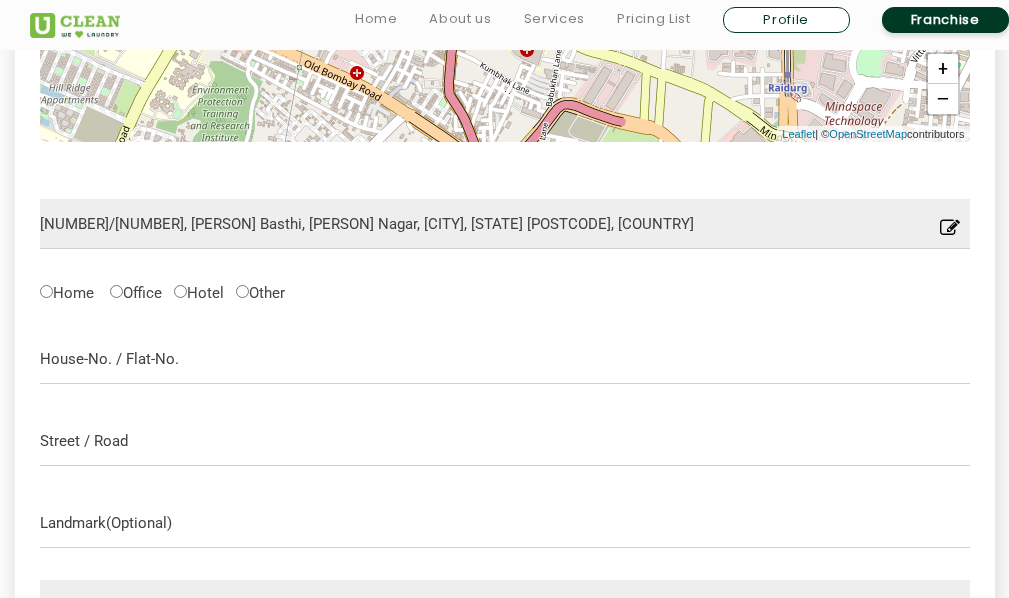 scroll, scrollTop: 934, scrollLeft: 0, axis: vertical 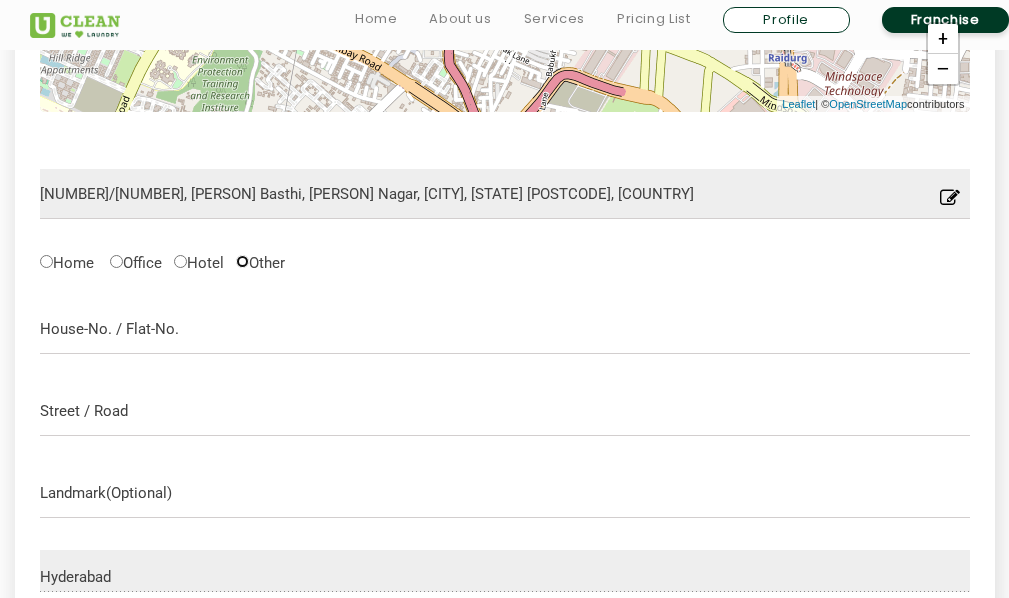 click on "Other" at bounding box center [242, 261] 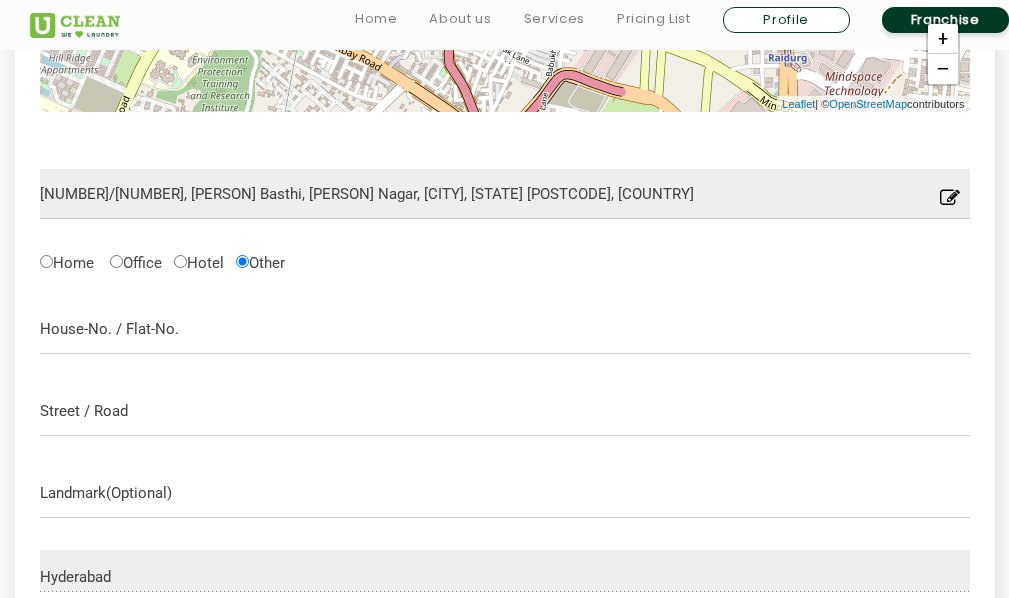 click at bounding box center [950, 203] 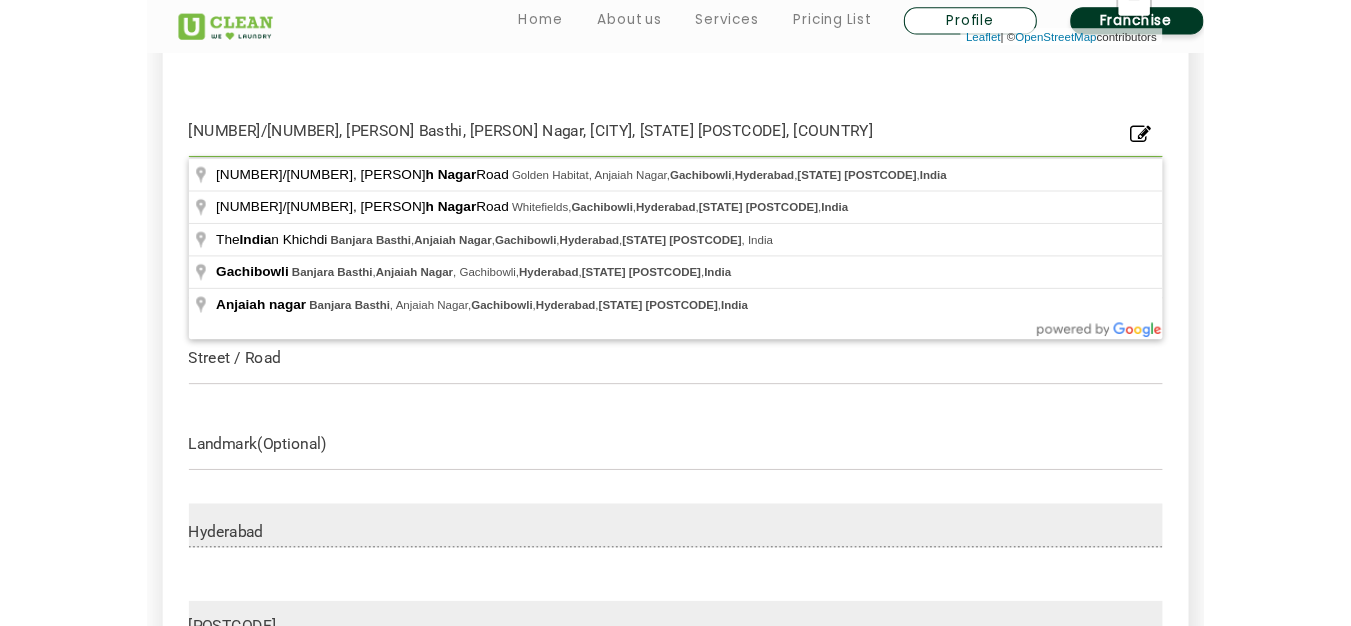 scroll, scrollTop: 1034, scrollLeft: 0, axis: vertical 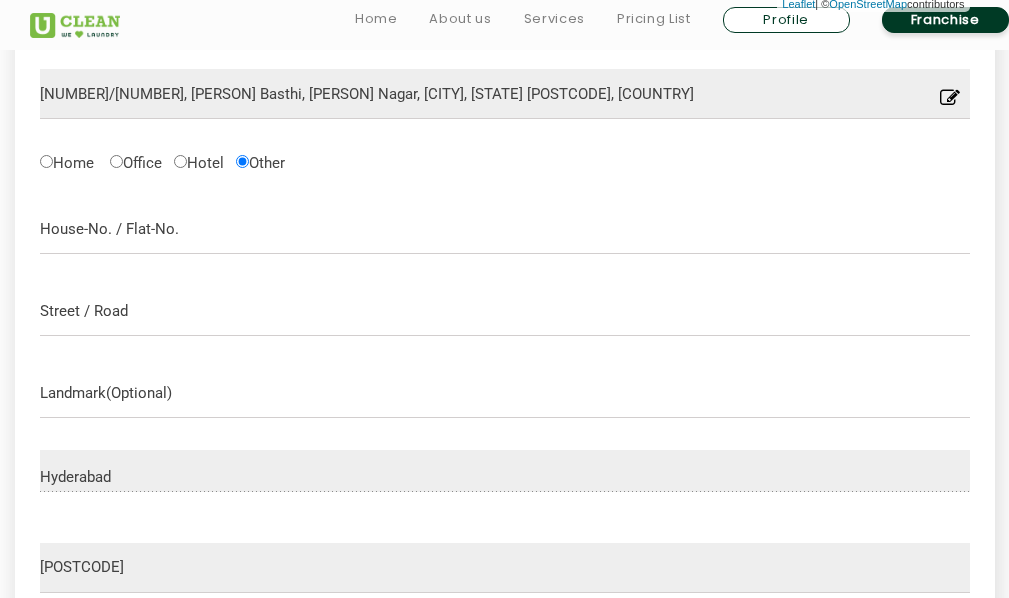 click on "[NUMBER]/[NUMBER], [PERSON] Basthi, [PERSON] Nagar, [CITY], [STATE] [POSTCODE], [COUNTRY] Location you have entered is not into our serviceable area, please try with some other location.  Home        Office       Hotel       Other      Other *Please select an address type *Please add House-No. / Flat-No. *Please add Street / Road [CITY] City *Please select the city [POSTCODE] *Please enter Post code Save" at bounding box center [505, 368] 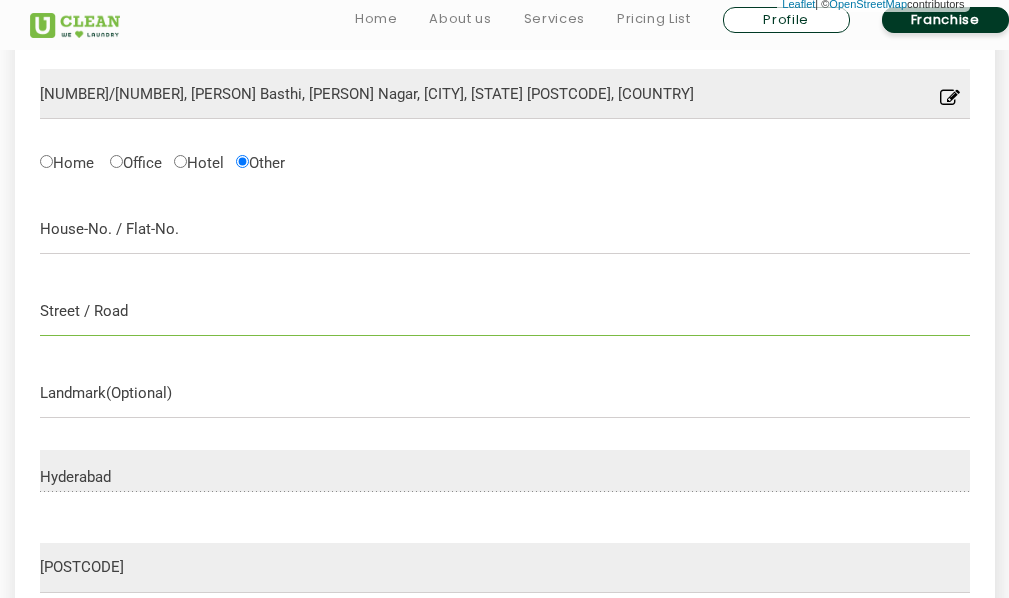 click at bounding box center [505, 311] 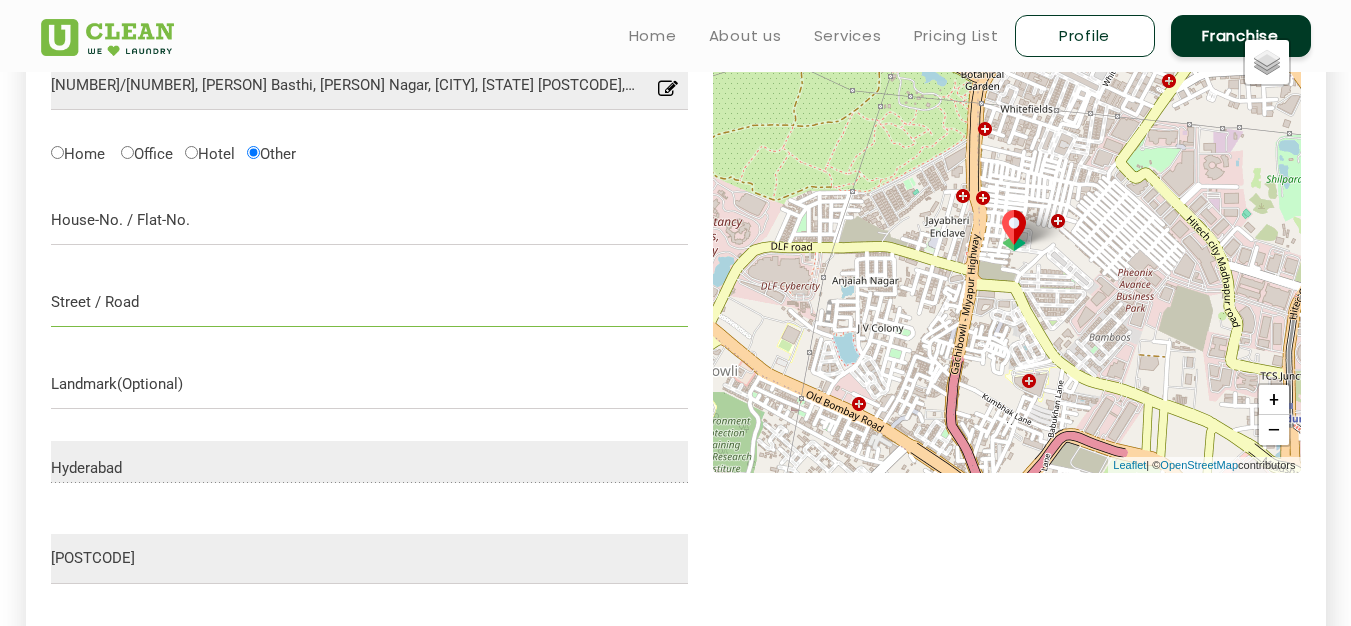 scroll, scrollTop: 634, scrollLeft: 0, axis: vertical 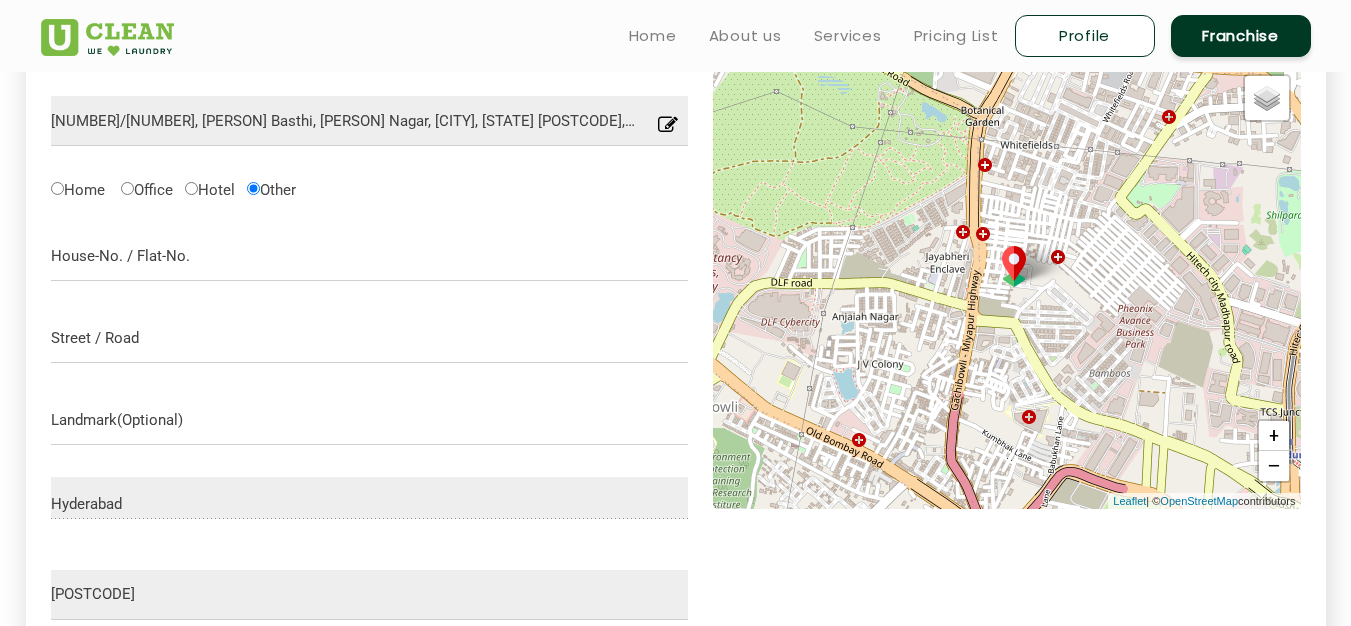 click at bounding box center (668, 130) 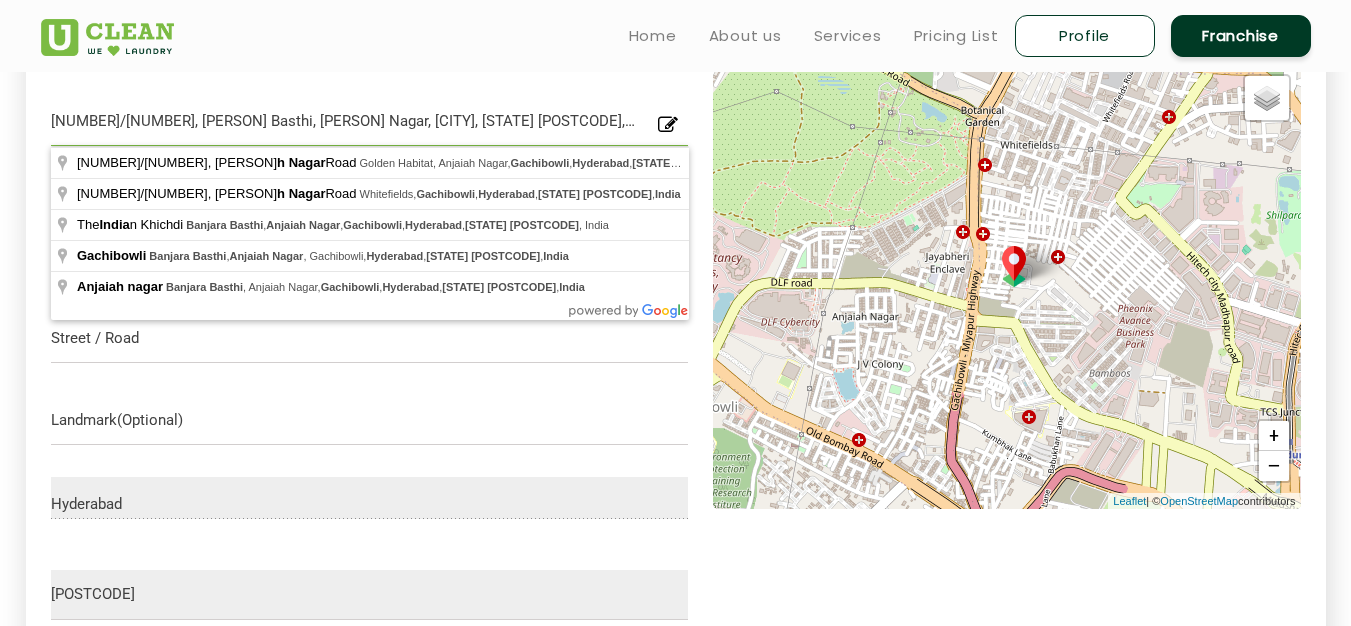 click on "[NUMBER]/[NUMBER], [PERSON] Basthi, [PERSON] Nagar, [CITY], [STATE] [POSTCODE], [COUNTRY]" at bounding box center [370, 121] 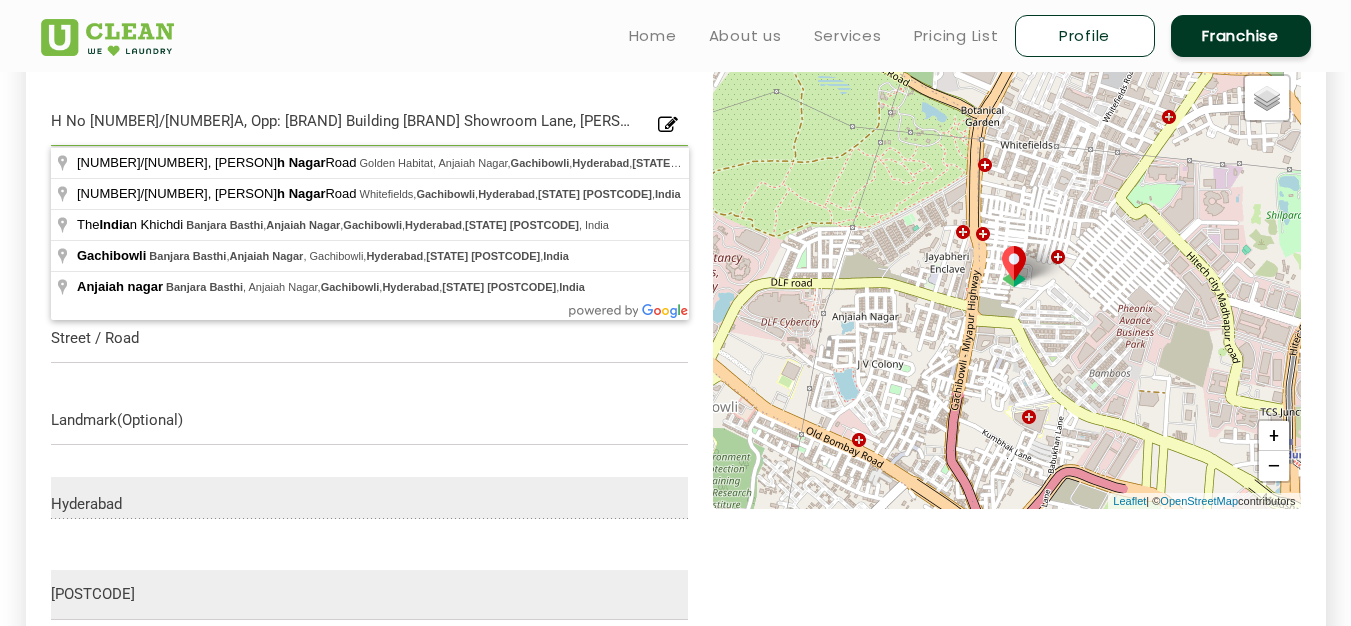 scroll, scrollTop: 0, scrollLeft: 75, axis: horizontal 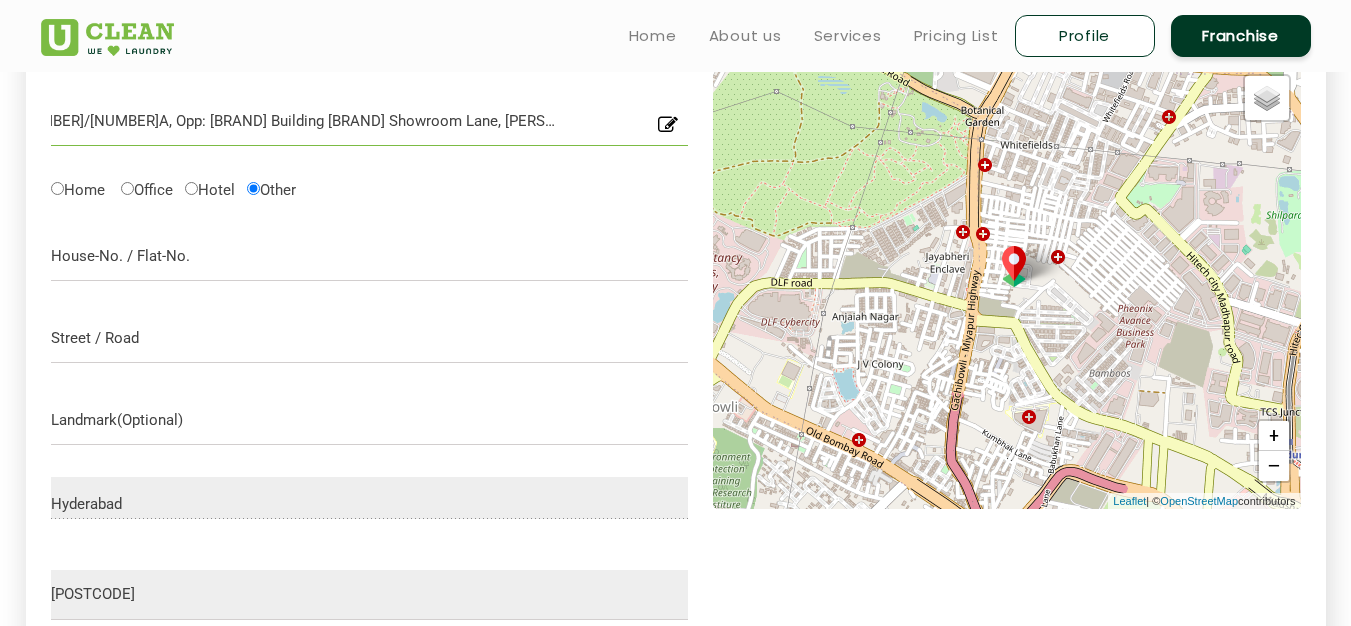 click on "H No 1-60/20A, Opp: Platinum Building Yamaha Showroom Lane, Anjaiah Nagar, Gachibowli-500032" at bounding box center (370, 121) 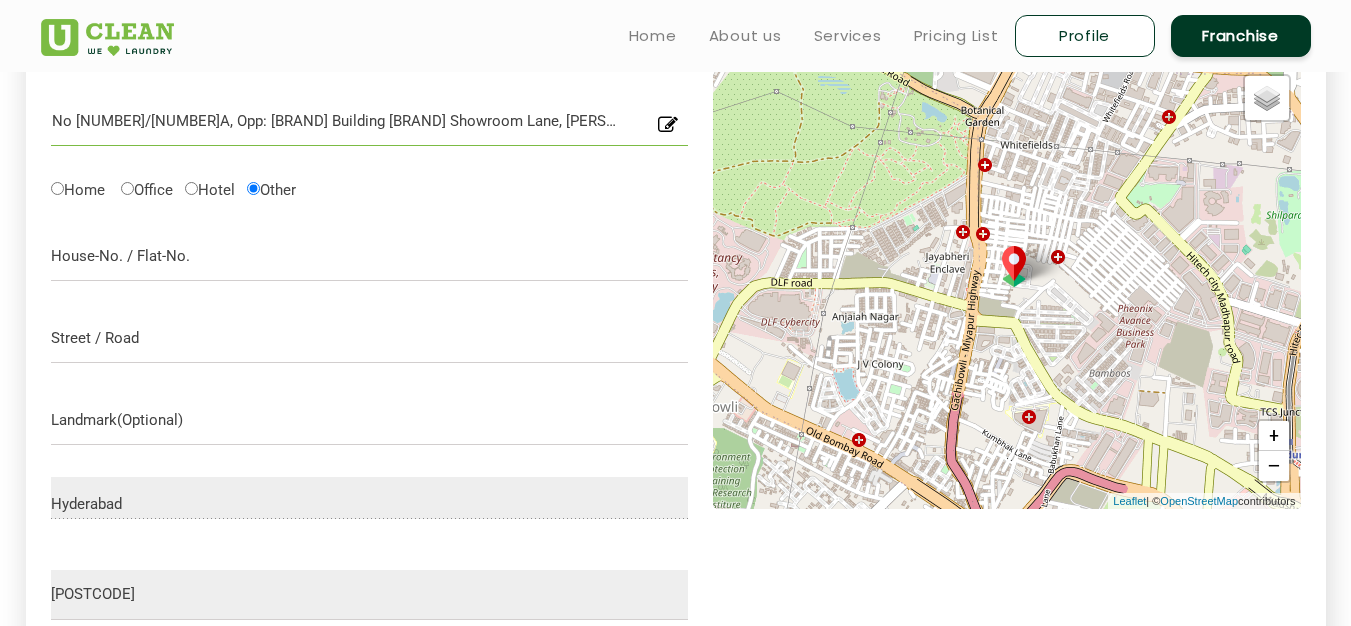 scroll, scrollTop: 0, scrollLeft: 0, axis: both 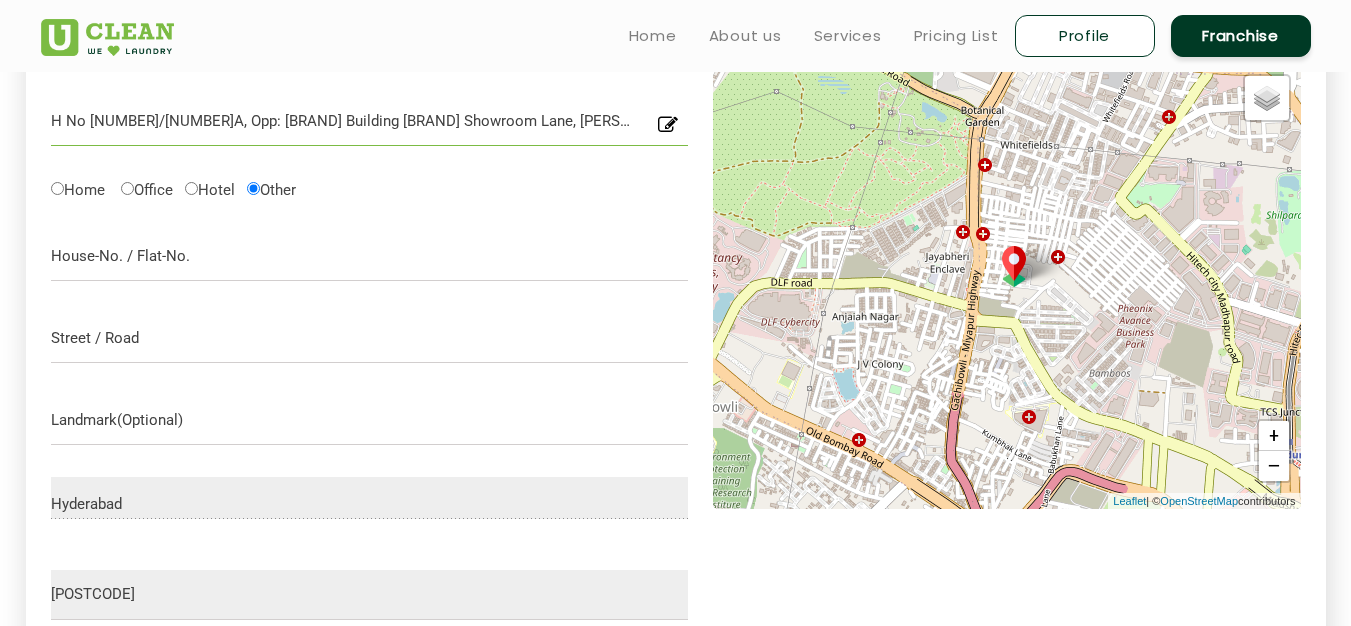 click on "H No 1-60/20A, Opp: Platinum Building Yamaha Showroom Lane, Anjaiah Nagar, Gachibowli-500032" at bounding box center (370, 121) 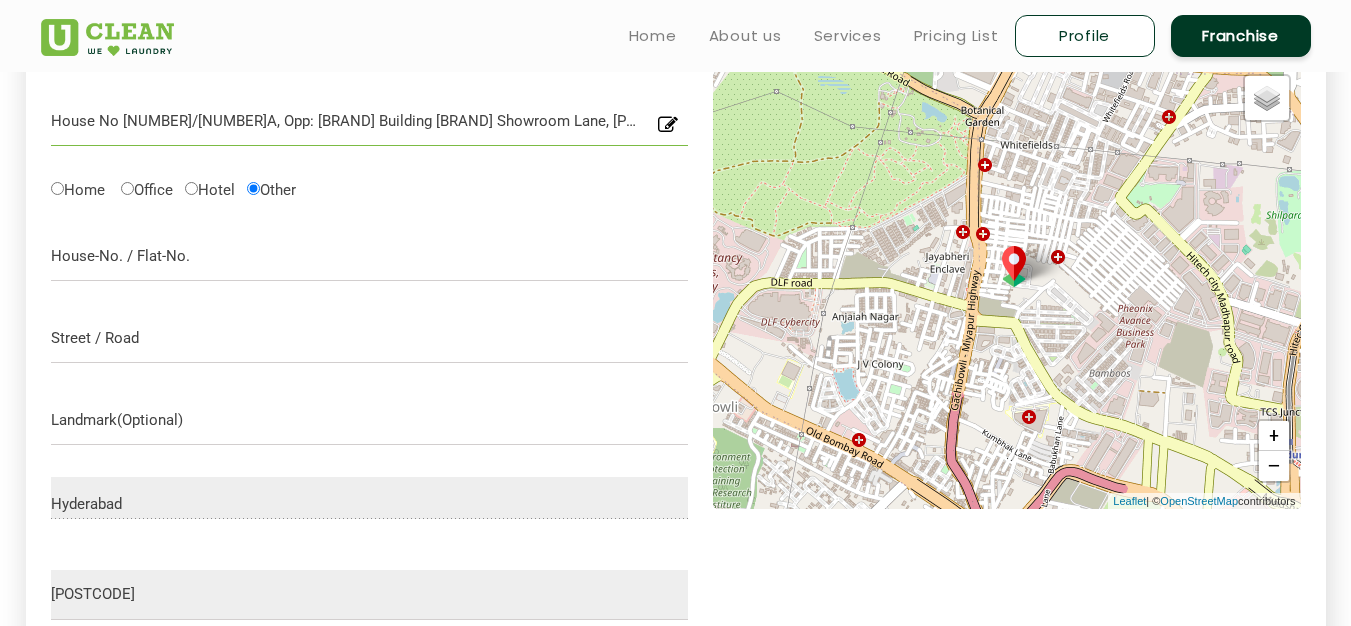 click on "House No 1-60/20A, Opp: Platinum Building Yamaha Showroom Lane, Anjaiah Nagar, Gachibowli-500032" at bounding box center [370, 121] 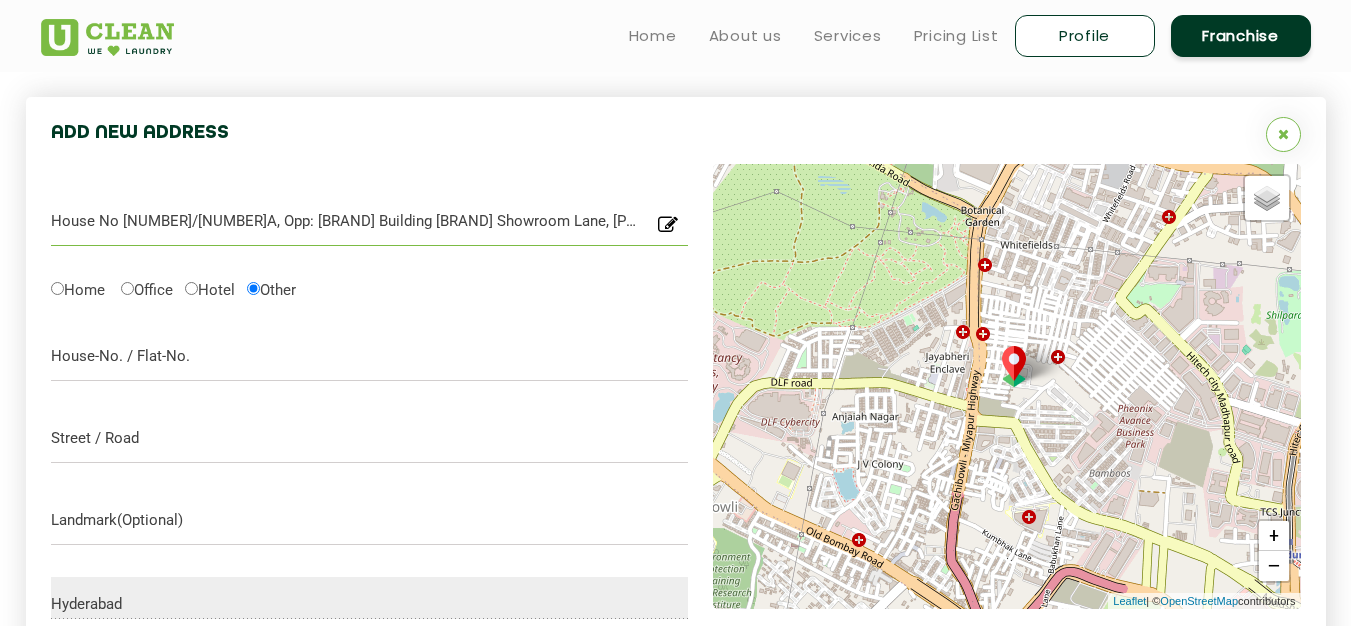 drag, startPoint x: 352, startPoint y: 219, endPoint x: 366, endPoint y: 233, distance: 19.79899 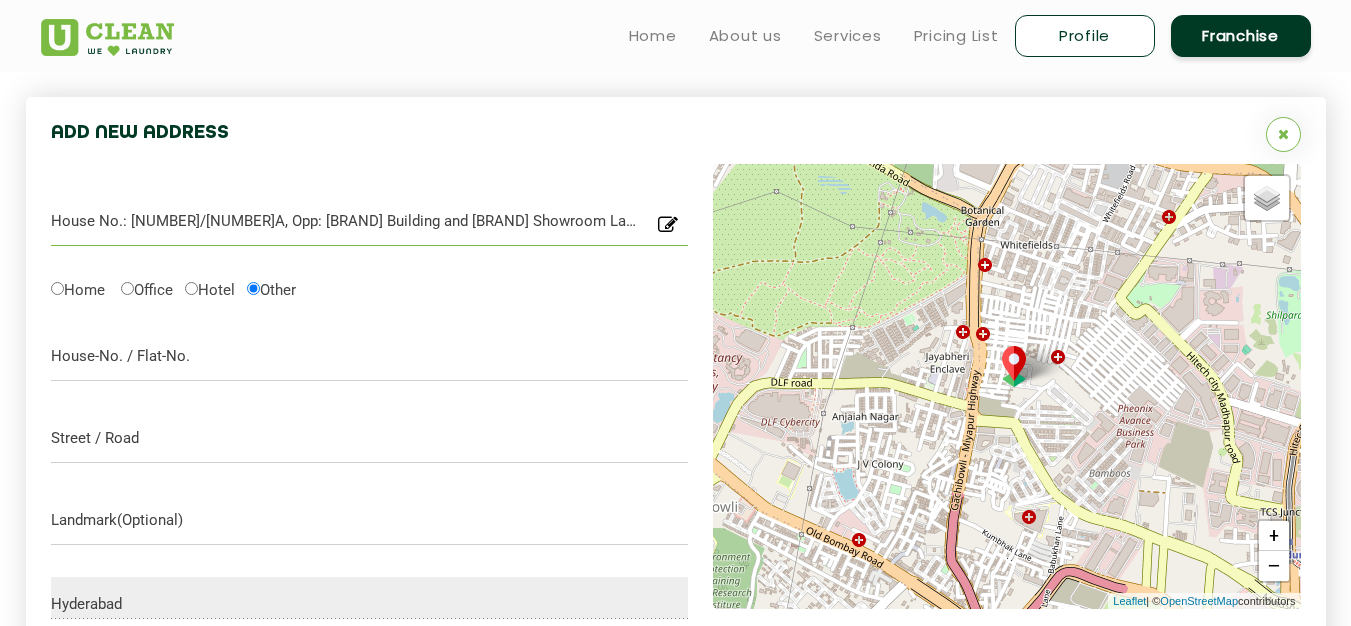 click on "House No.: 1-60/20A, Opp: Platinum Building and Yamaha Showroom Lane, Anjaiah Nagar, Gachibowli-500032" at bounding box center (370, 221) 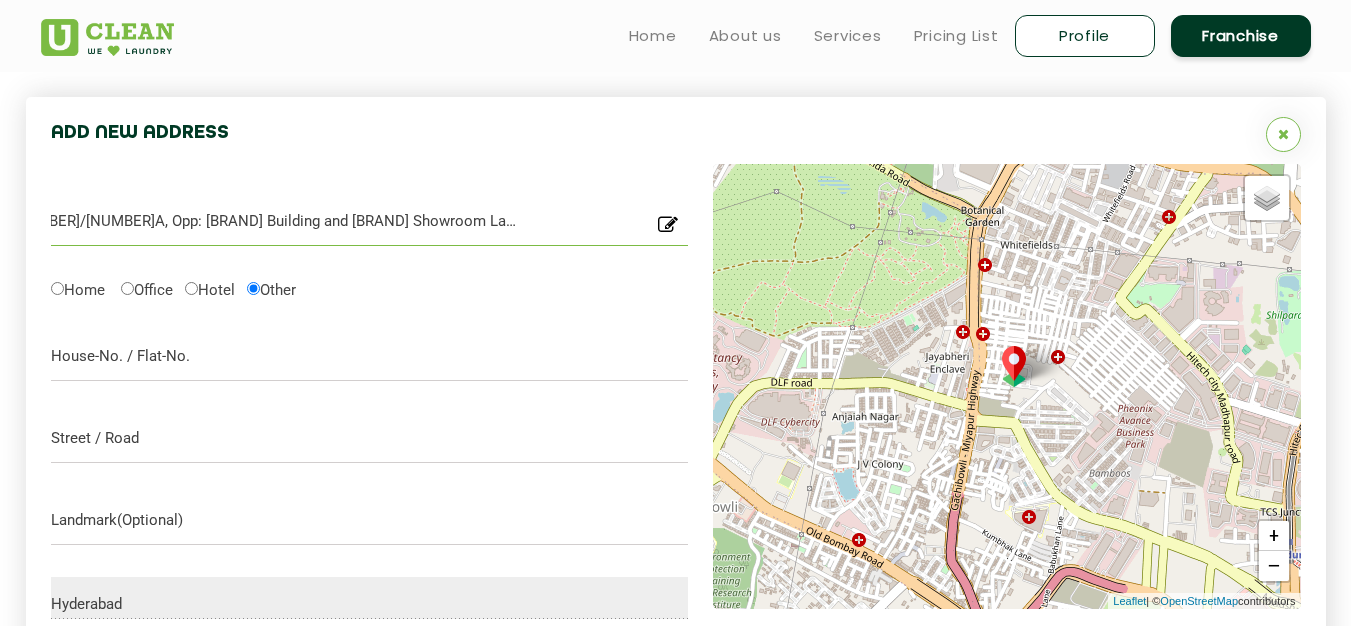 scroll, scrollTop: 0, scrollLeft: 144, axis: horizontal 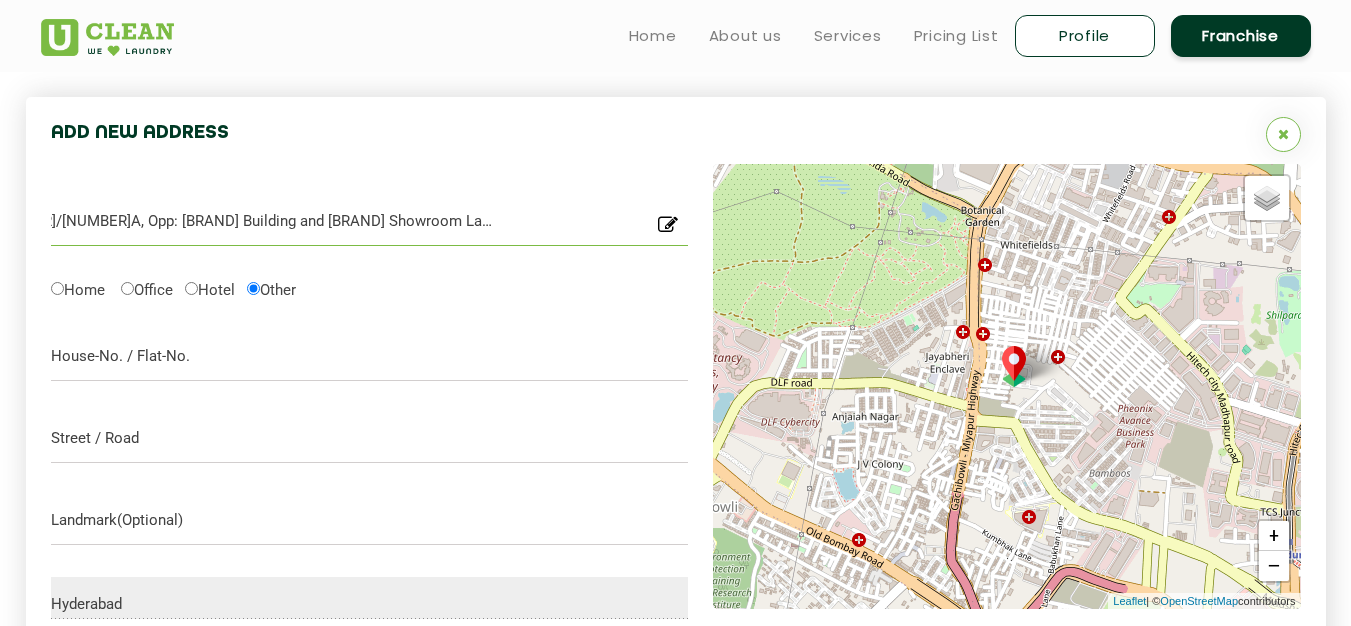 type on "House No.: 1-60/20A, Opp: Platinum Building and Yamaha Showroom Lane, Anjaiah Nagar, Gachibowli-500032" 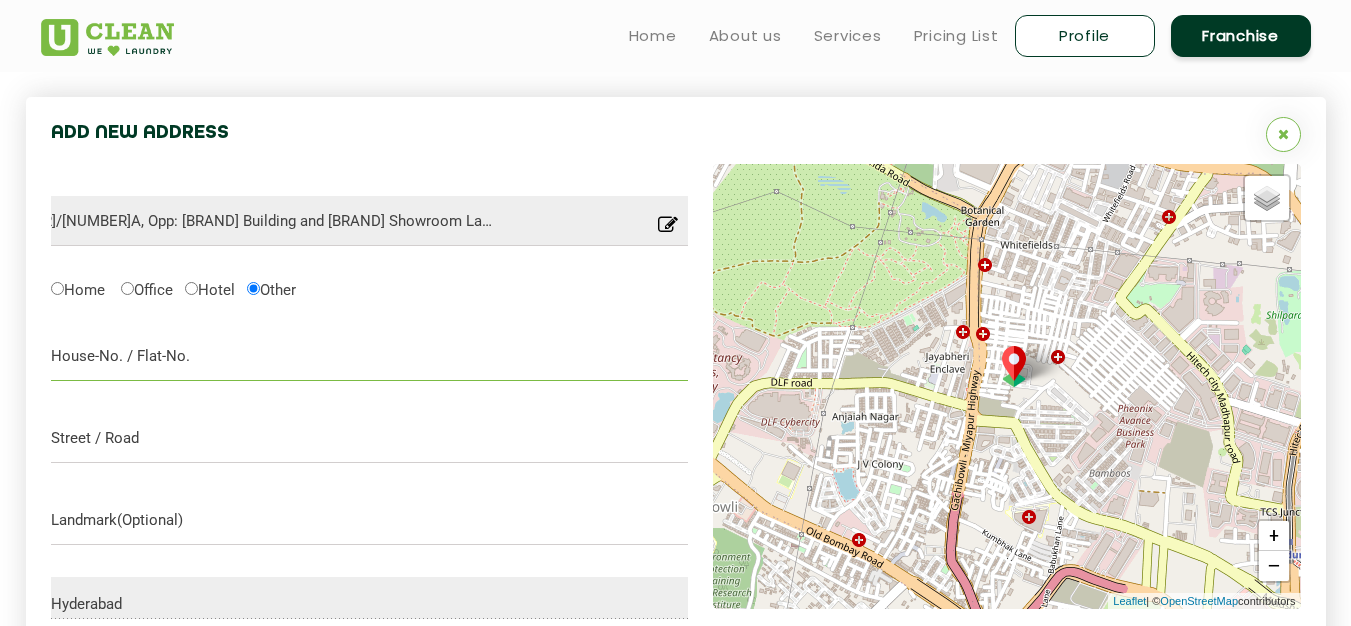 scroll, scrollTop: 0, scrollLeft: 0, axis: both 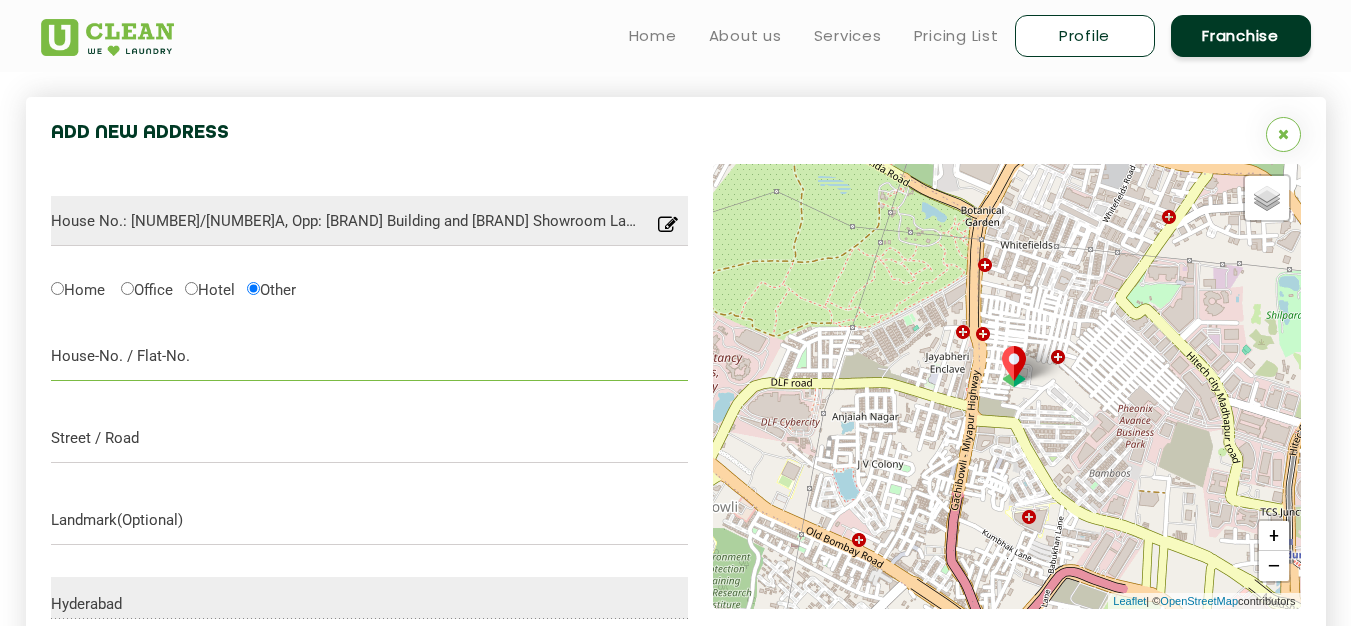 click at bounding box center [370, 356] 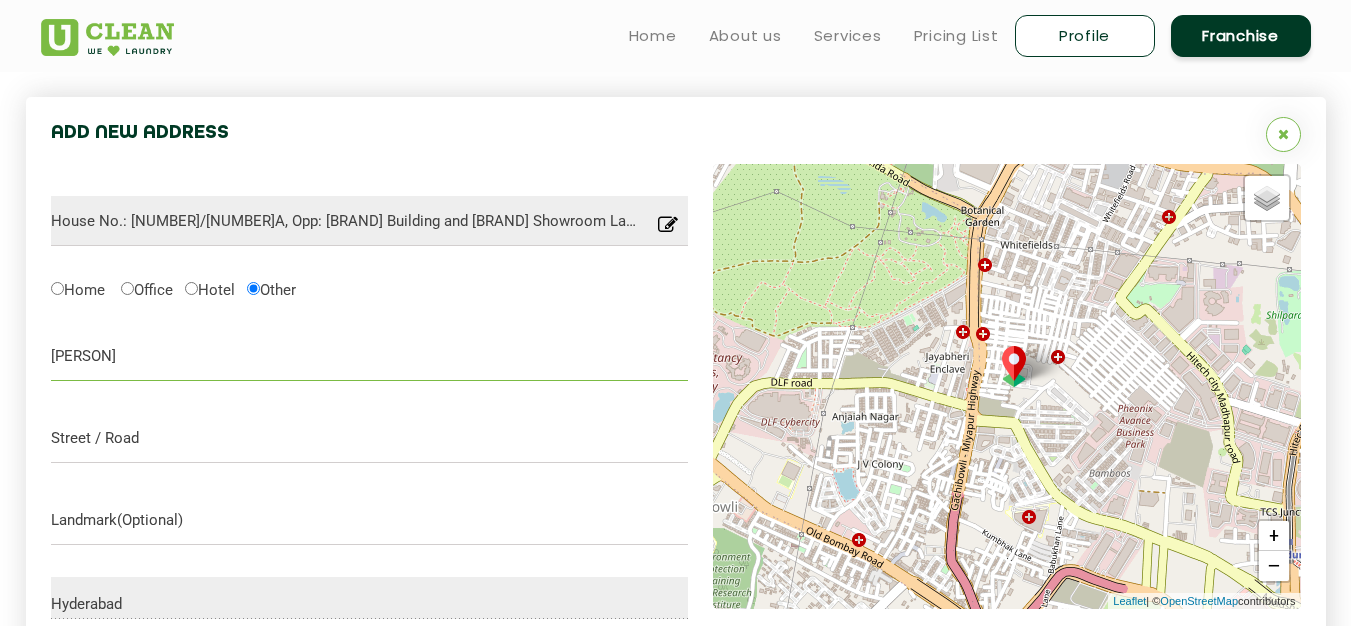 drag, startPoint x: 110, startPoint y: 351, endPoint x: 46, endPoint y: 350, distance: 64.00781 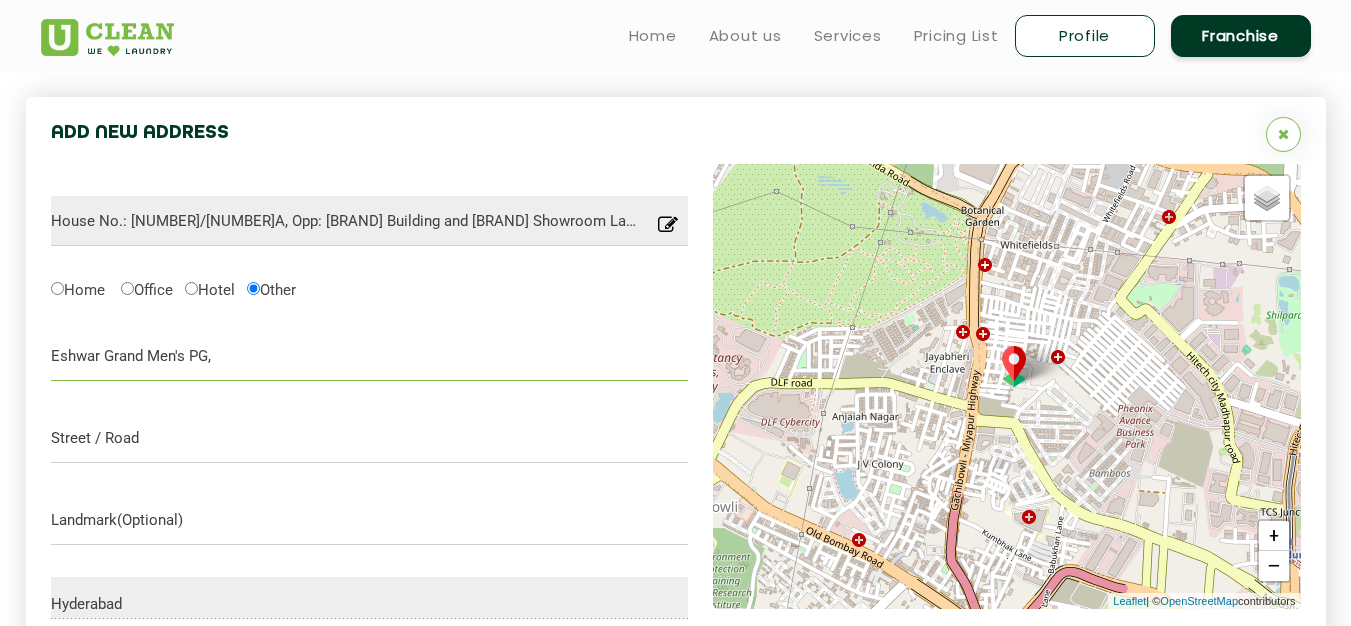 click on "Eshwar Grand Men's PG," at bounding box center (370, 356) 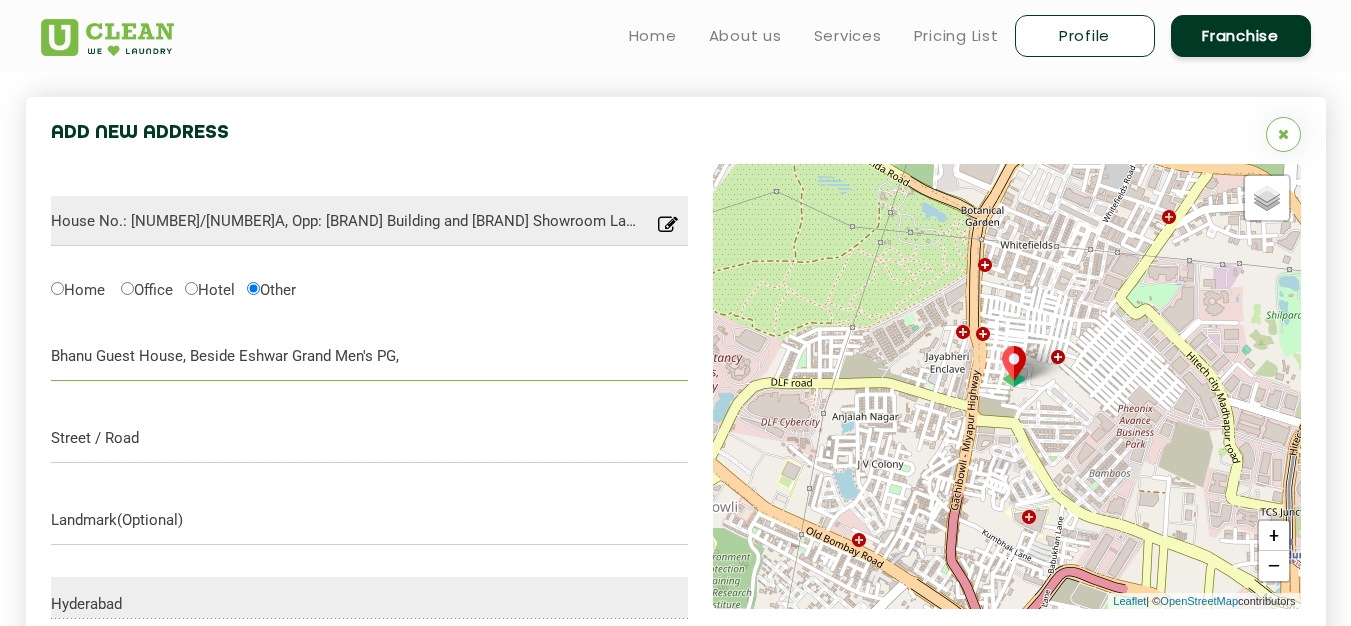 click on "Bhanu Guest House, Beside Eshwar Grand Men's PG," at bounding box center [370, 356] 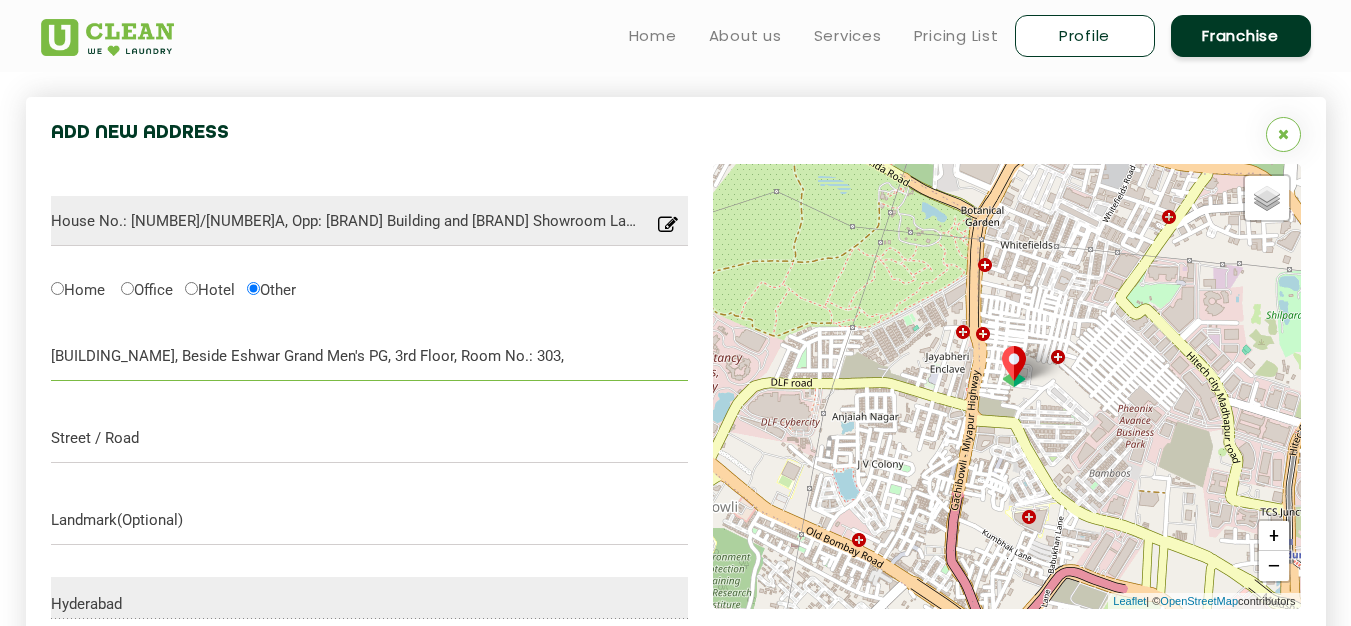 type on "Bhanu Guest House, Beside Eshwar Grand Men's PG, 3rd Floor, Room No.: 303," 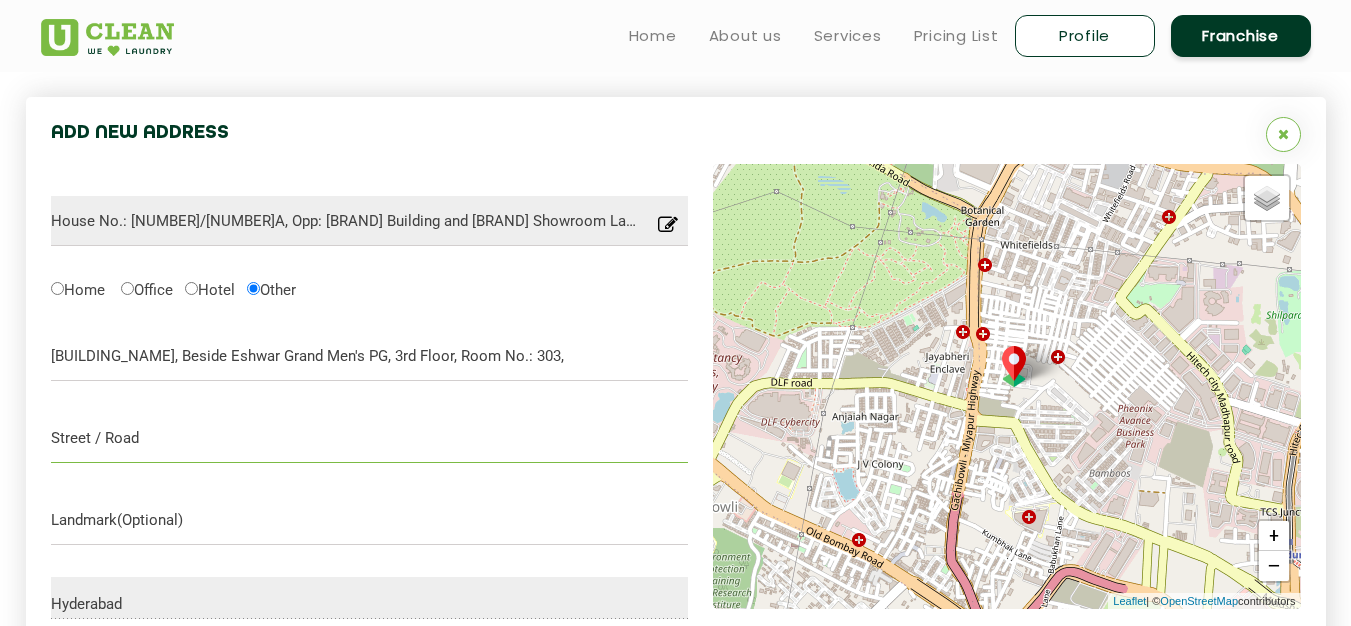 click at bounding box center (370, 438) 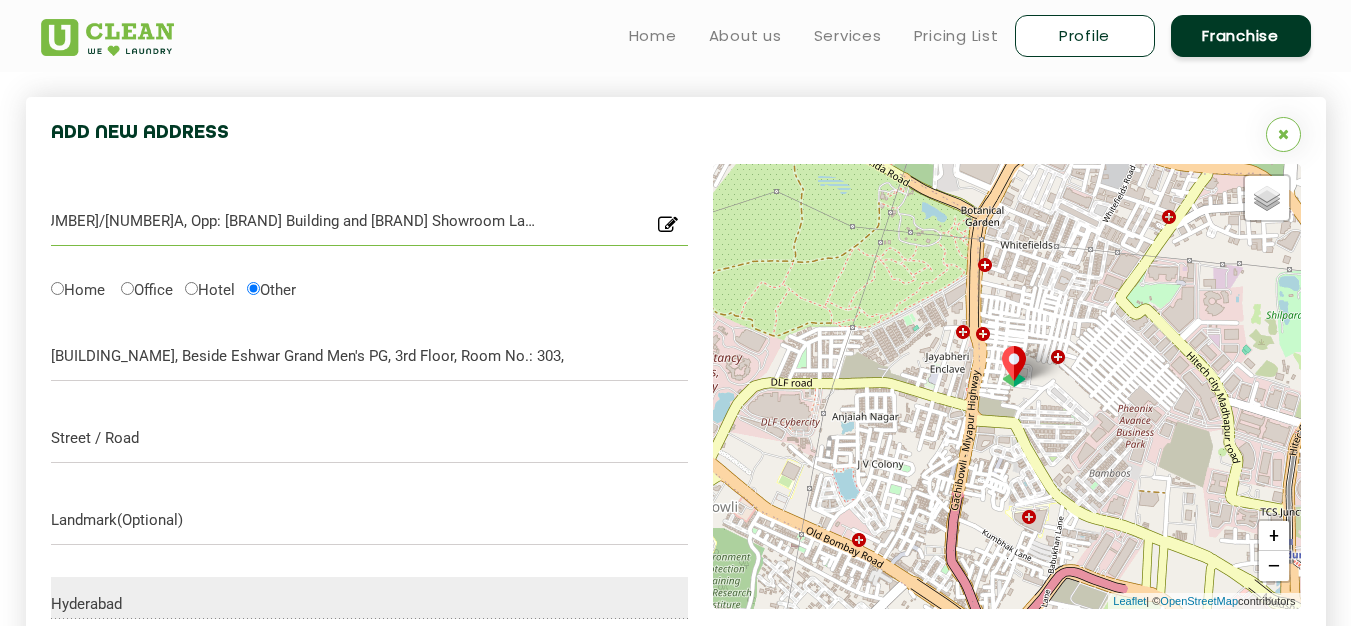 scroll, scrollTop: 0, scrollLeft: 144, axis: horizontal 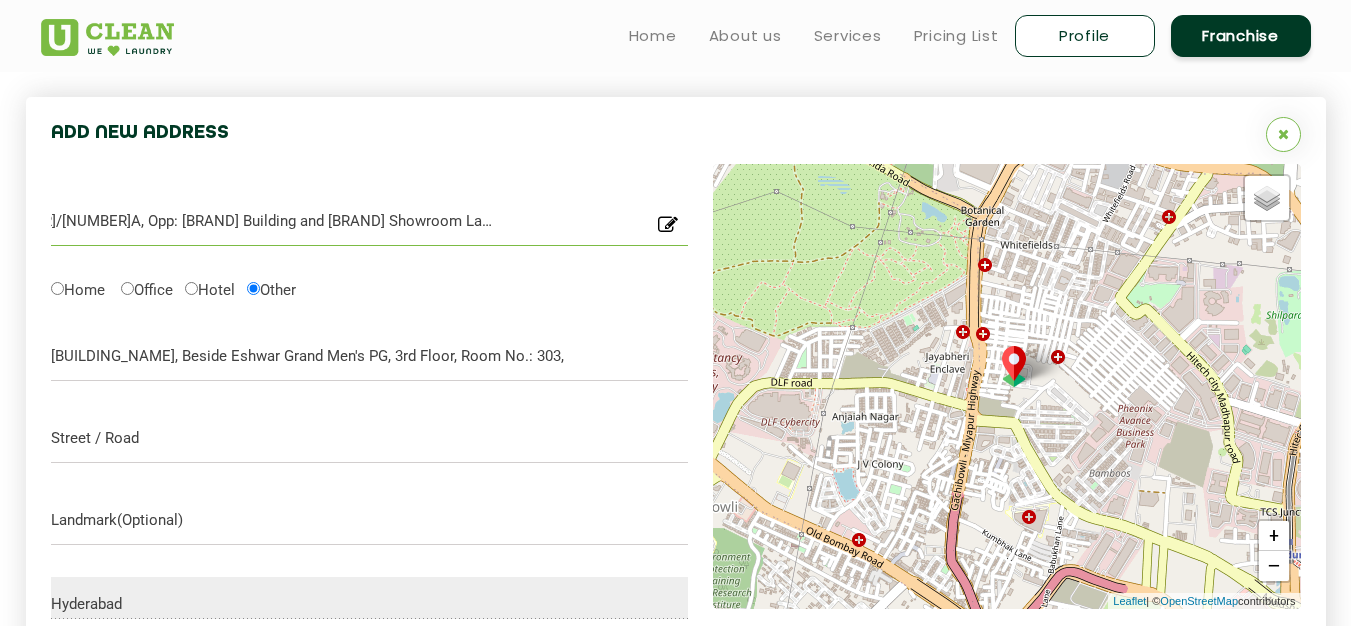drag, startPoint x: 128, startPoint y: 221, endPoint x: 671, endPoint y: 215, distance: 543.03314 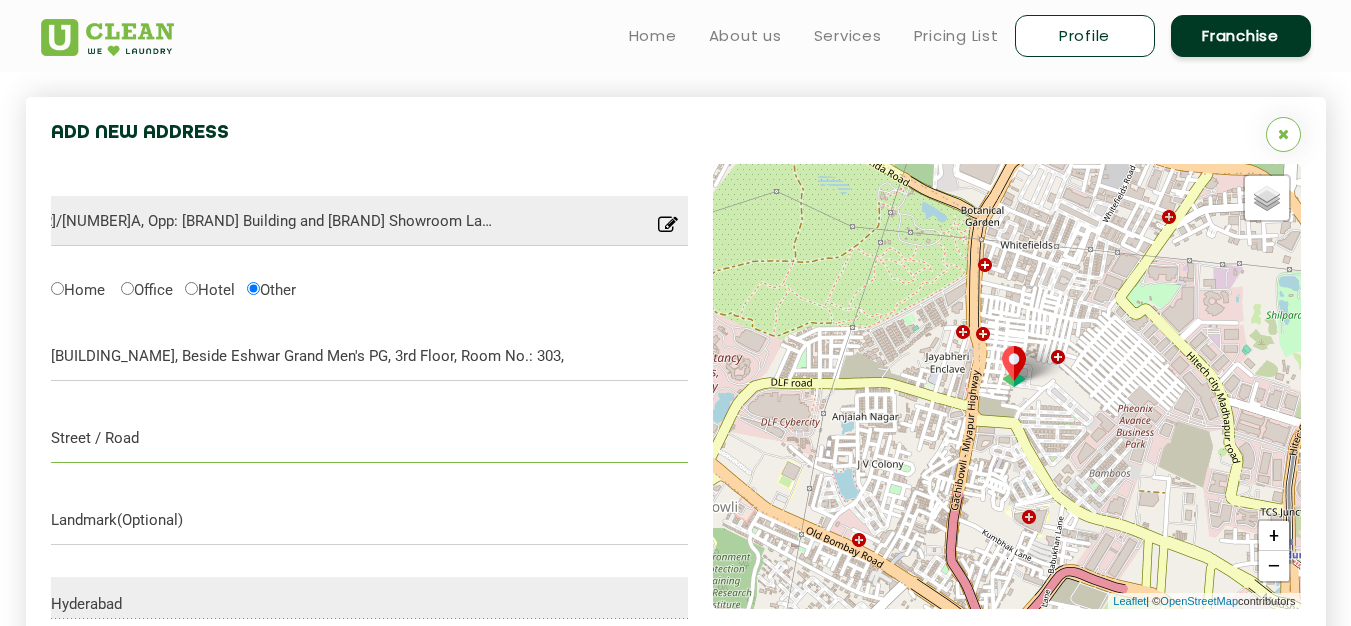 scroll, scrollTop: 0, scrollLeft: 0, axis: both 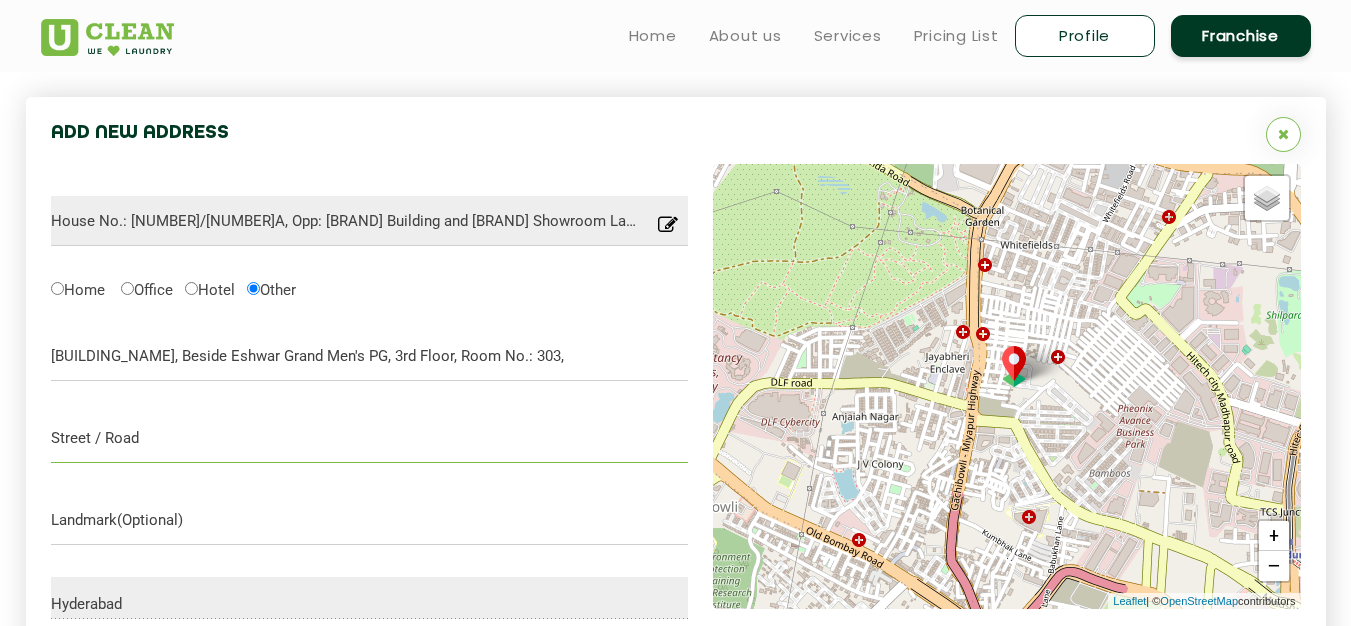 click at bounding box center [370, 438] 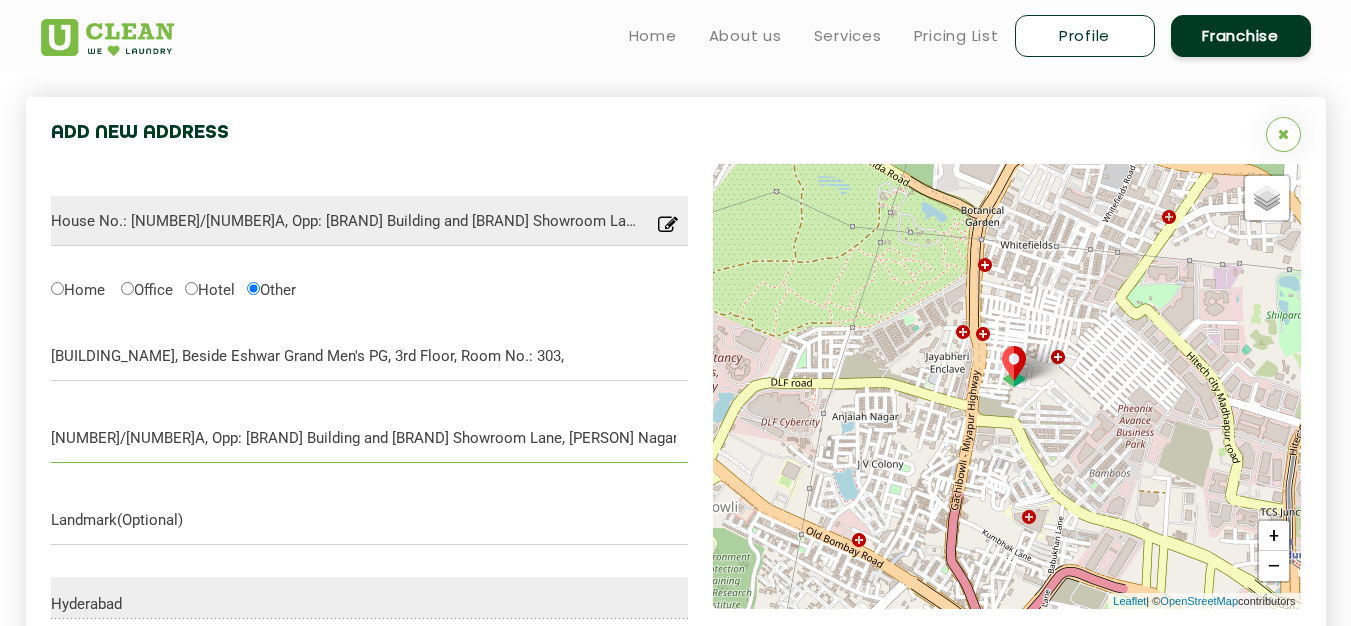 scroll, scrollTop: 0, scrollLeft: 28, axis: horizontal 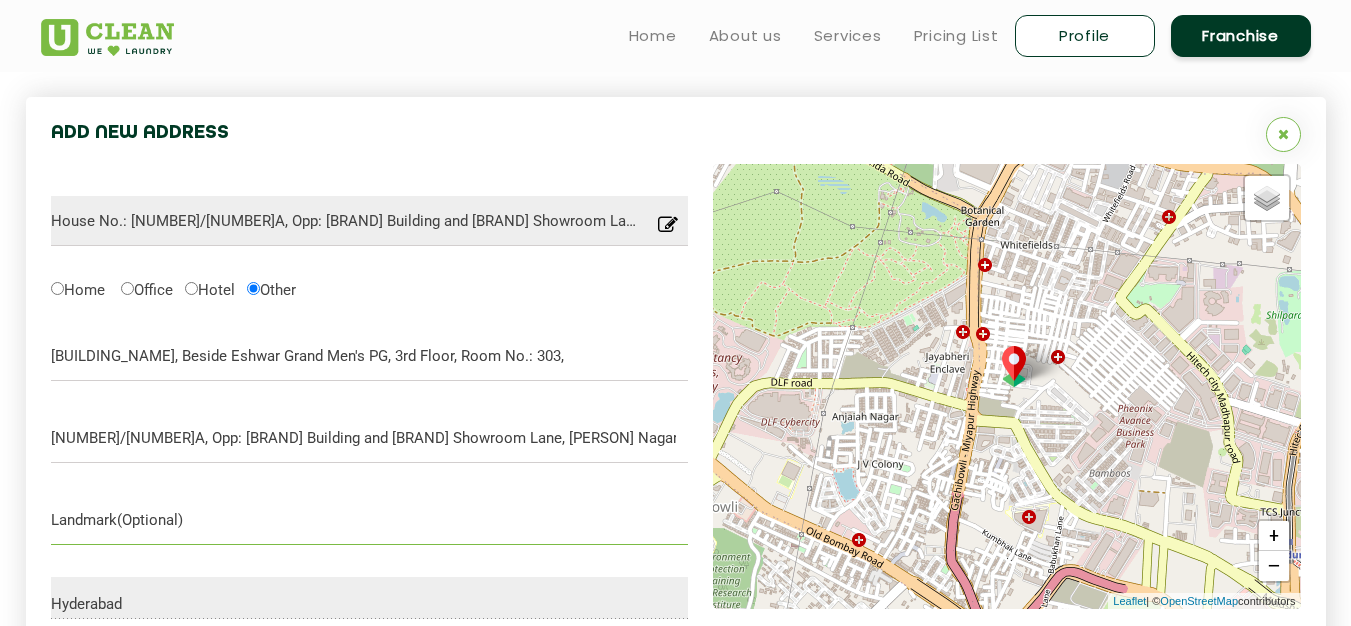 click at bounding box center (370, 520) 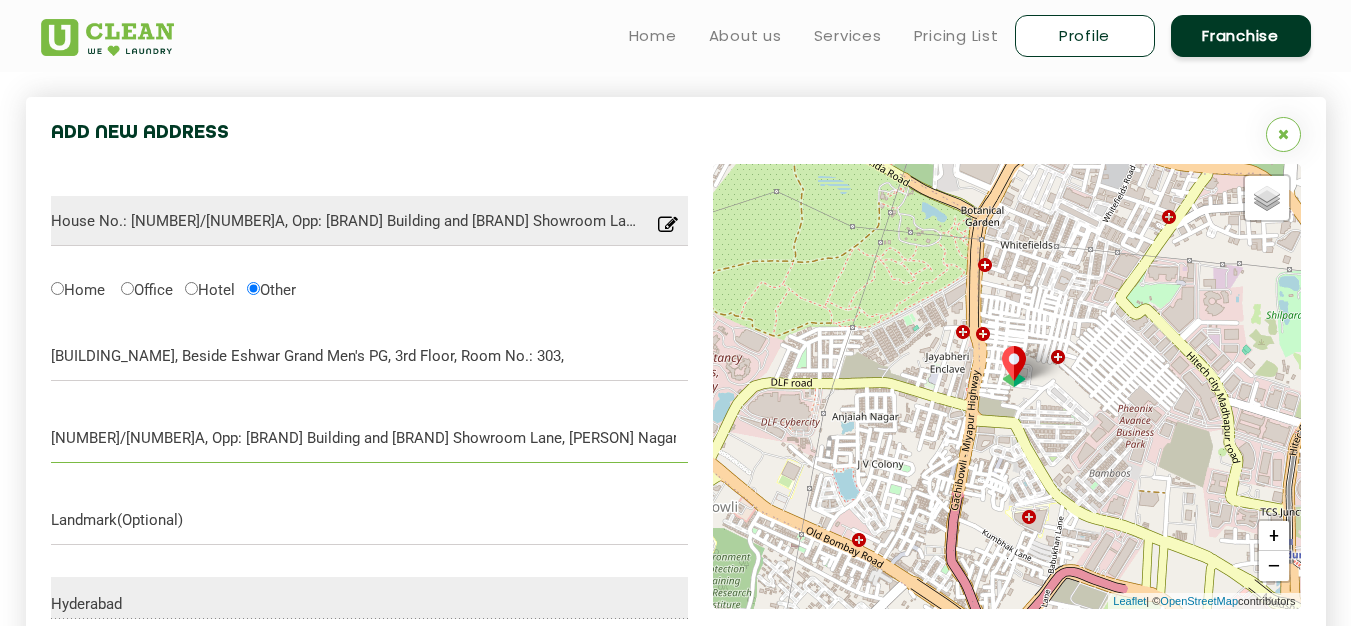 drag, startPoint x: 123, startPoint y: 440, endPoint x: 475, endPoint y: 450, distance: 352.14203 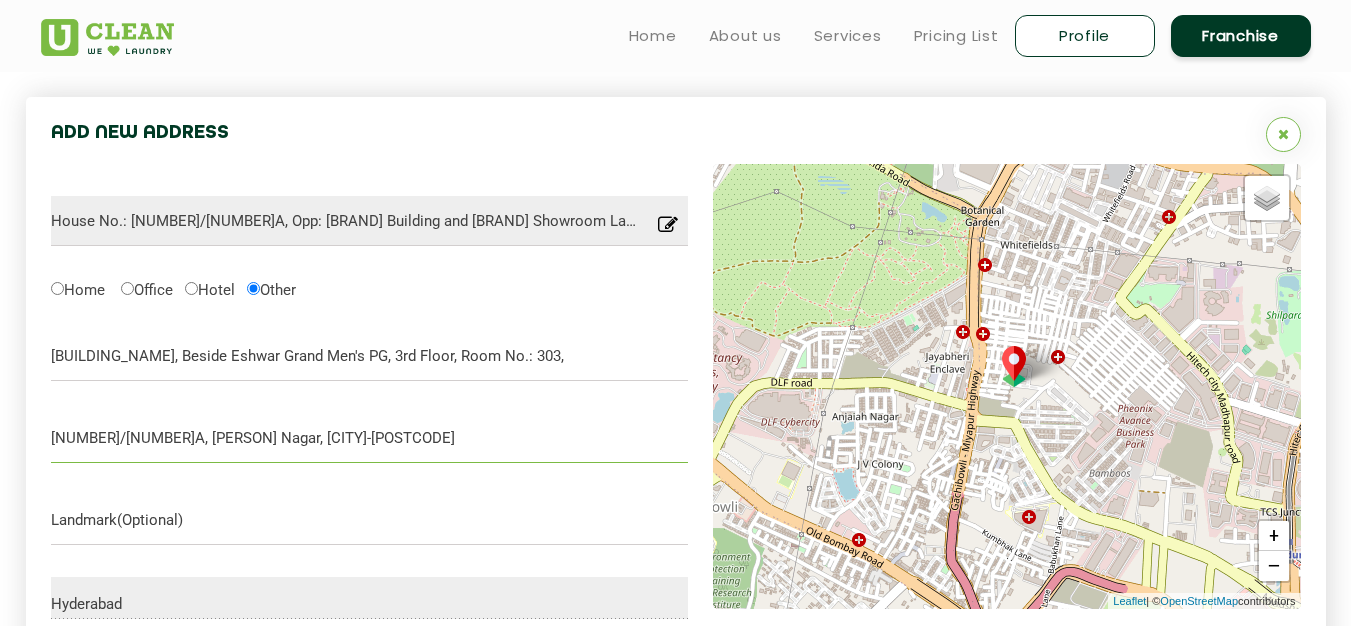 type on "1-60/20A, Anjaiah Nagar, Gachibowli-500032" 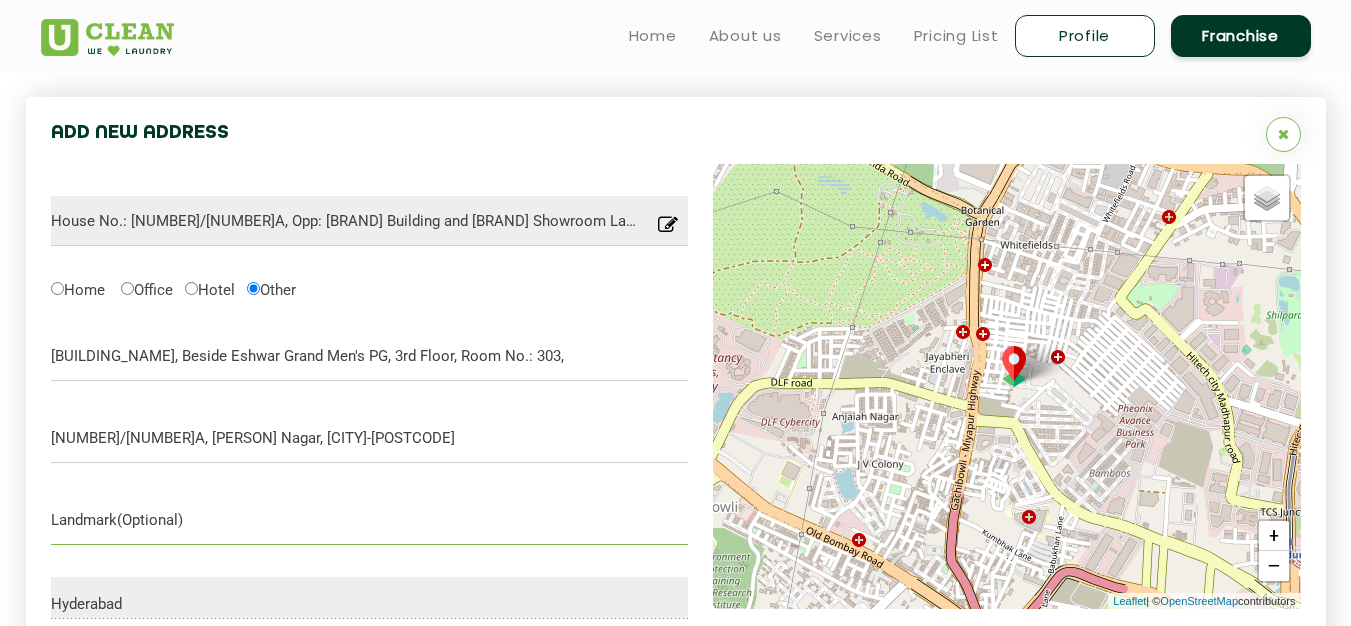 click at bounding box center [370, 520] 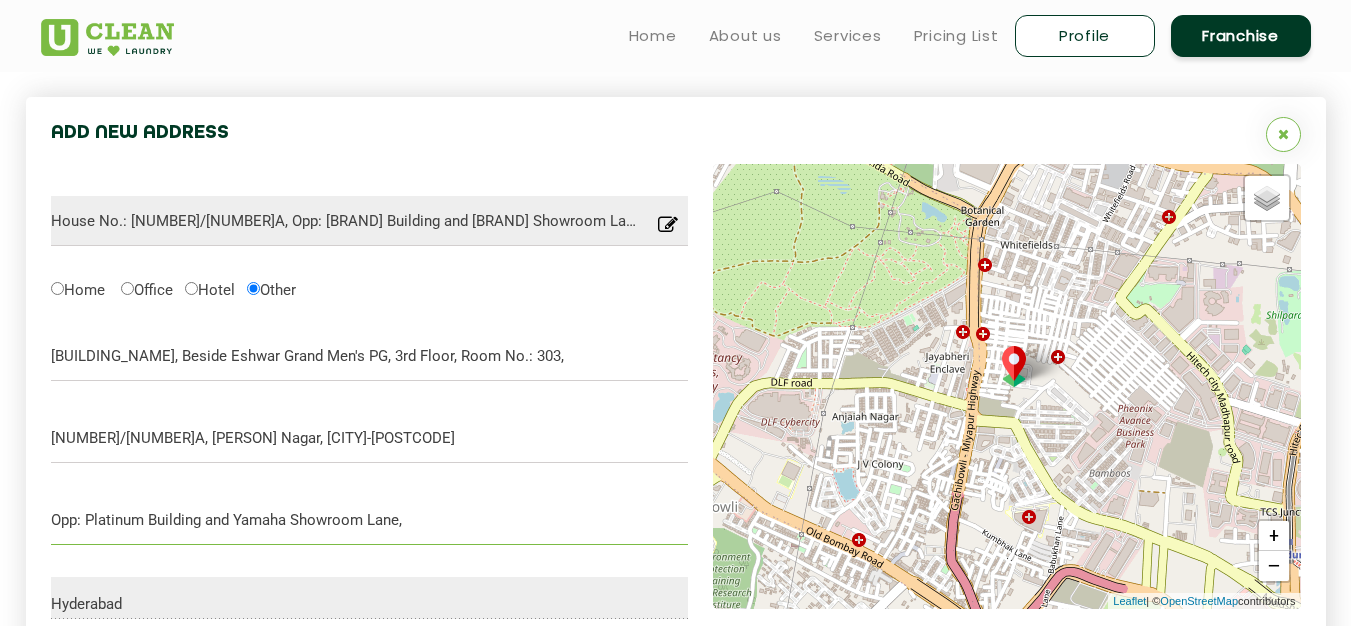 click on "Opp: Platinum Building and Yamaha Showroom Lane," at bounding box center [370, 520] 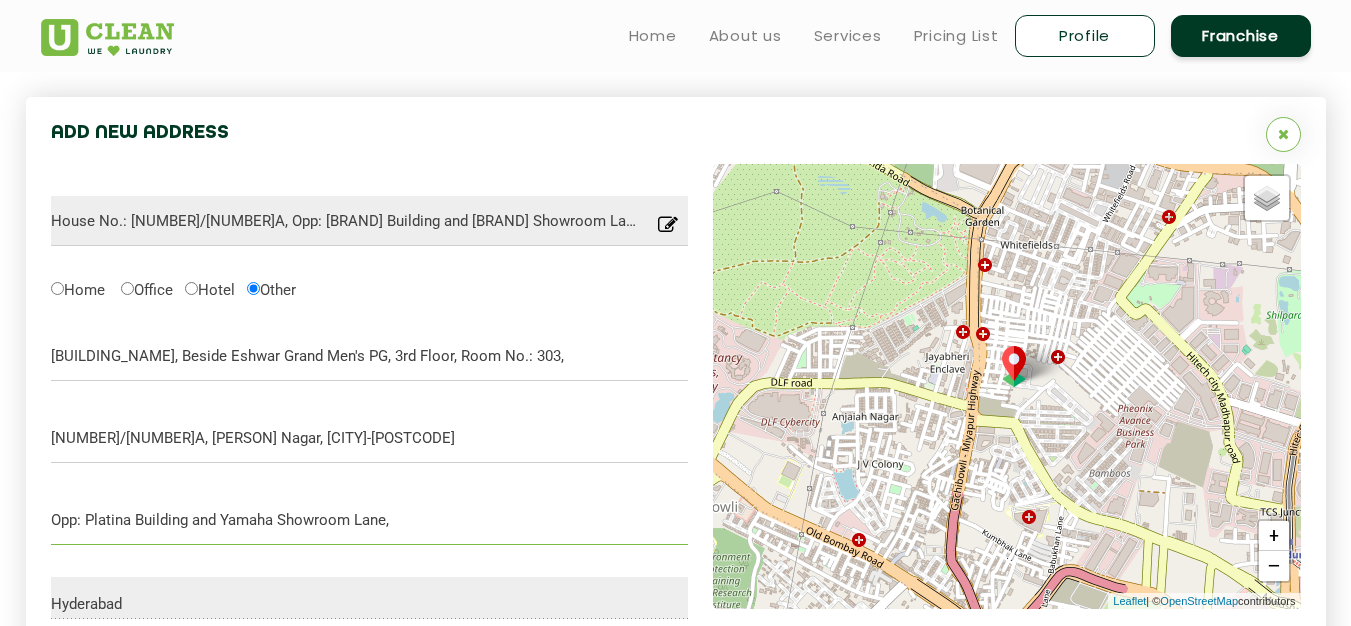 type on "Opp: Platina Building and Yamaha Showroom Lane," 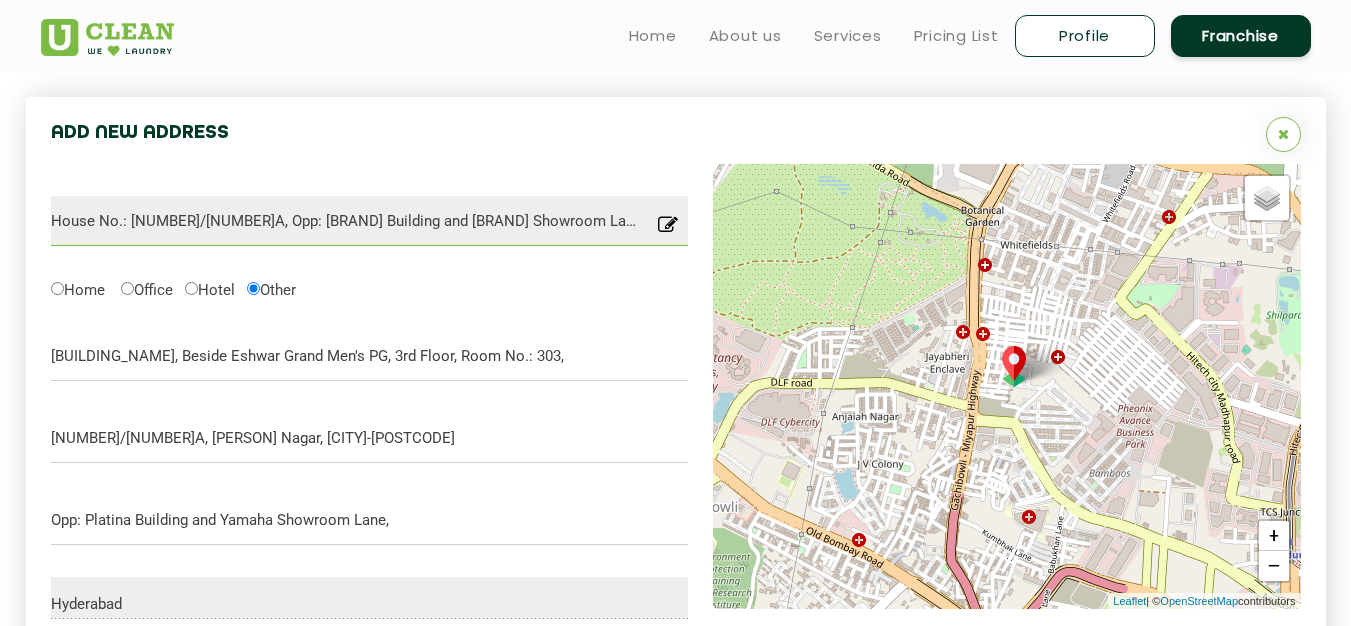 click on "House No.: 1-60/20A, Opp: Platinum Building and Yamaha Showroom Lane, Anjaiah Nagar, Gachibowli-500032" at bounding box center [370, 221] 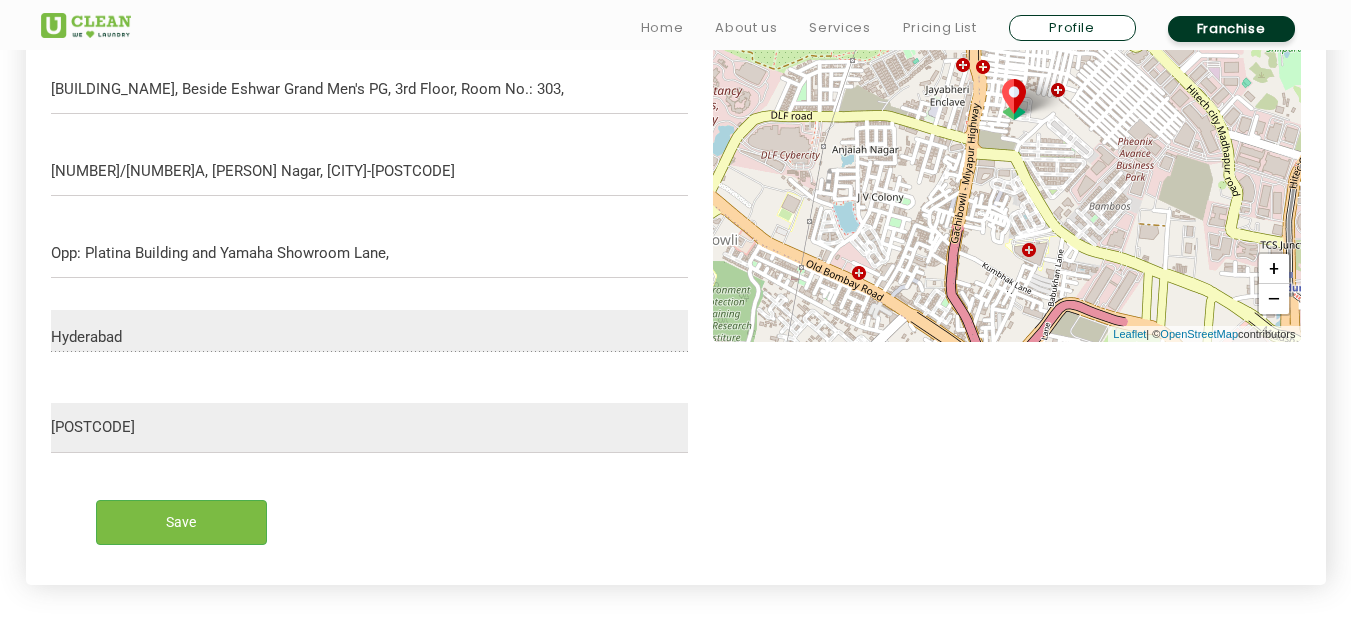 scroll, scrollTop: 834, scrollLeft: 0, axis: vertical 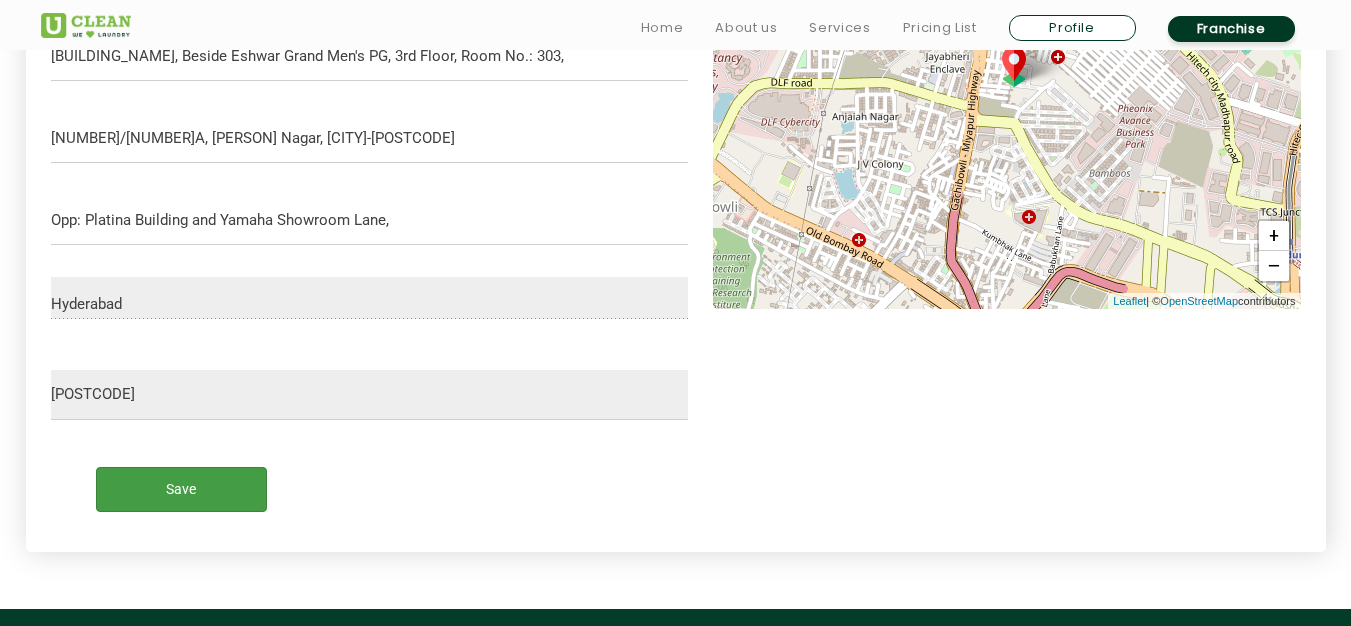 type on "House No.: 1-60/20A, Opp: Platina Building and Yamaha Showroom Lane, Anjaiah Nagar, Gachibowli-500032" 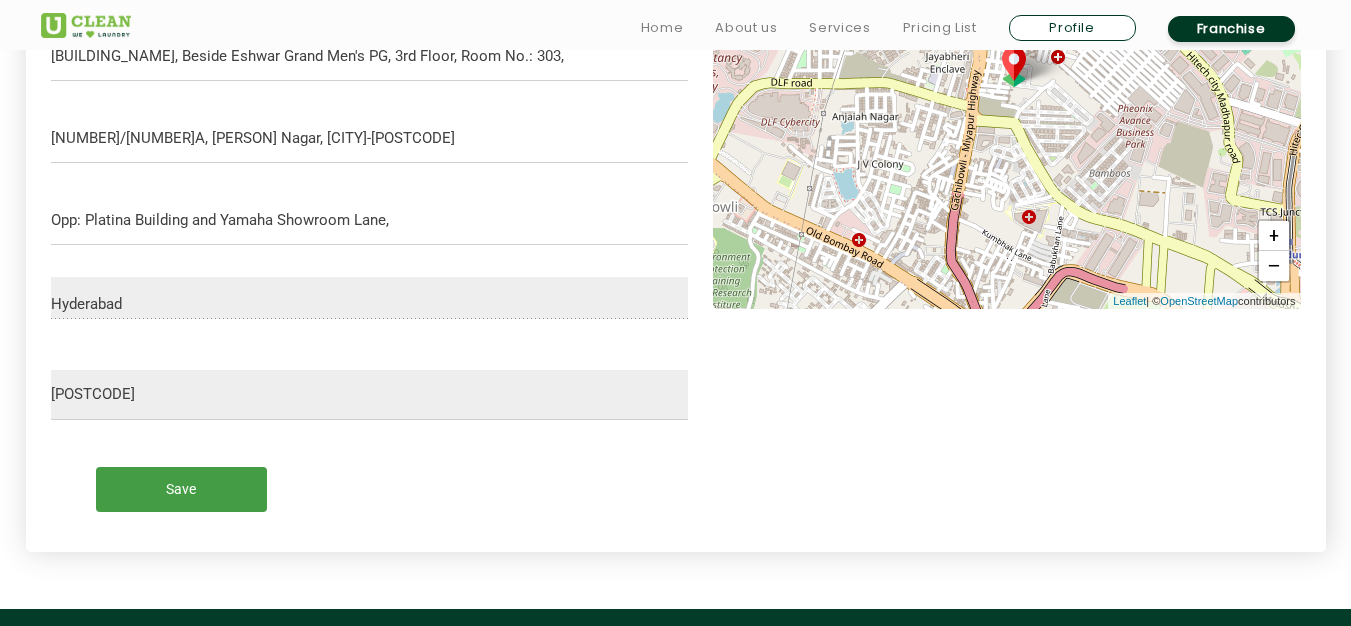 click on "Save" at bounding box center (181, 489) 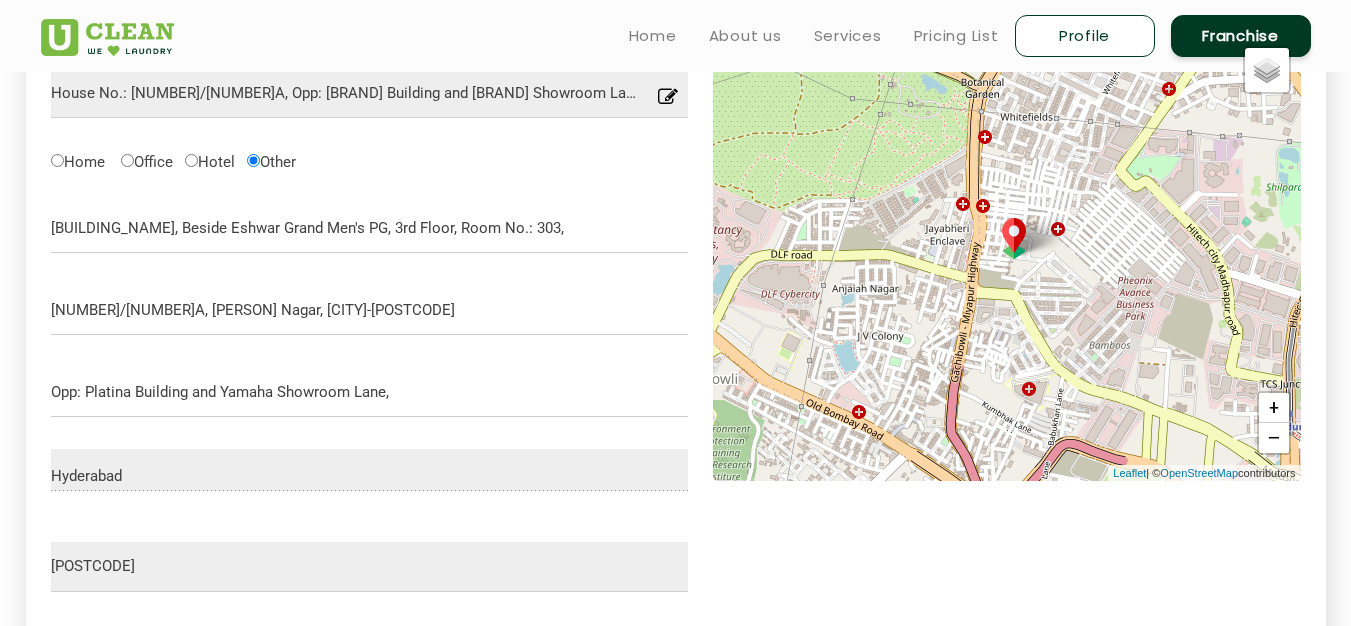 scroll, scrollTop: 534, scrollLeft: 0, axis: vertical 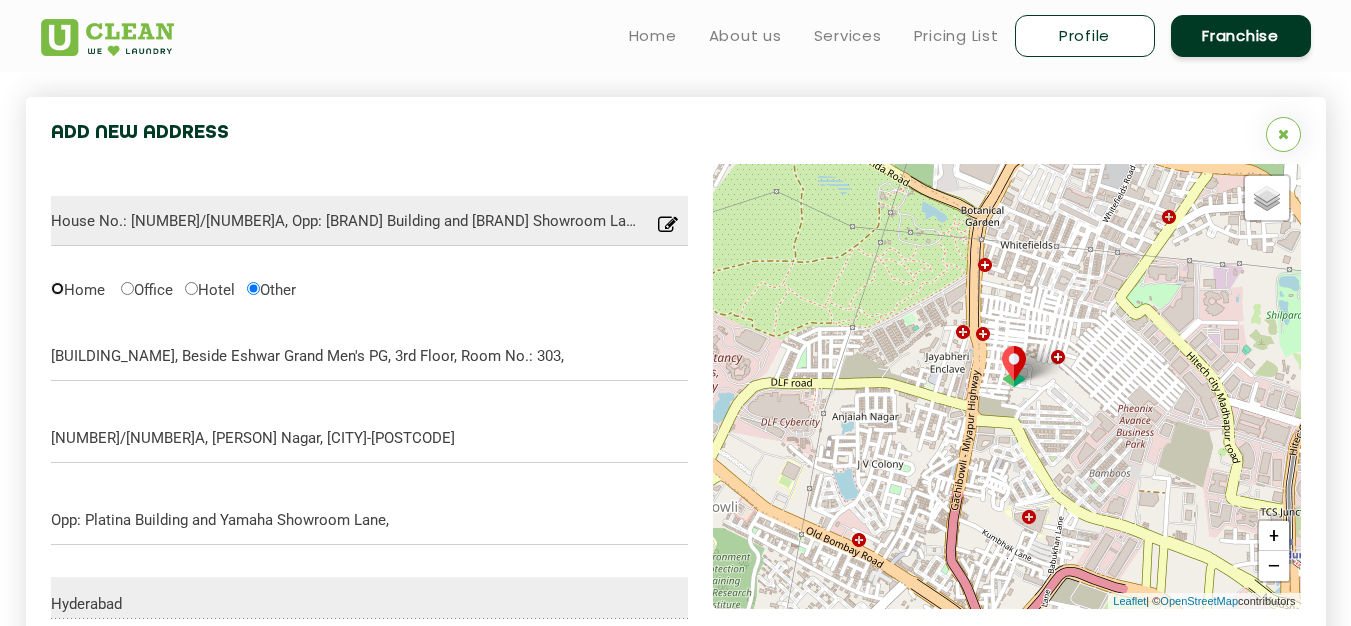 drag, startPoint x: 60, startPoint y: 290, endPoint x: 136, endPoint y: 346, distance: 94.40339 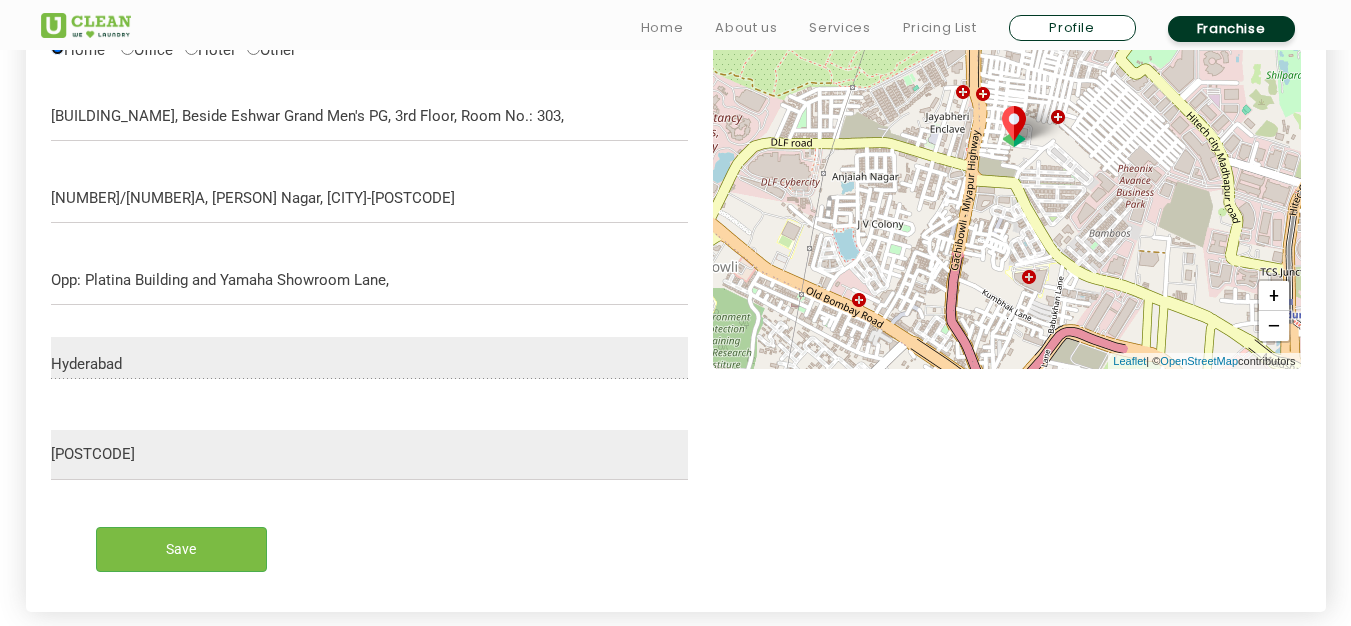 scroll, scrollTop: 934, scrollLeft: 0, axis: vertical 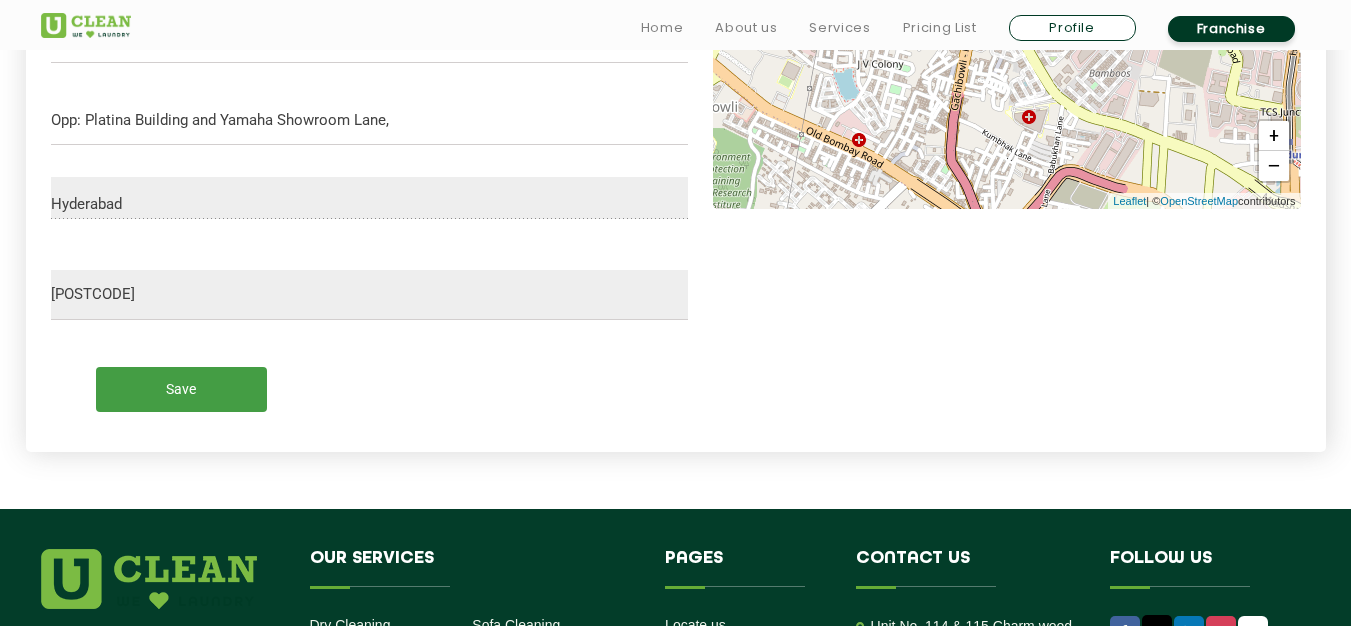 click on "Save" at bounding box center (181, 389) 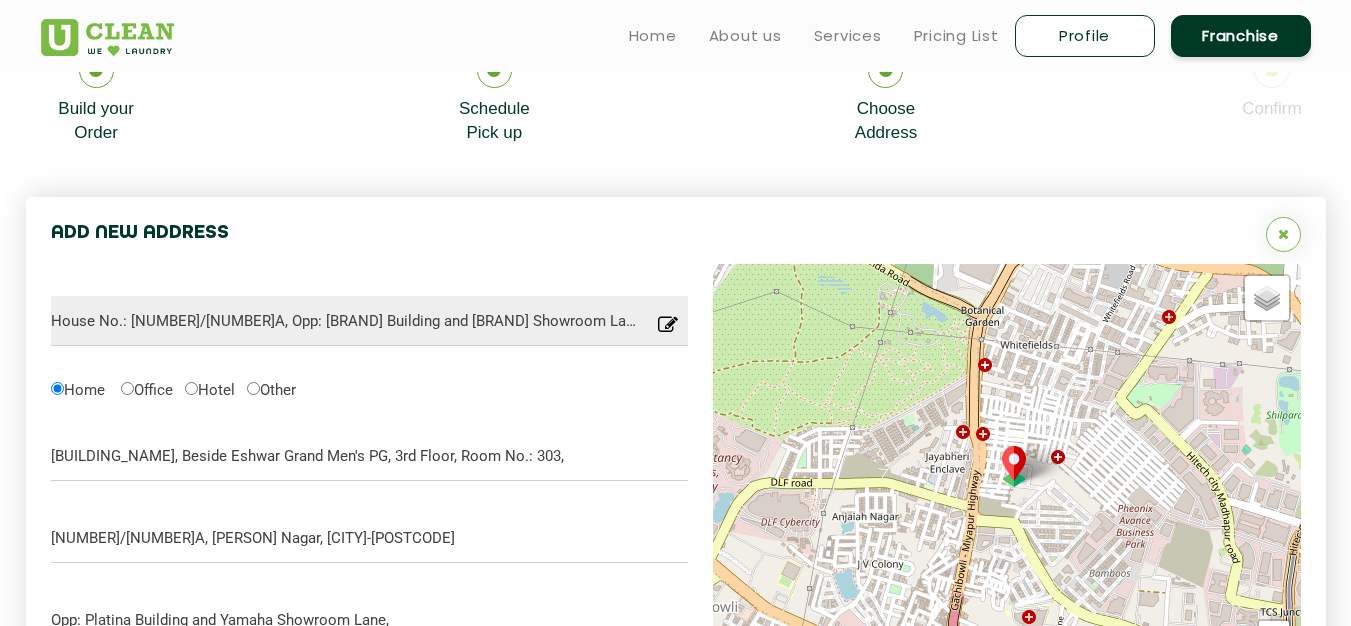 scroll, scrollTop: 334, scrollLeft: 0, axis: vertical 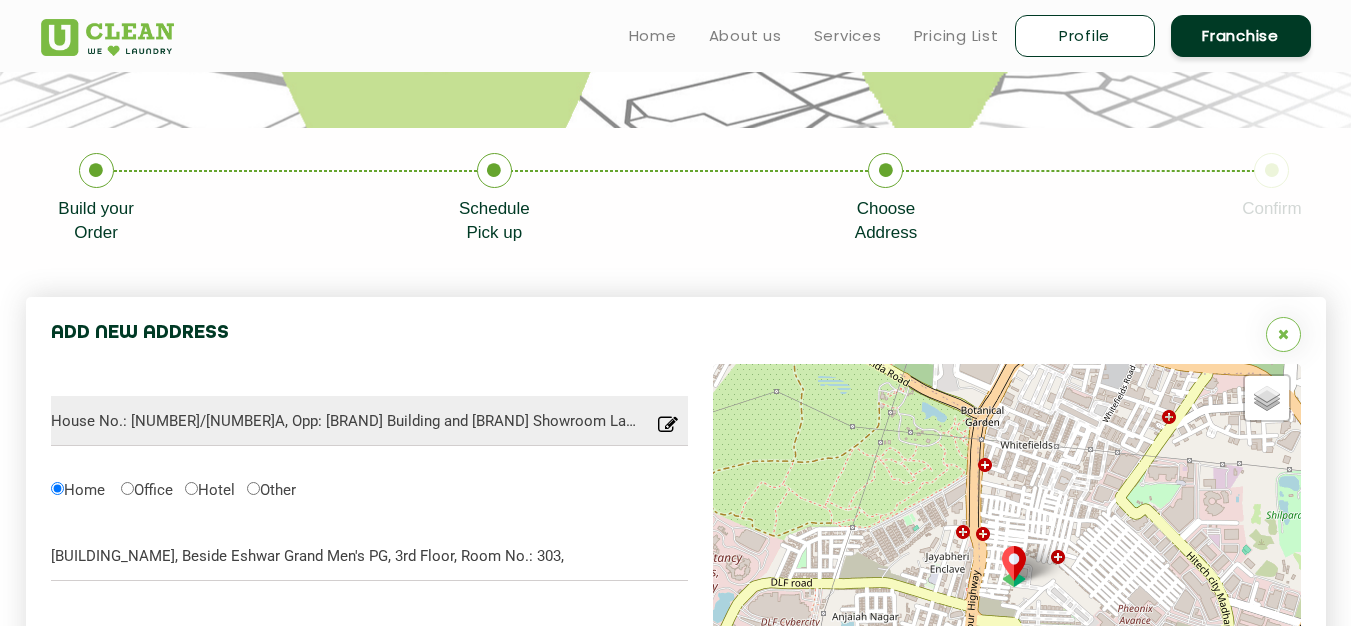 click on "Confirm" 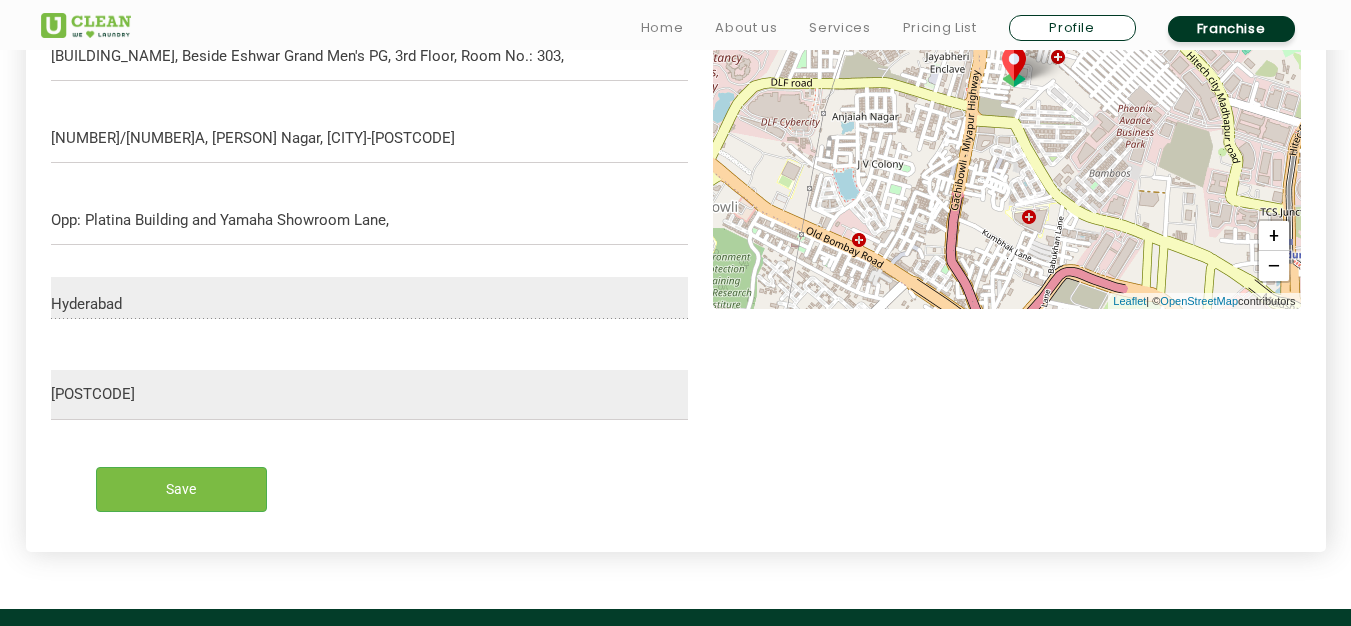 scroll, scrollTop: 934, scrollLeft: 0, axis: vertical 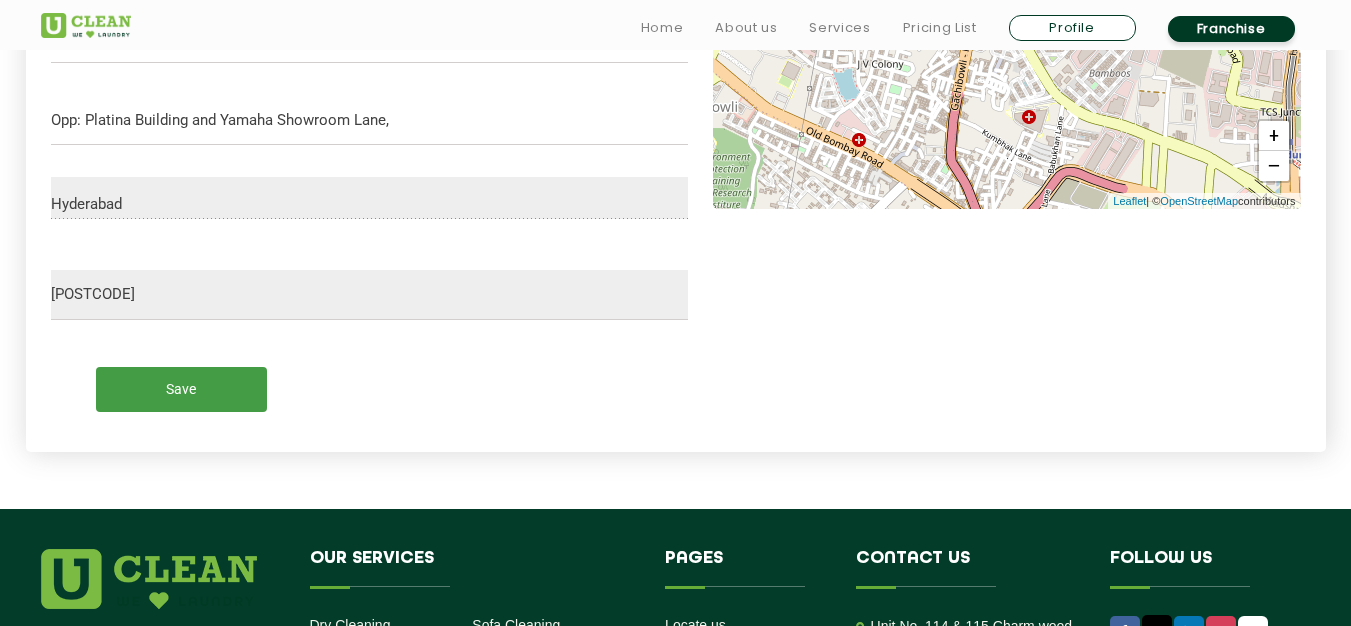 click on "Save" at bounding box center [181, 389] 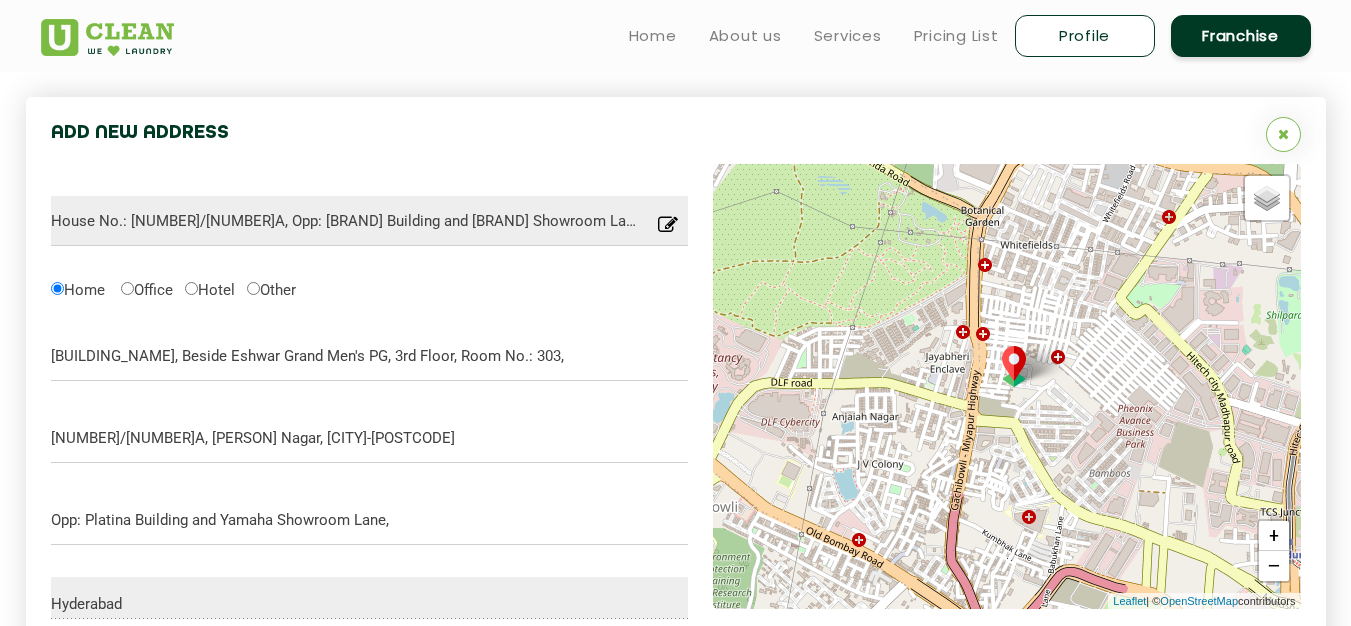 scroll, scrollTop: 434, scrollLeft: 0, axis: vertical 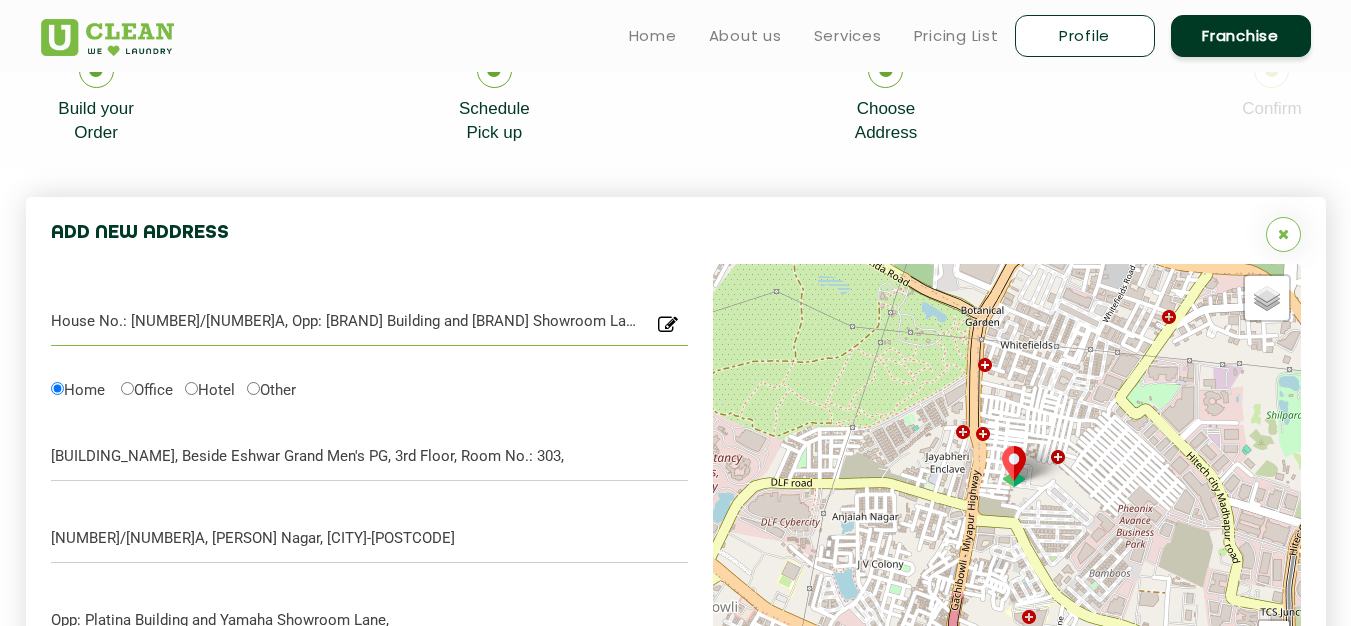 click on "House No.: 1-60/20A, Opp: Platina Building and Yamaha Showroom Lane, Anjaiah Nagar, Gachibowli-500032" at bounding box center (370, 321) 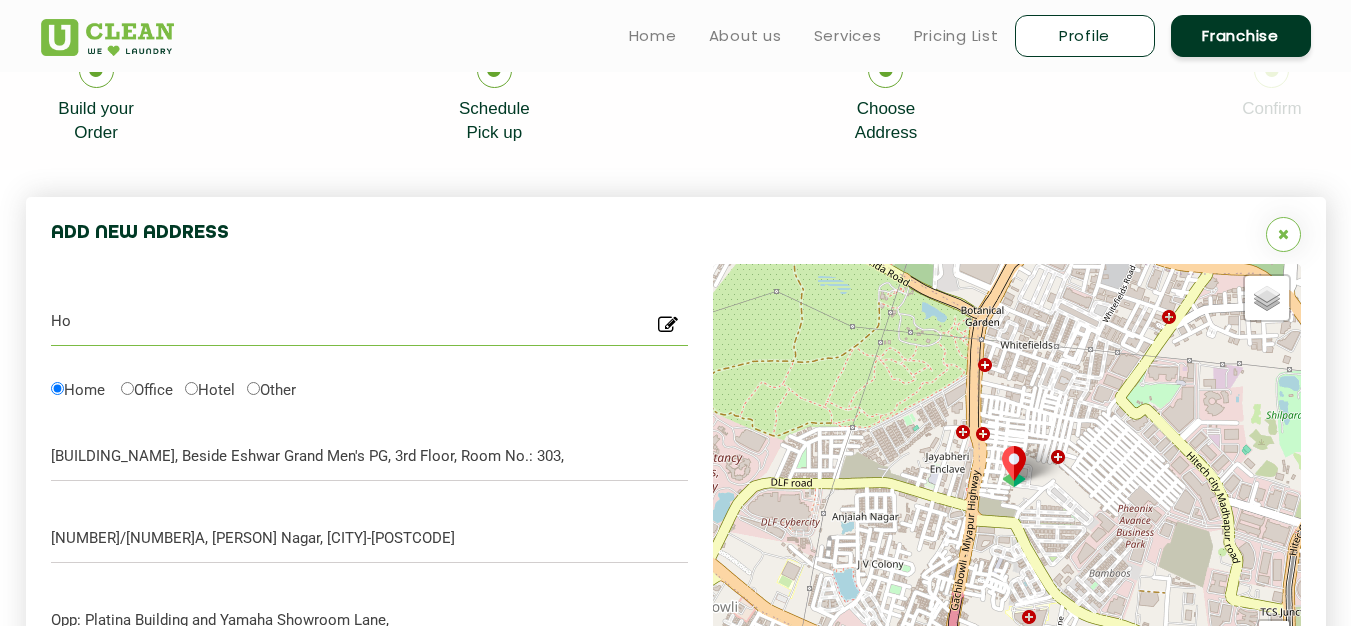 type on "H" 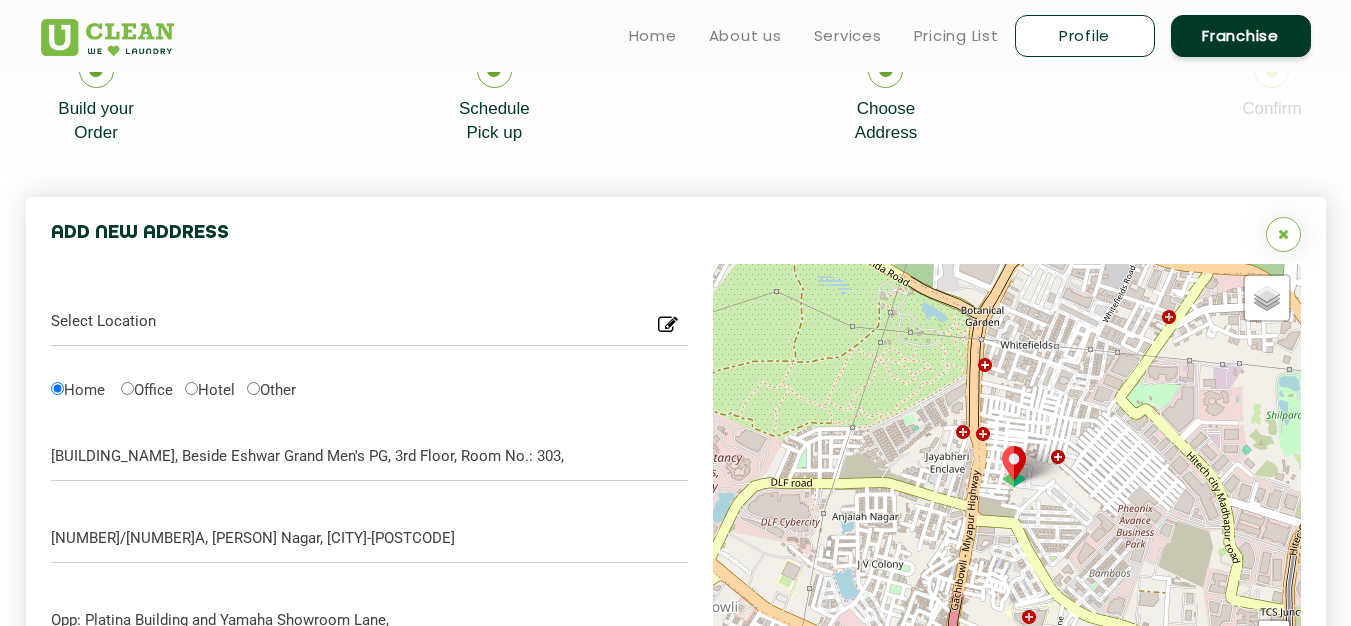 click on "Location you have entered is not into our serviceable area, please try with some other location." at bounding box center [370, 364] 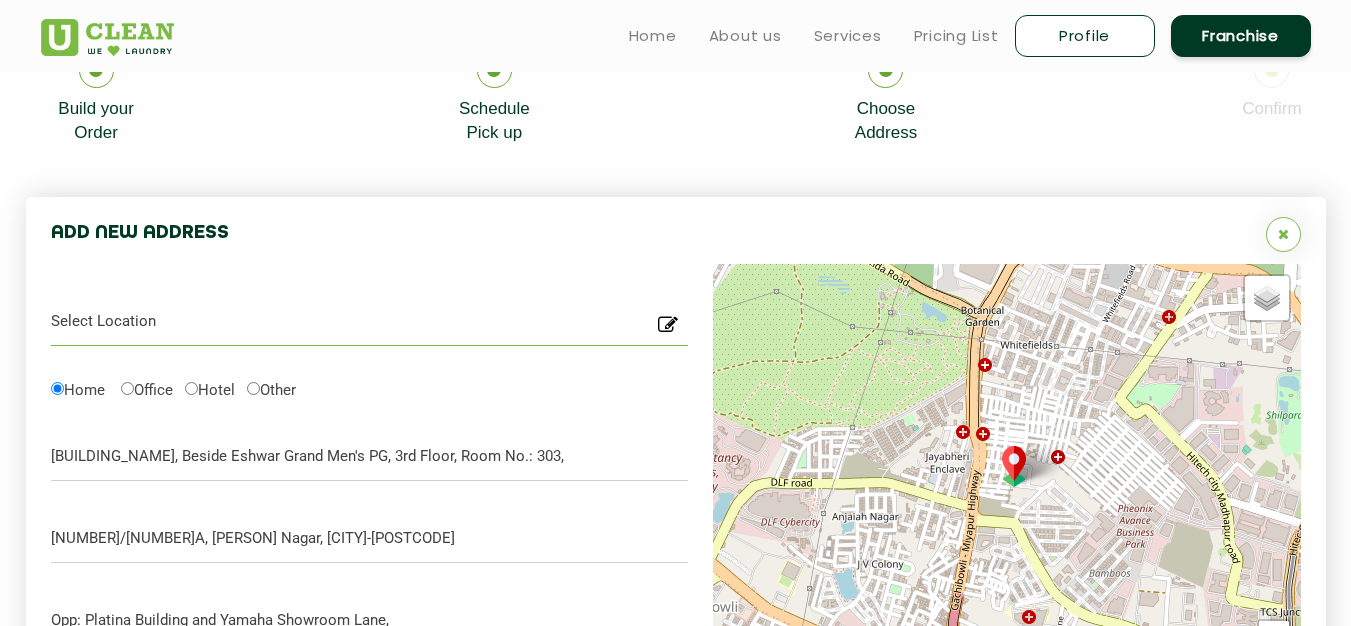 click at bounding box center (370, 321) 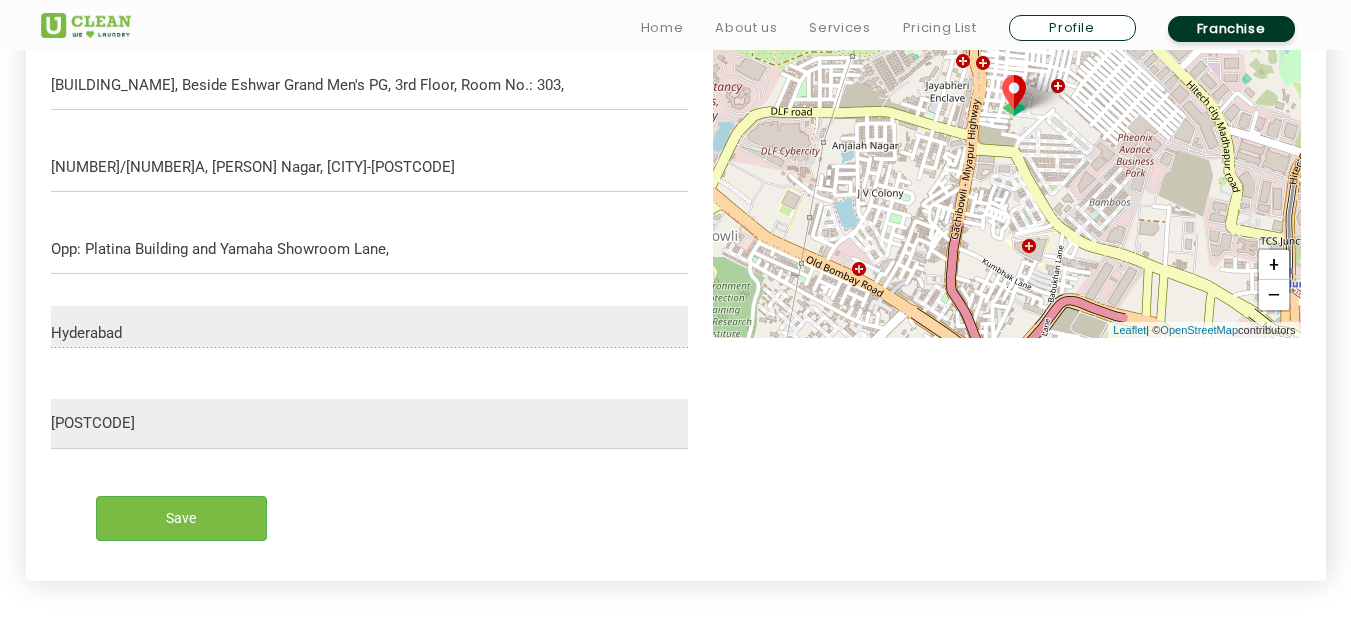 scroll, scrollTop: 834, scrollLeft: 0, axis: vertical 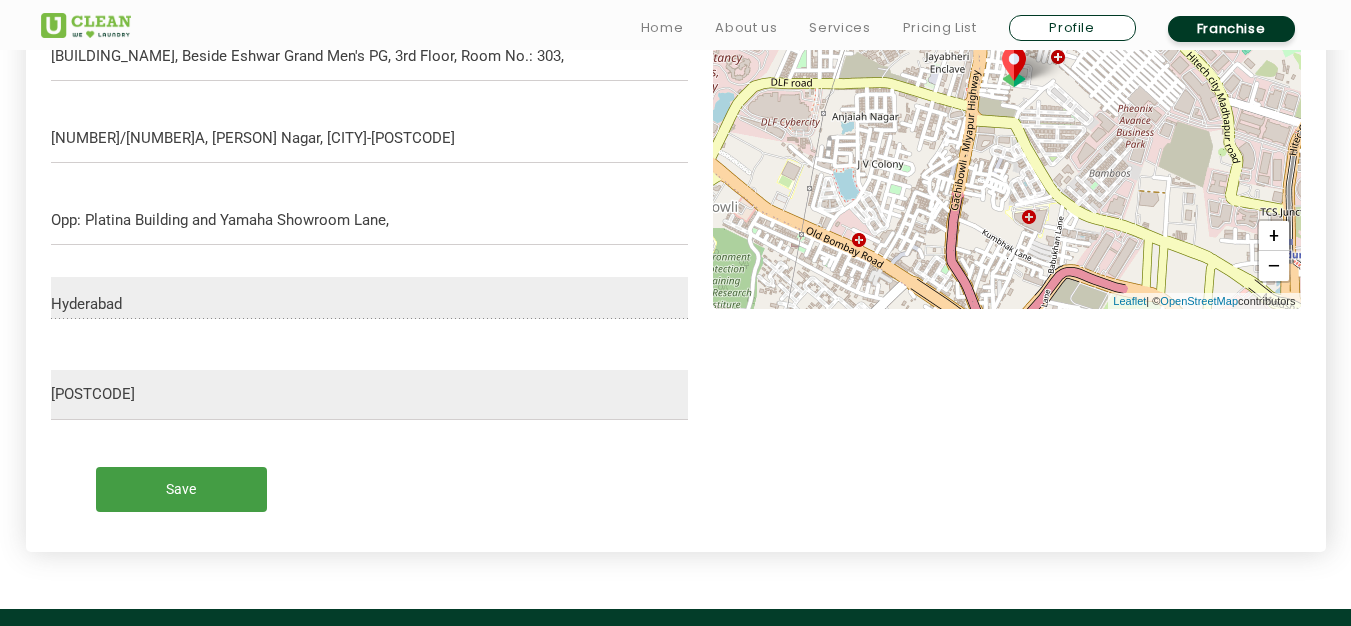 click on "Save" at bounding box center (181, 489) 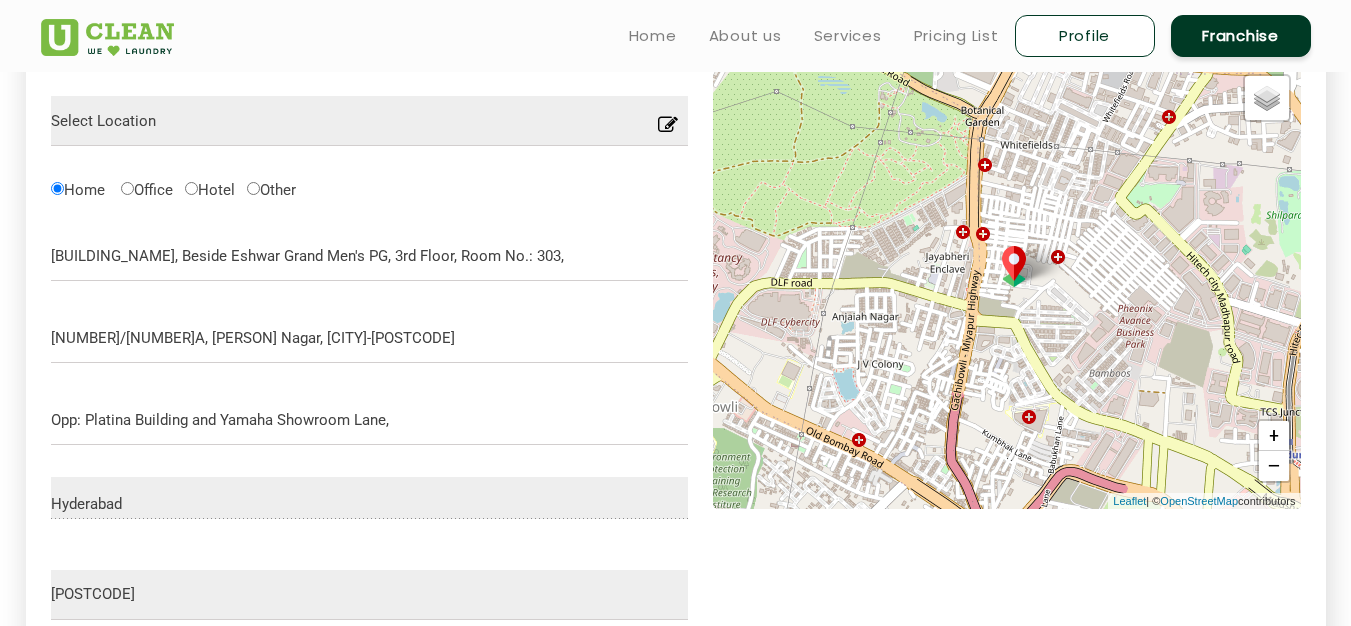 scroll, scrollTop: 534, scrollLeft: 0, axis: vertical 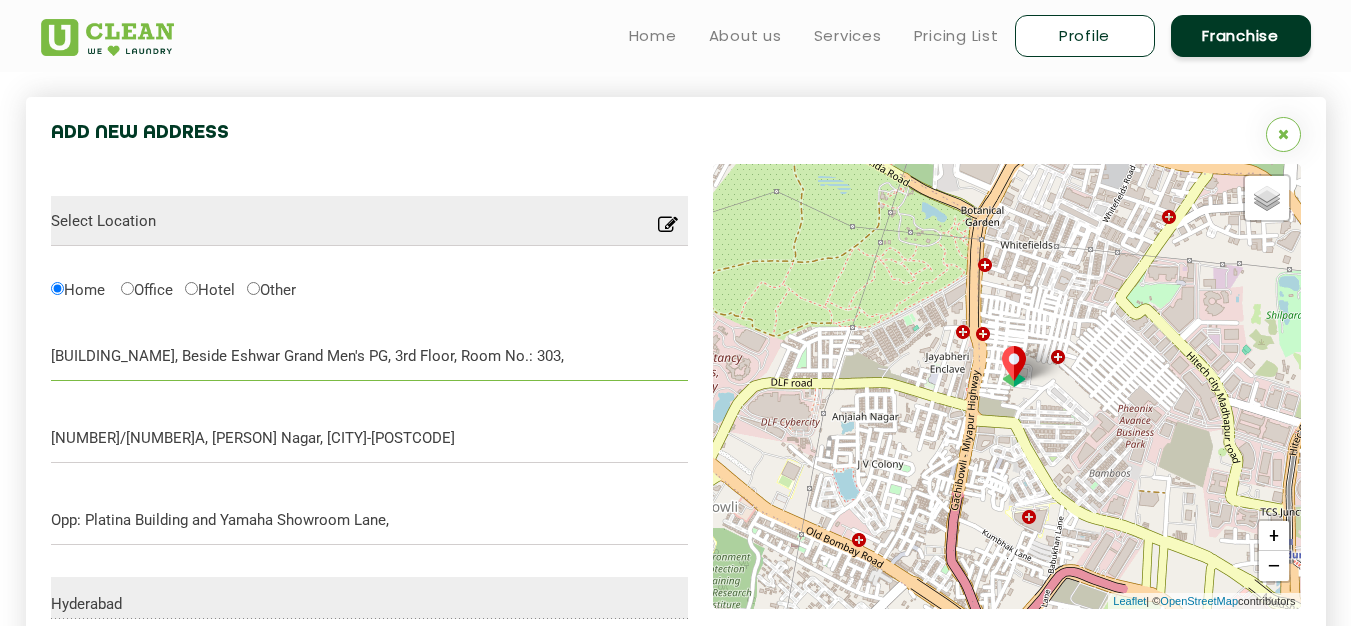 drag, startPoint x: 54, startPoint y: 354, endPoint x: 578, endPoint y: 362, distance: 524.06104 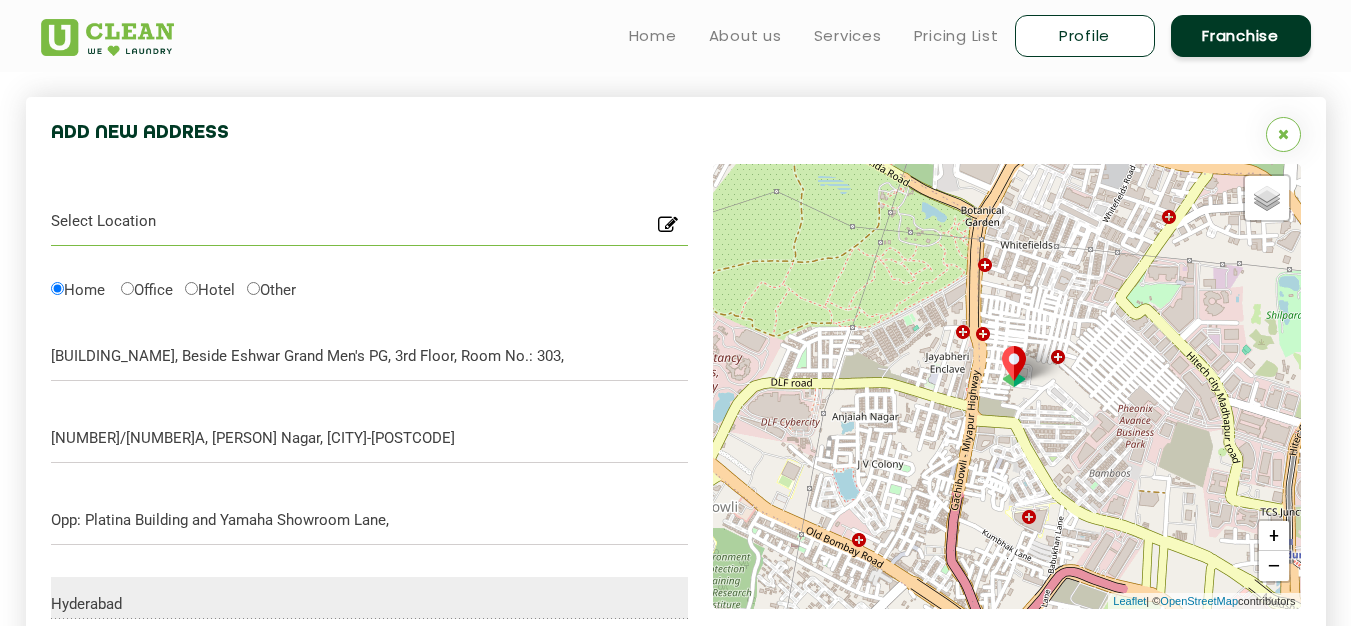 click at bounding box center [370, 221] 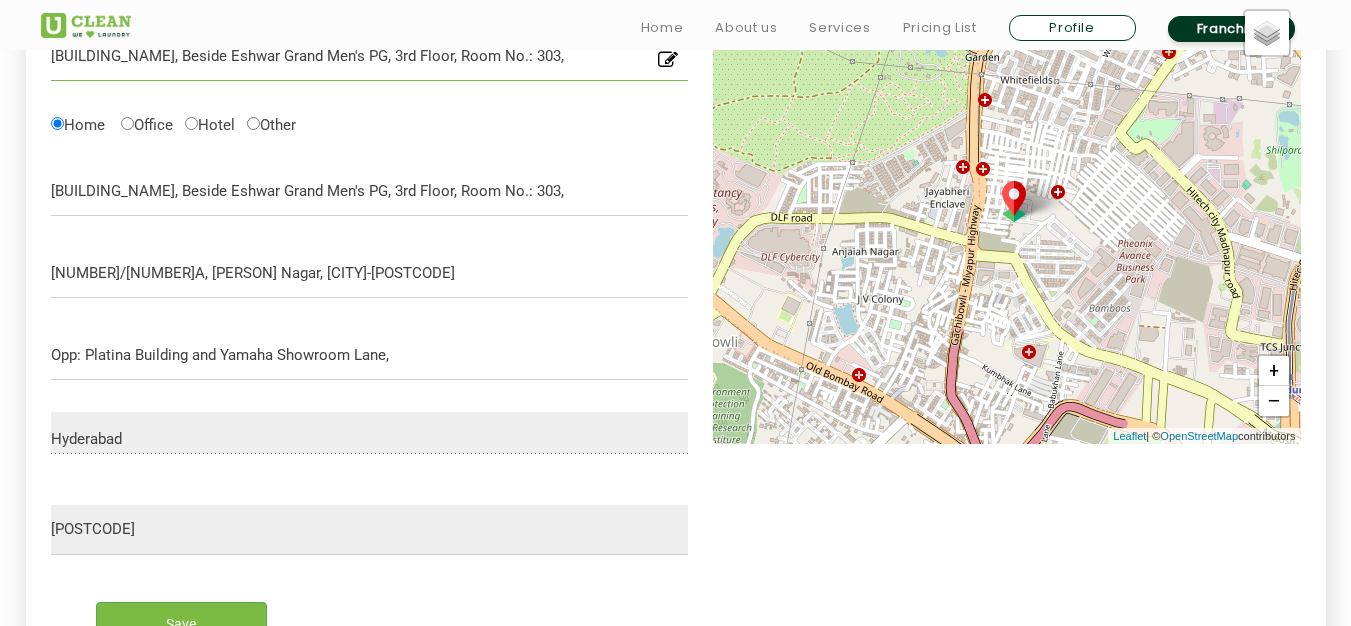 scroll, scrollTop: 734, scrollLeft: 0, axis: vertical 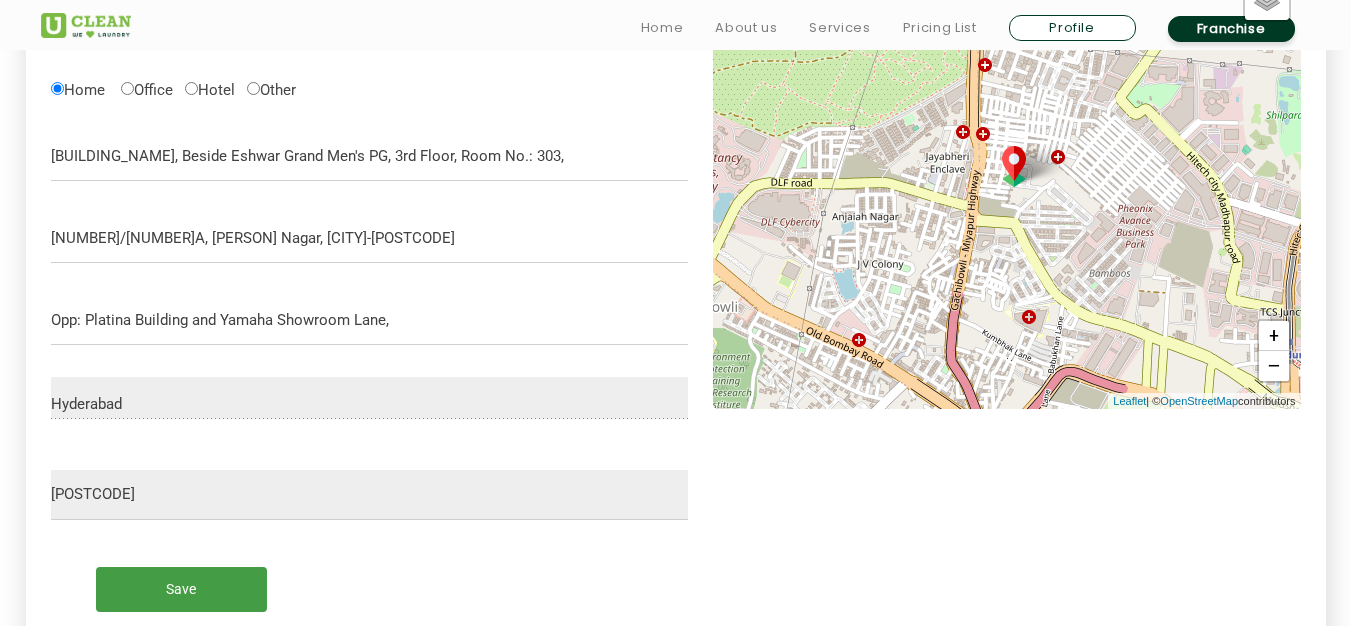 click on "Save" at bounding box center [181, 589] 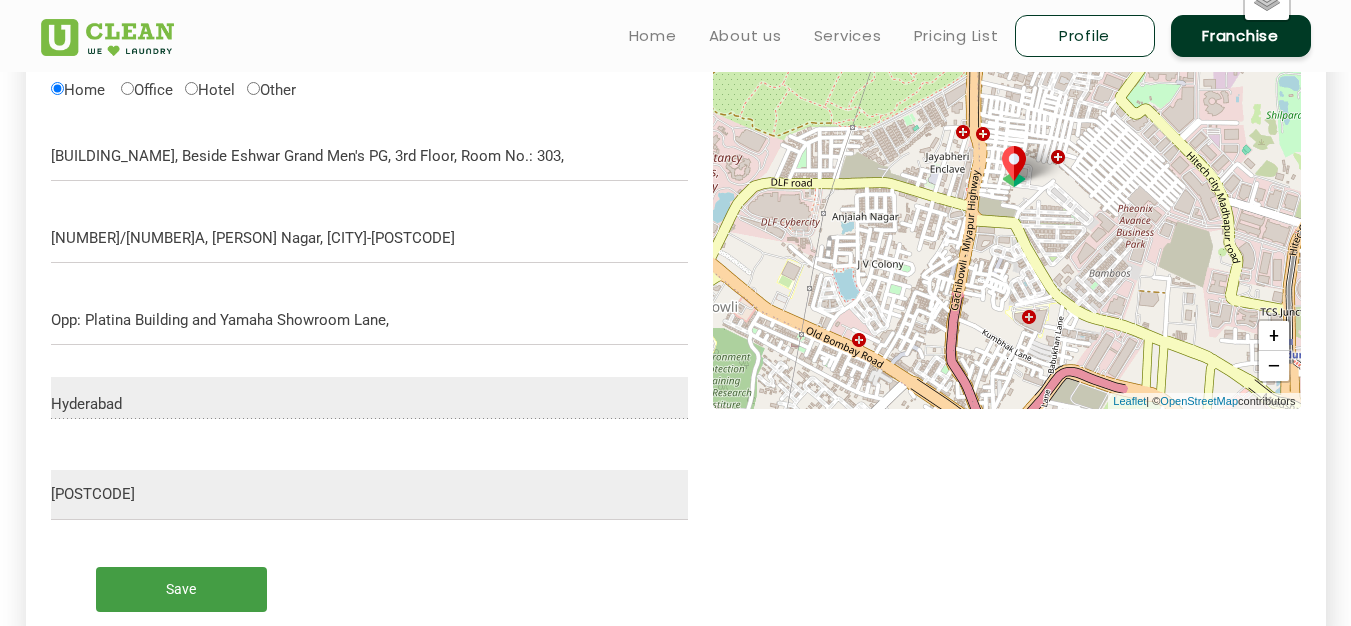 scroll, scrollTop: 634, scrollLeft: 0, axis: vertical 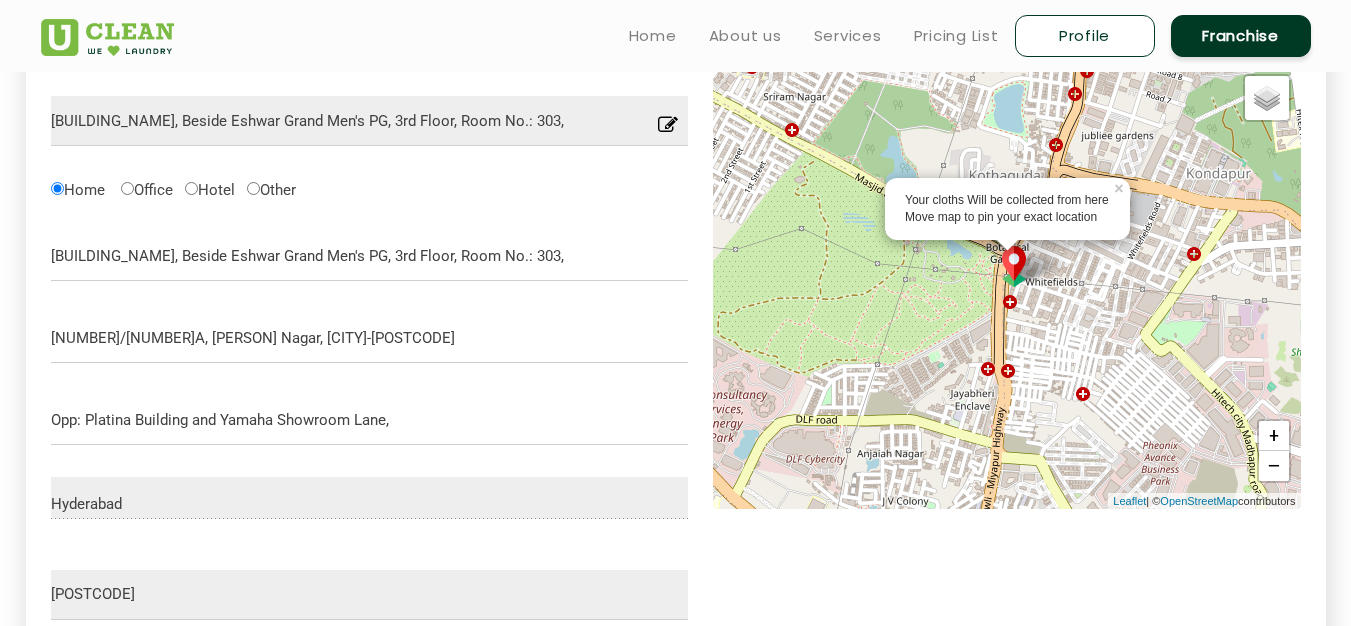 drag, startPoint x: 1017, startPoint y: 259, endPoint x: 1040, endPoint y: 395, distance: 137.93114 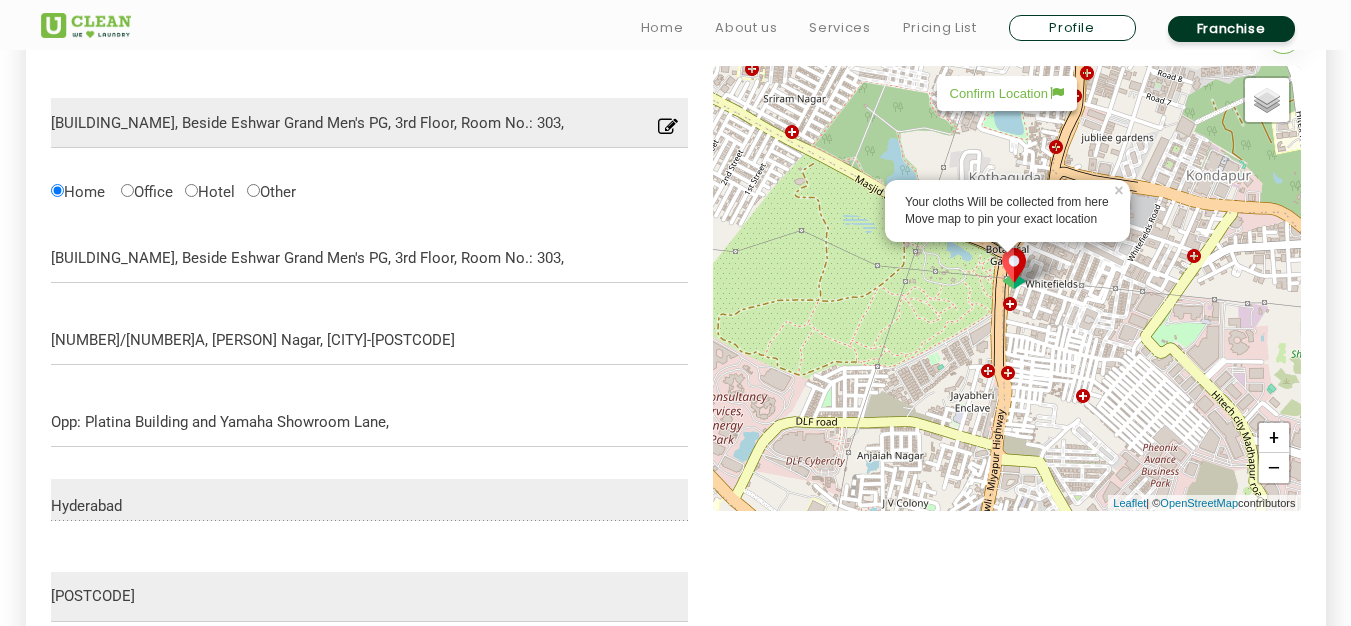 scroll, scrollTop: 634, scrollLeft: 0, axis: vertical 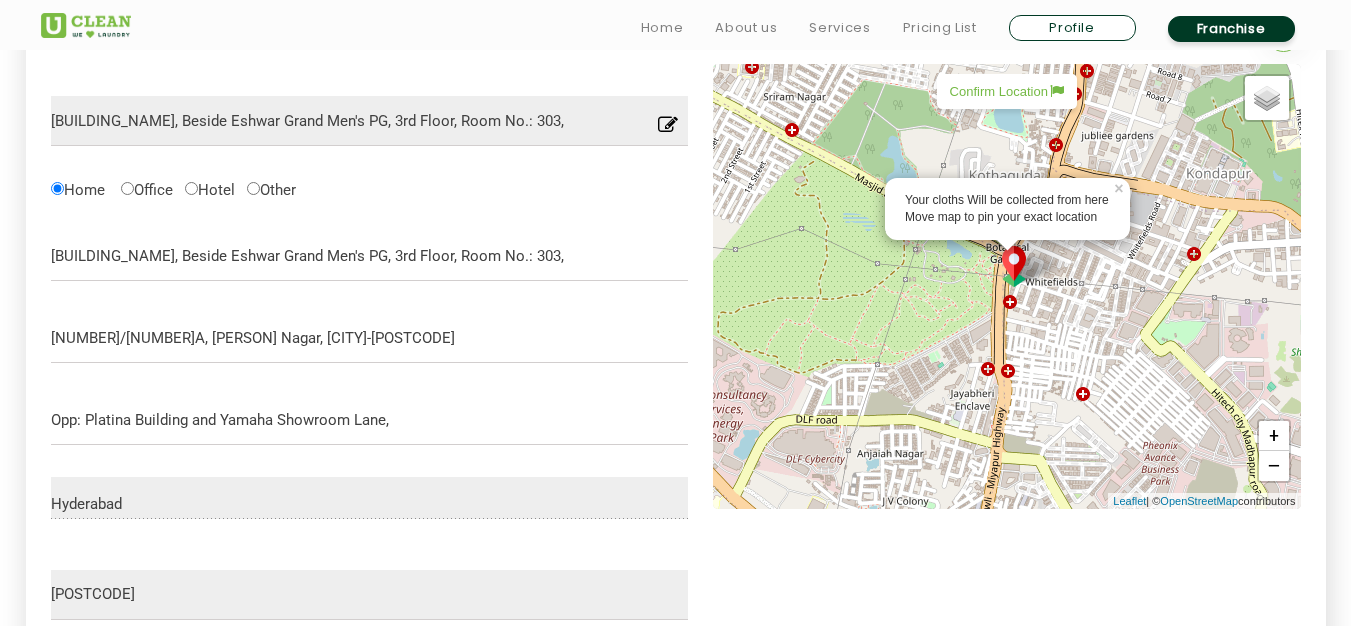 click on "Confirm Location" at bounding box center (1007, 91) 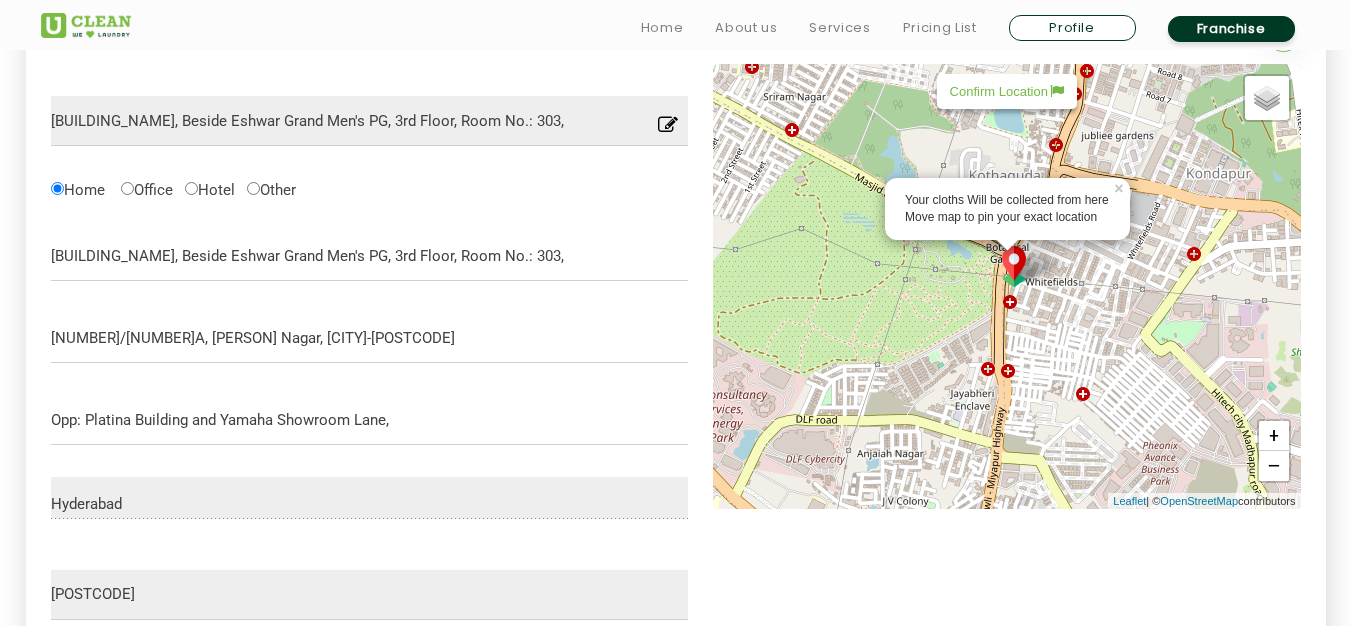type on "2, Gachibowli - Miyapur Rd, Ashok Nagar, Golden Habitat, Whitefields, Kondapur, Telangana 500081, India" 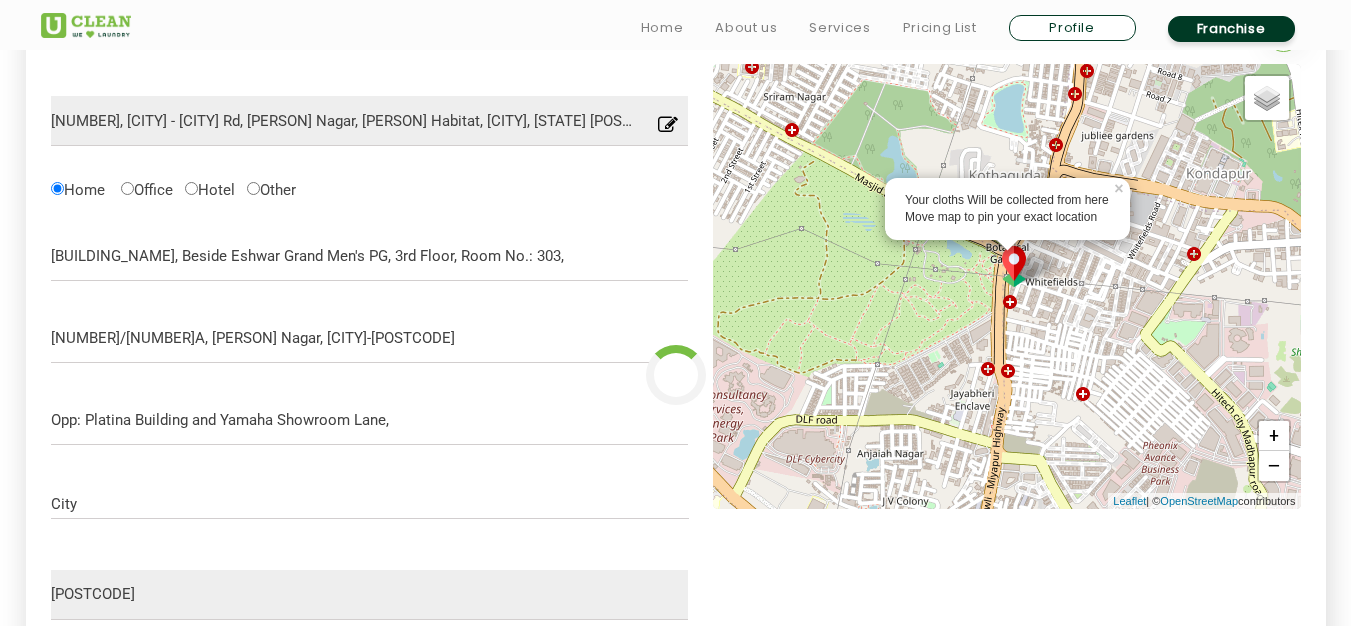 type on "Save" 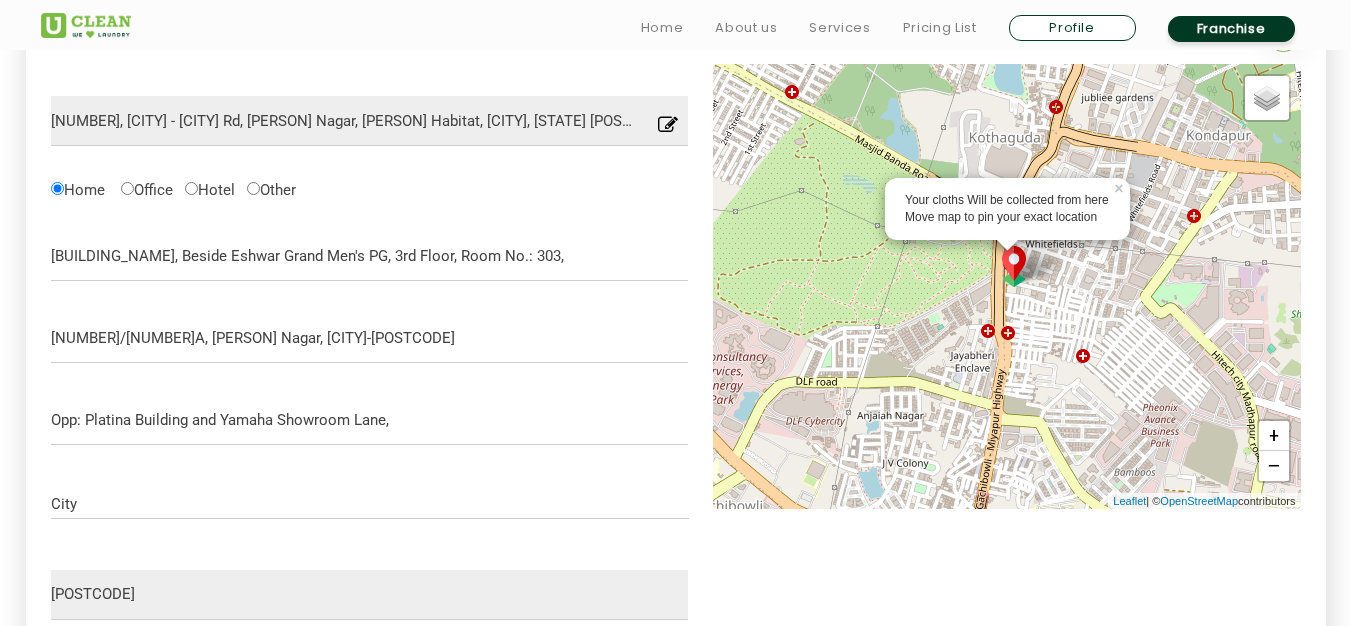 drag, startPoint x: 855, startPoint y: 389, endPoint x: 855, endPoint y: 347, distance: 42 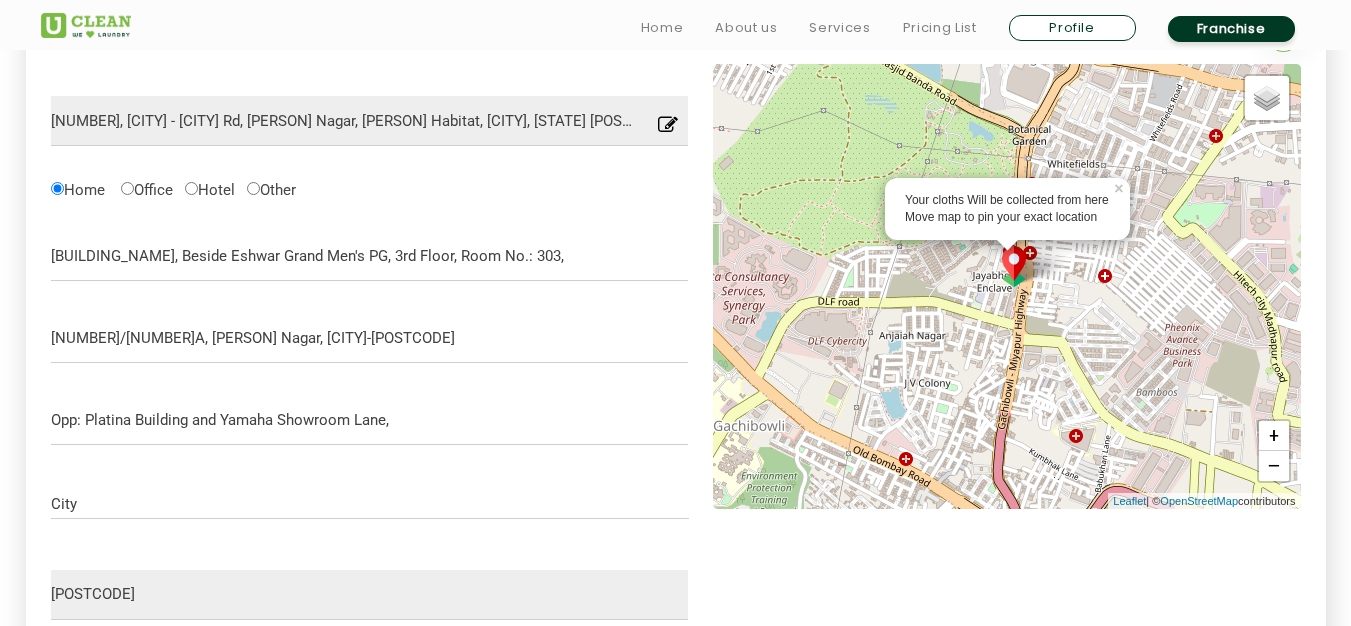 drag, startPoint x: 904, startPoint y: 369, endPoint x: 930, endPoint y: 289, distance: 84.118965 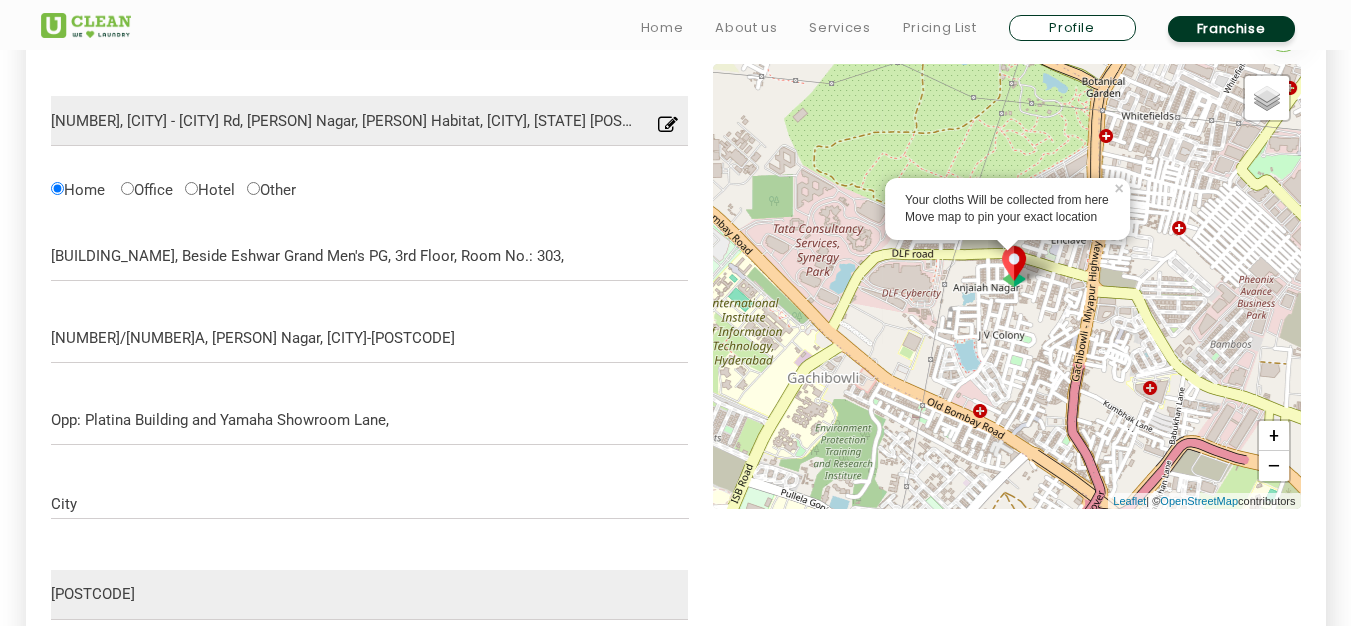 drag, startPoint x: 917, startPoint y: 398, endPoint x: 995, endPoint y: 350, distance: 91.58602 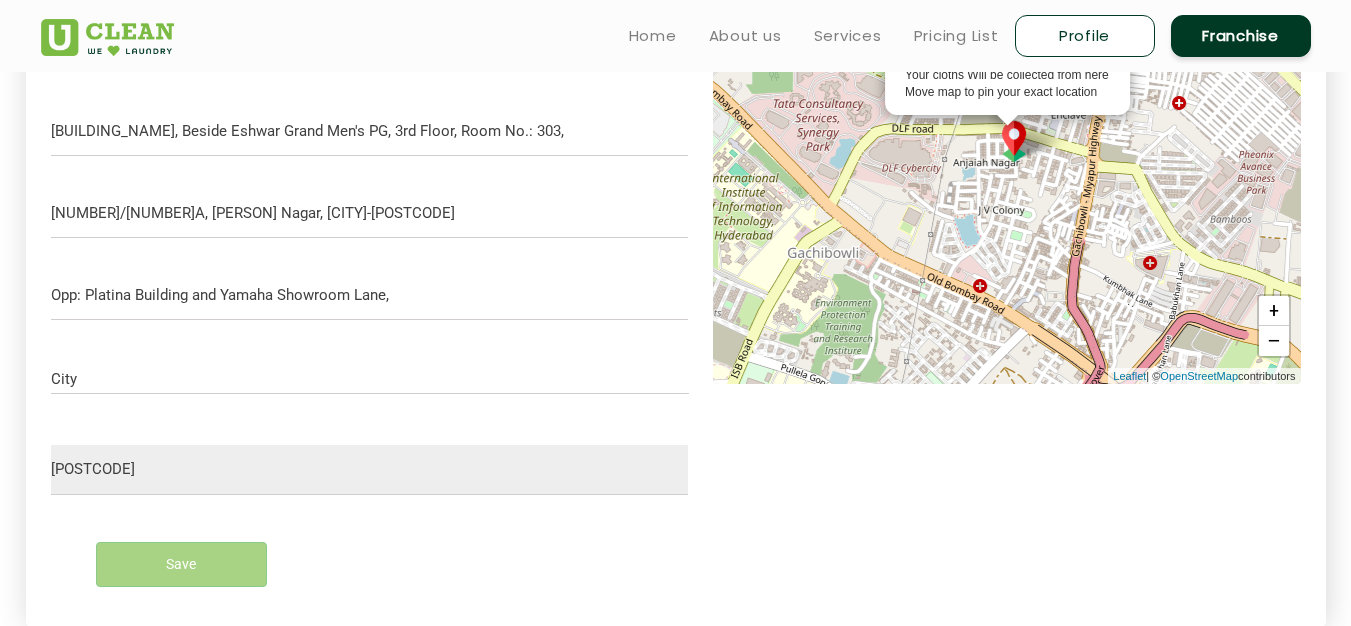 scroll, scrollTop: 634, scrollLeft: 0, axis: vertical 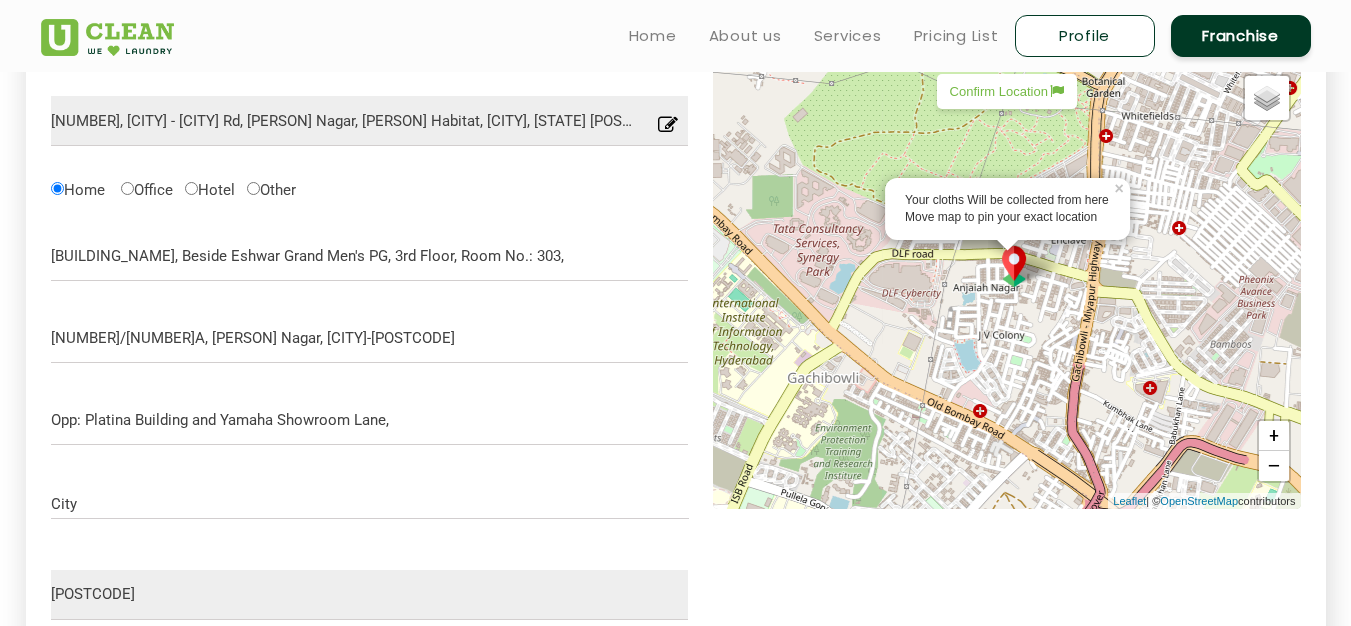 click on "Confirm Location" at bounding box center [1007, 91] 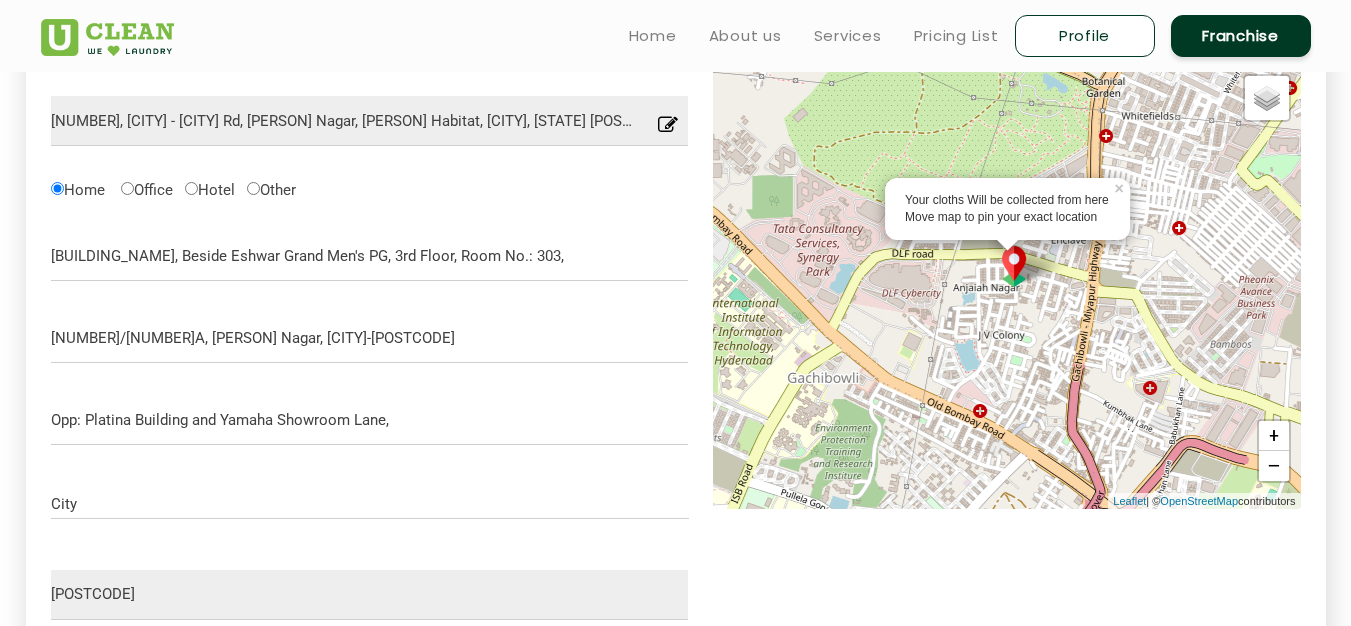 type on "4-46/172, APHB Colony, Andhra Pradesh Housing Board Phase-IV, Indira Nagar, Gachibowli, Hyderabad, Telangana 500032, India" 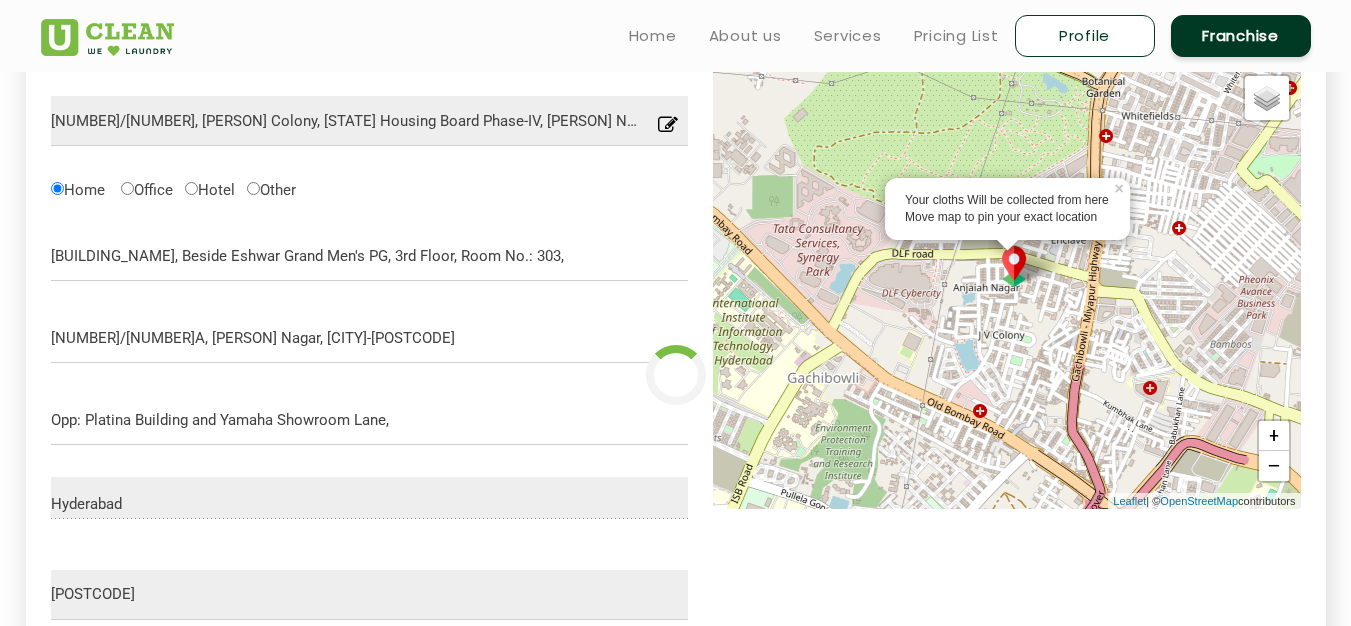type on "Save" 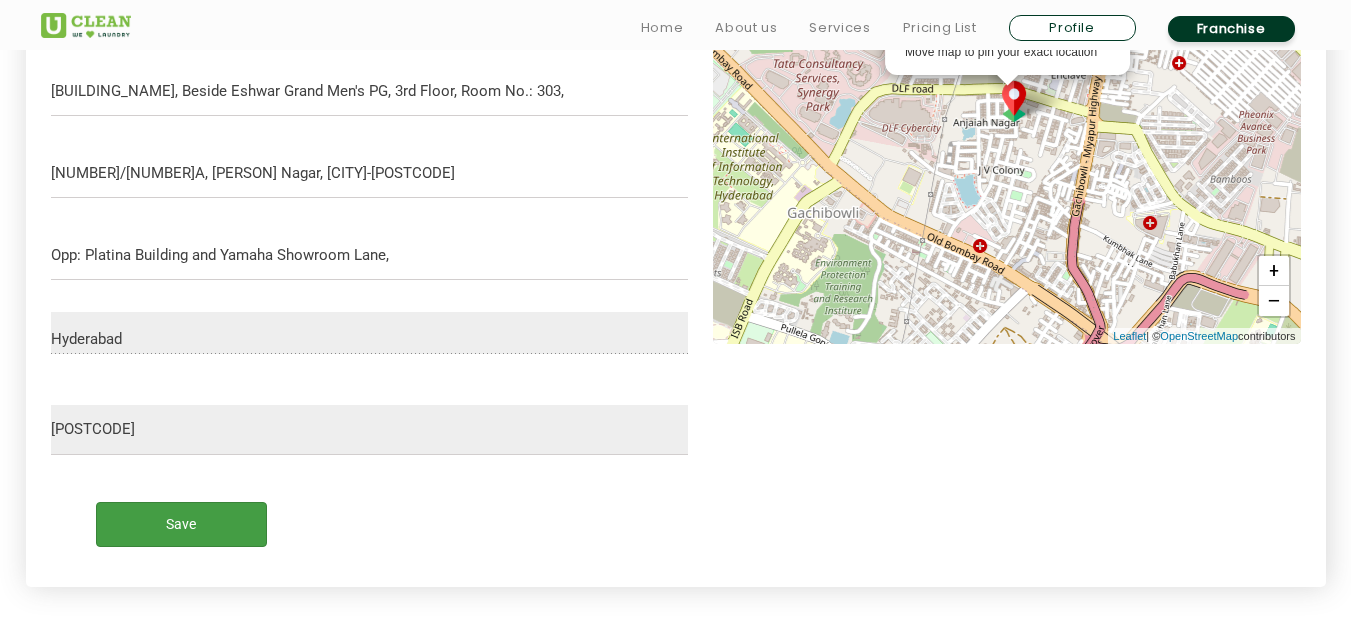 scroll, scrollTop: 834, scrollLeft: 0, axis: vertical 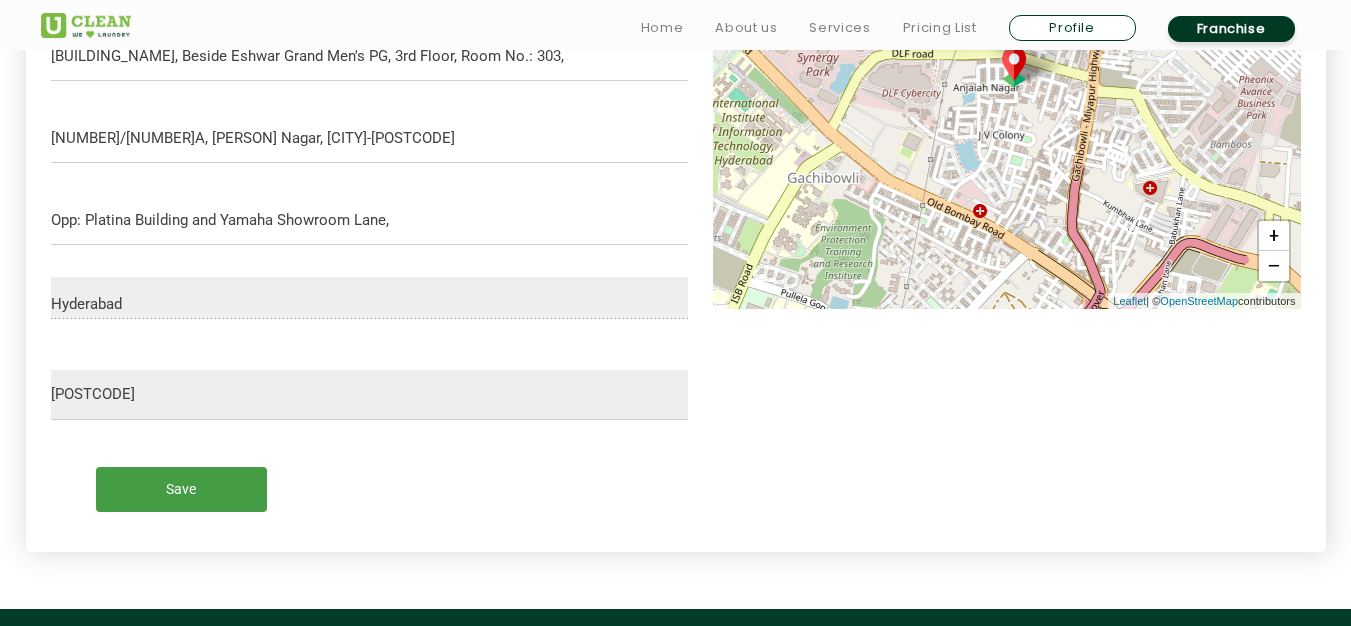 click on "Save" at bounding box center (181, 489) 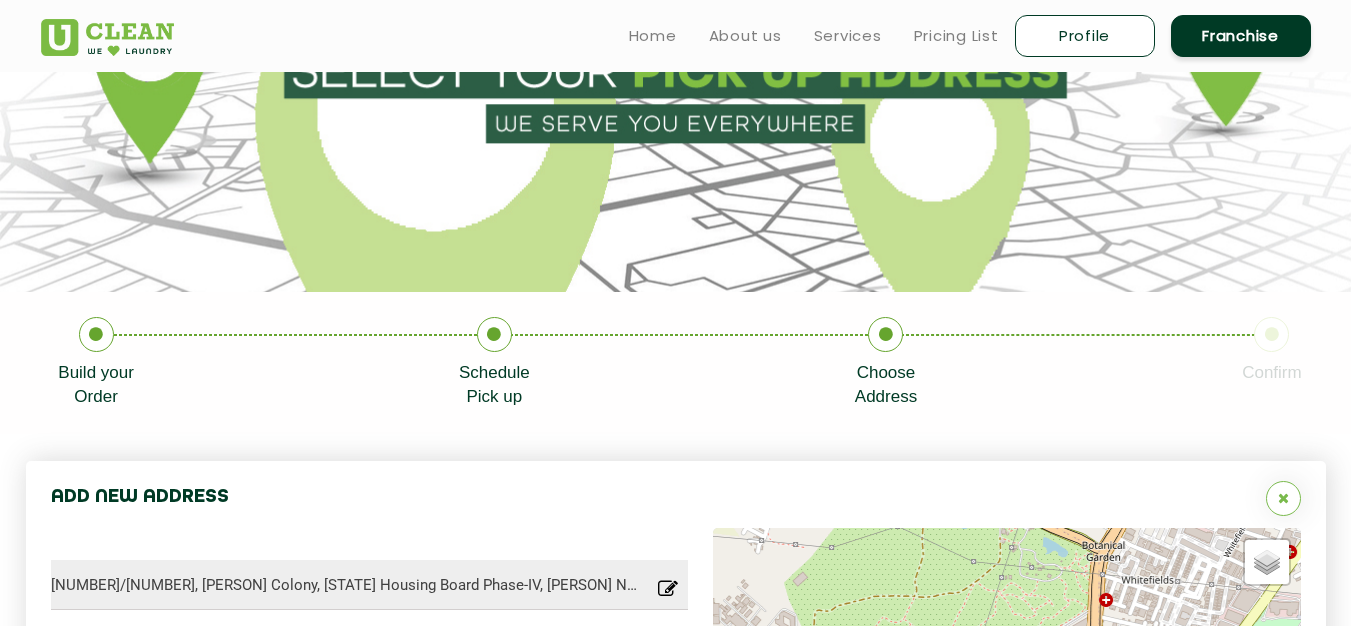 scroll, scrollTop: 134, scrollLeft: 0, axis: vertical 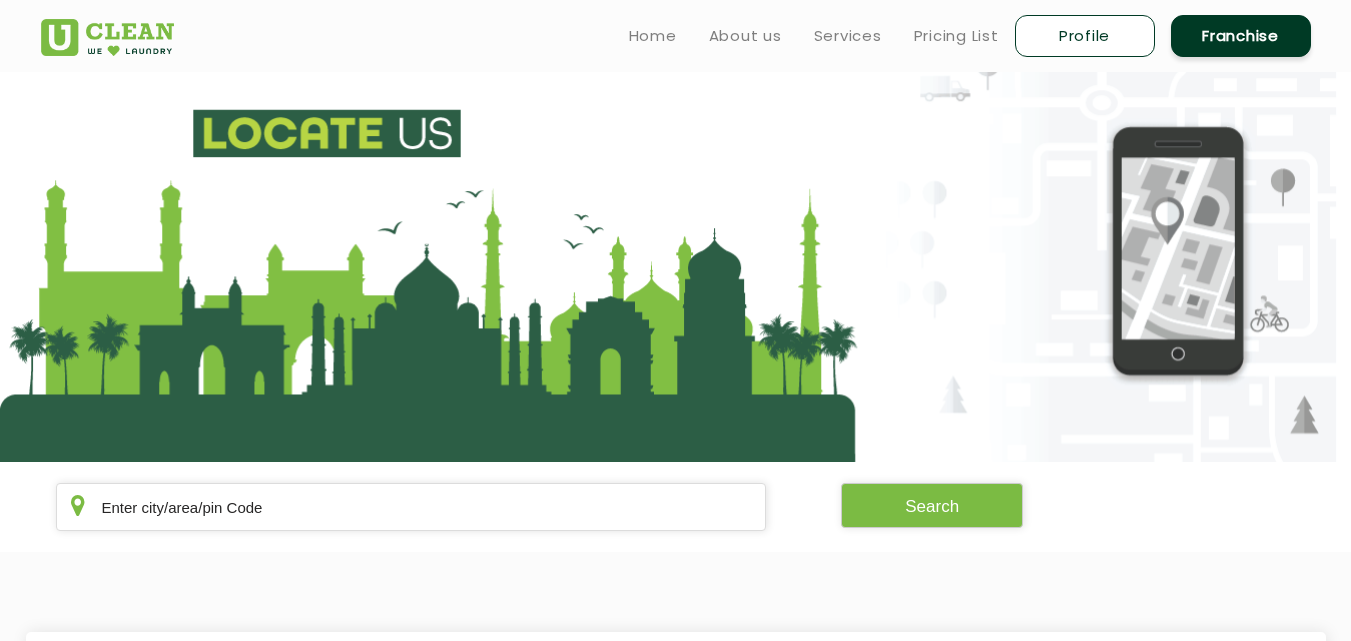 click on "Profile" at bounding box center (1085, 36) 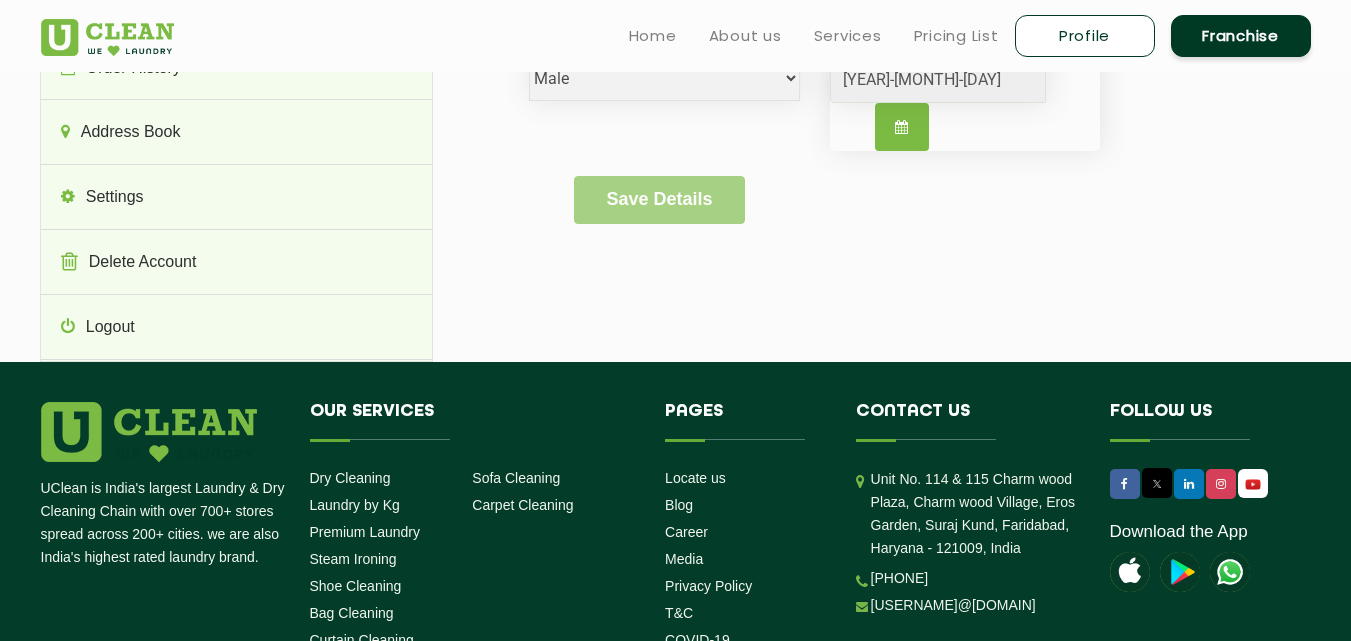 scroll, scrollTop: 0, scrollLeft: 0, axis: both 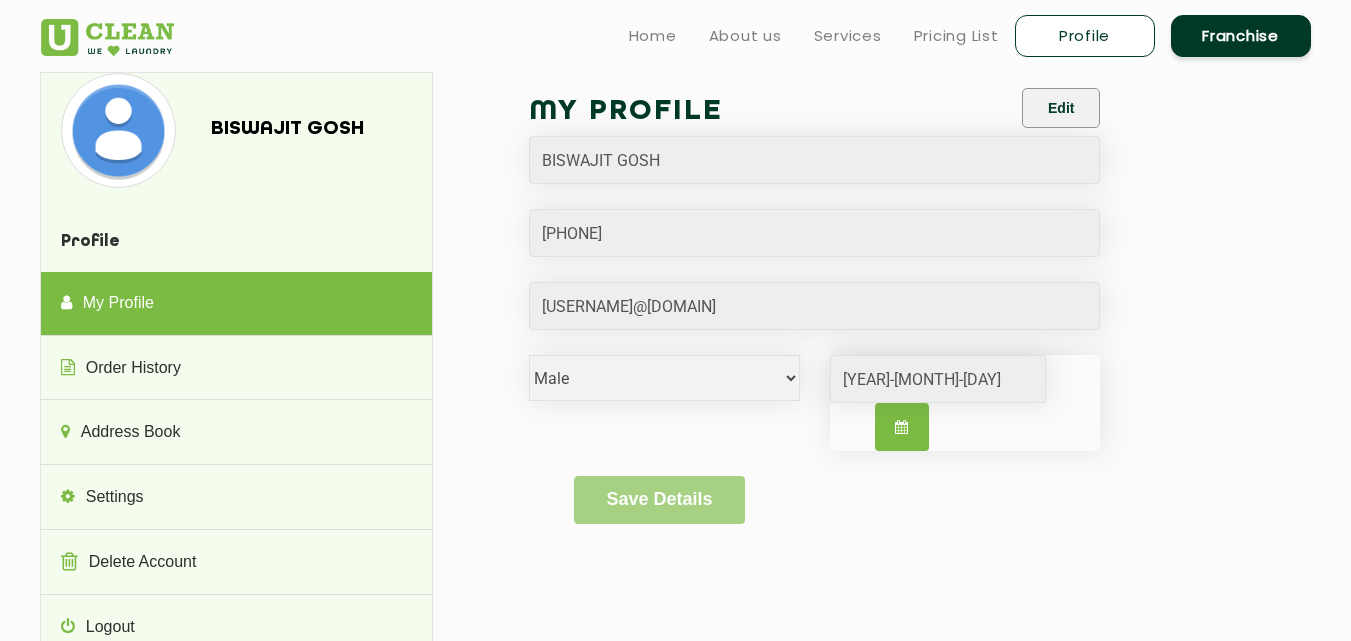 click at bounding box center [107, 37] 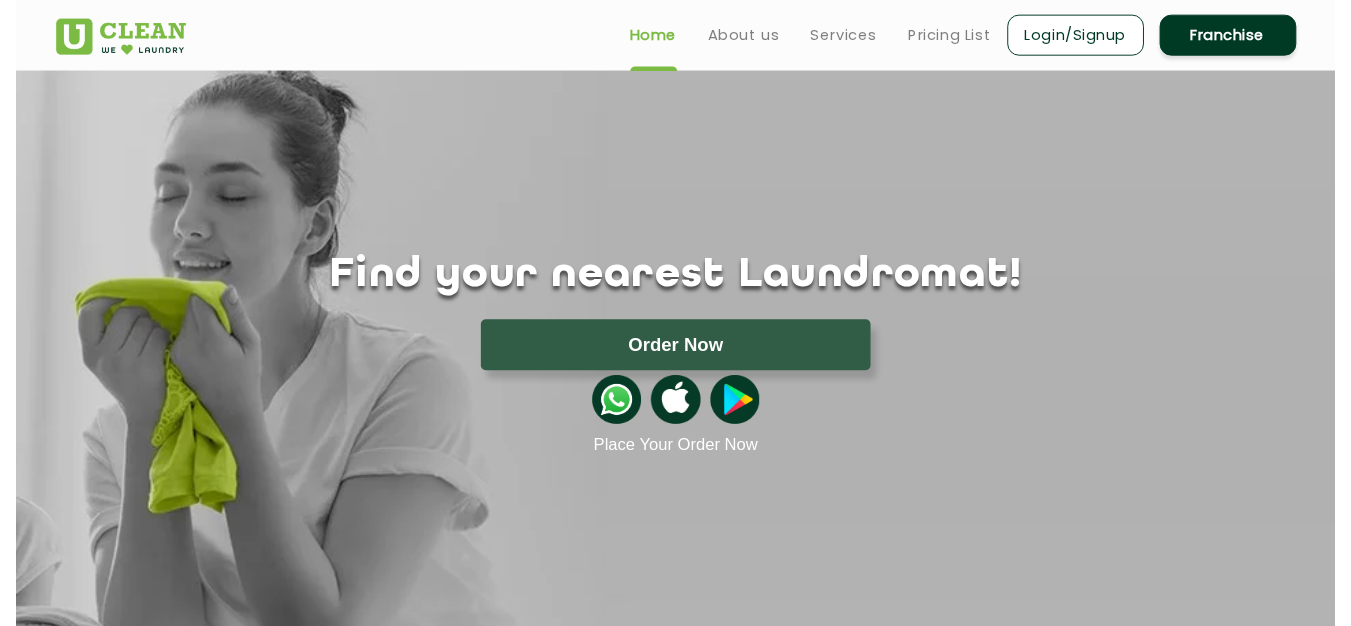 scroll, scrollTop: 0, scrollLeft: 0, axis: both 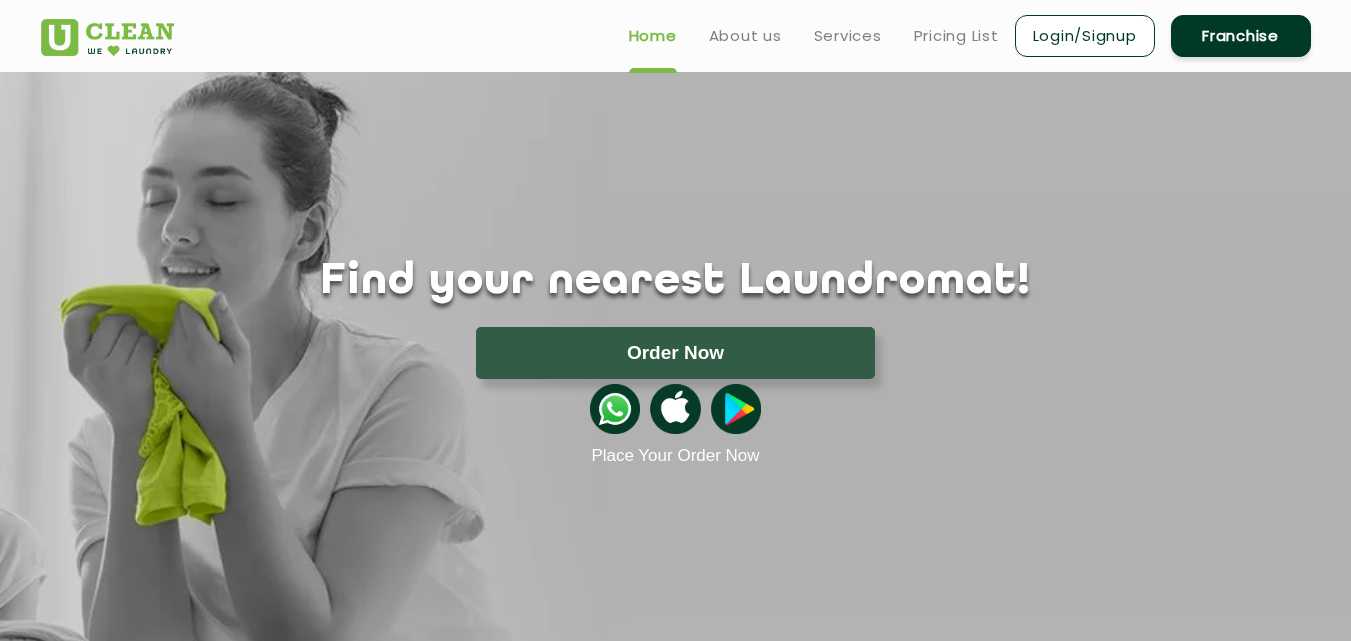 drag, startPoint x: 748, startPoint y: 365, endPoint x: 840, endPoint y: 175, distance: 211.10187 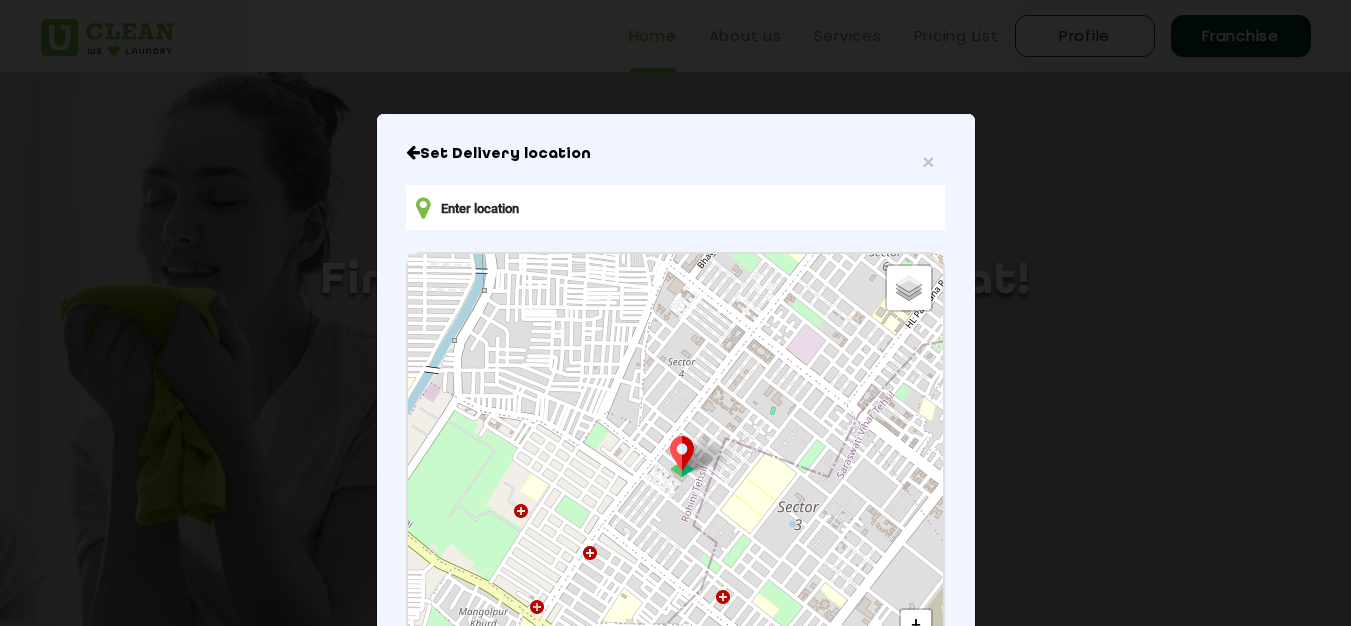 scroll, scrollTop: 0, scrollLeft: 0, axis: both 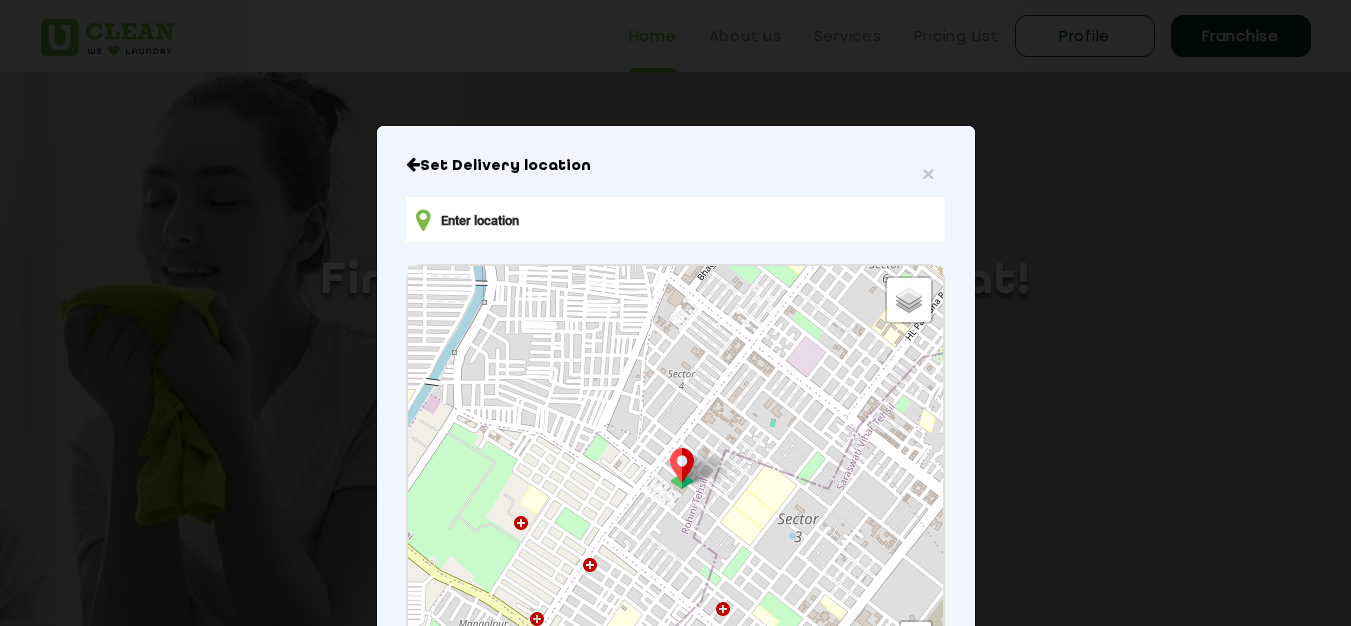 click at bounding box center (675, 219) 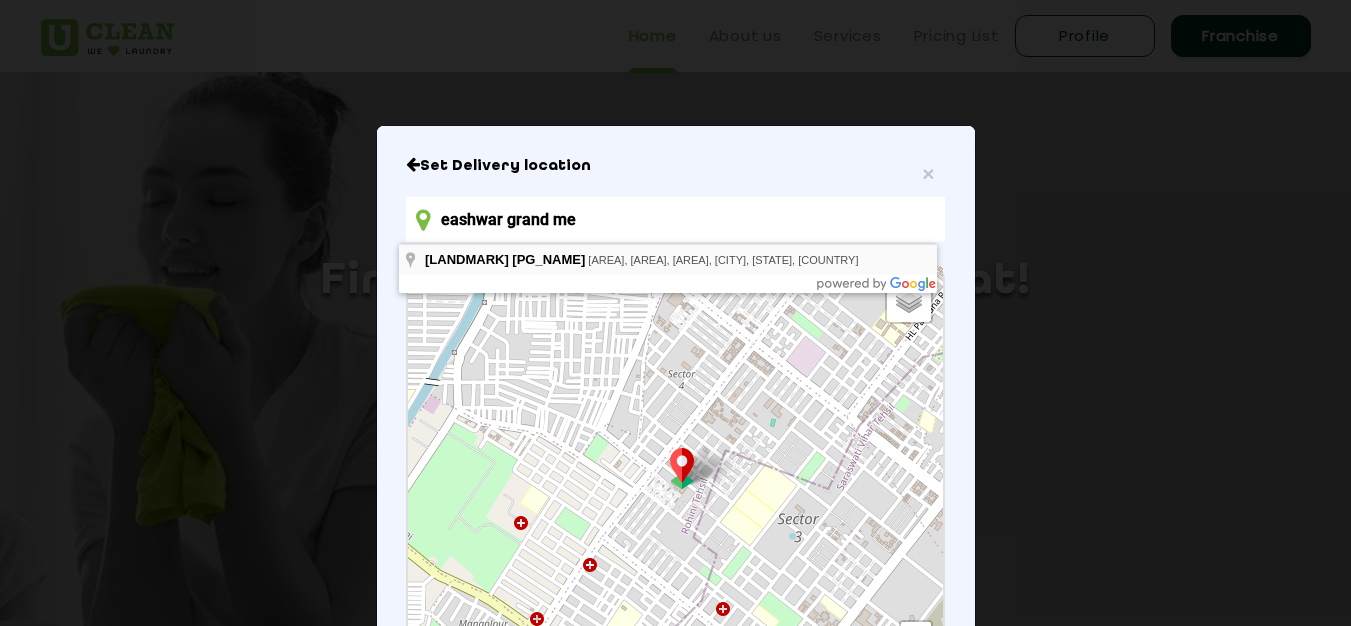 type on "[LANDMARK] [PG_NAME], [AREA], [AREA], [AREA], [CITY], [STATE], [COUNTRY]" 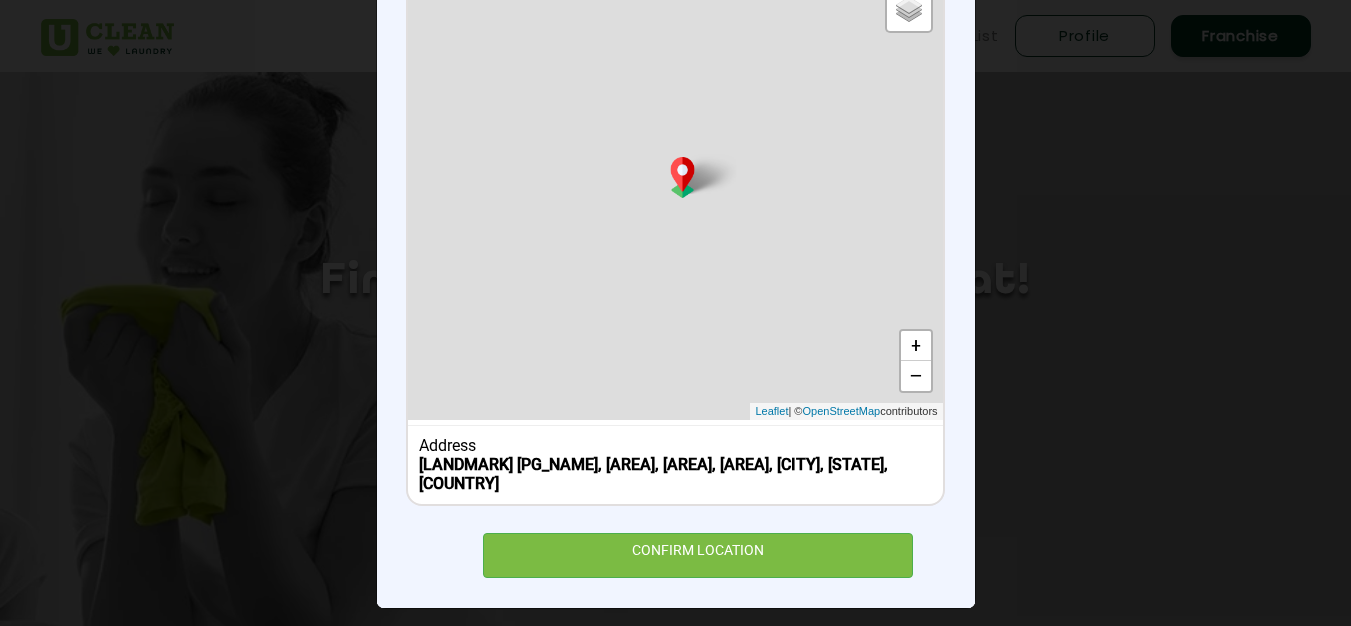 scroll, scrollTop: 300, scrollLeft: 0, axis: vertical 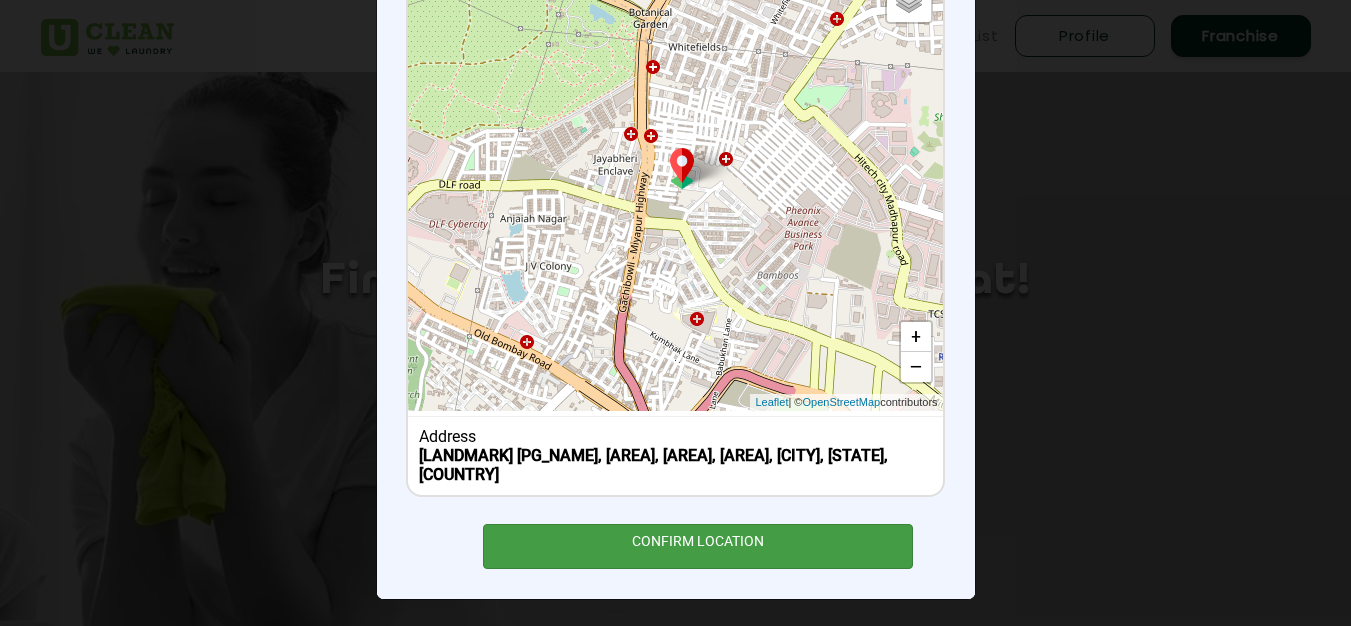 click on "CONFIRM LOCATION" at bounding box center (698, 546) 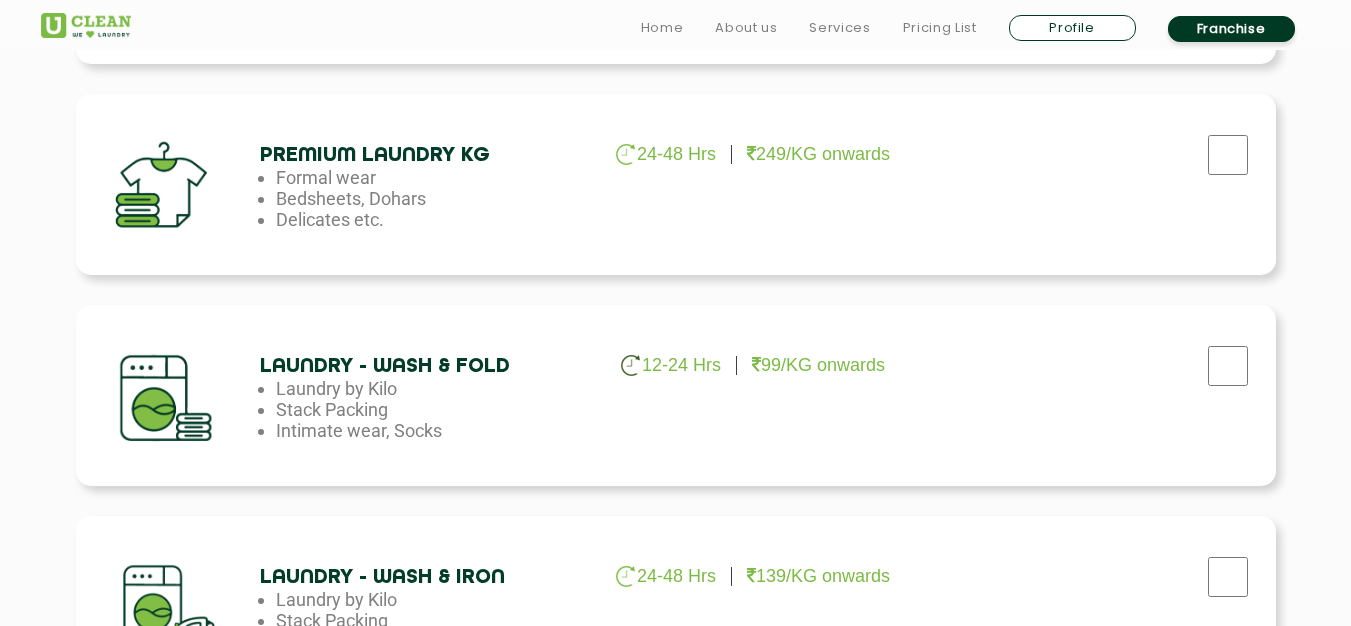 scroll, scrollTop: 993, scrollLeft: 0, axis: vertical 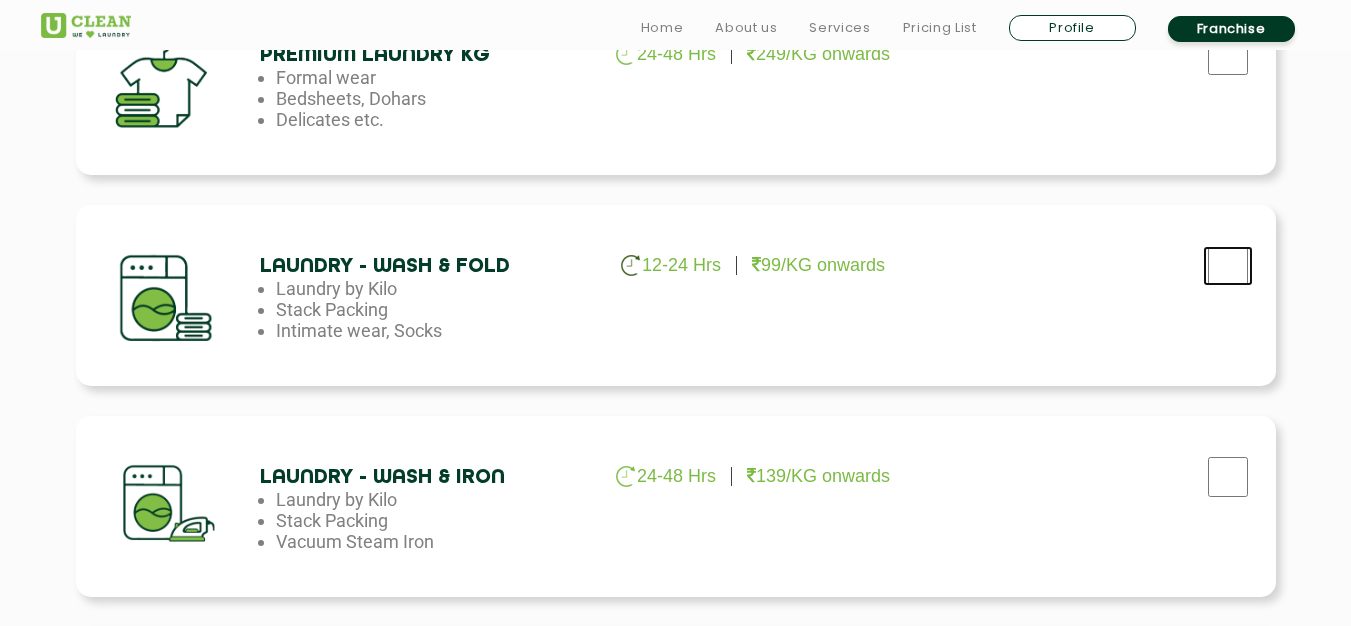 click at bounding box center (1228, -156) 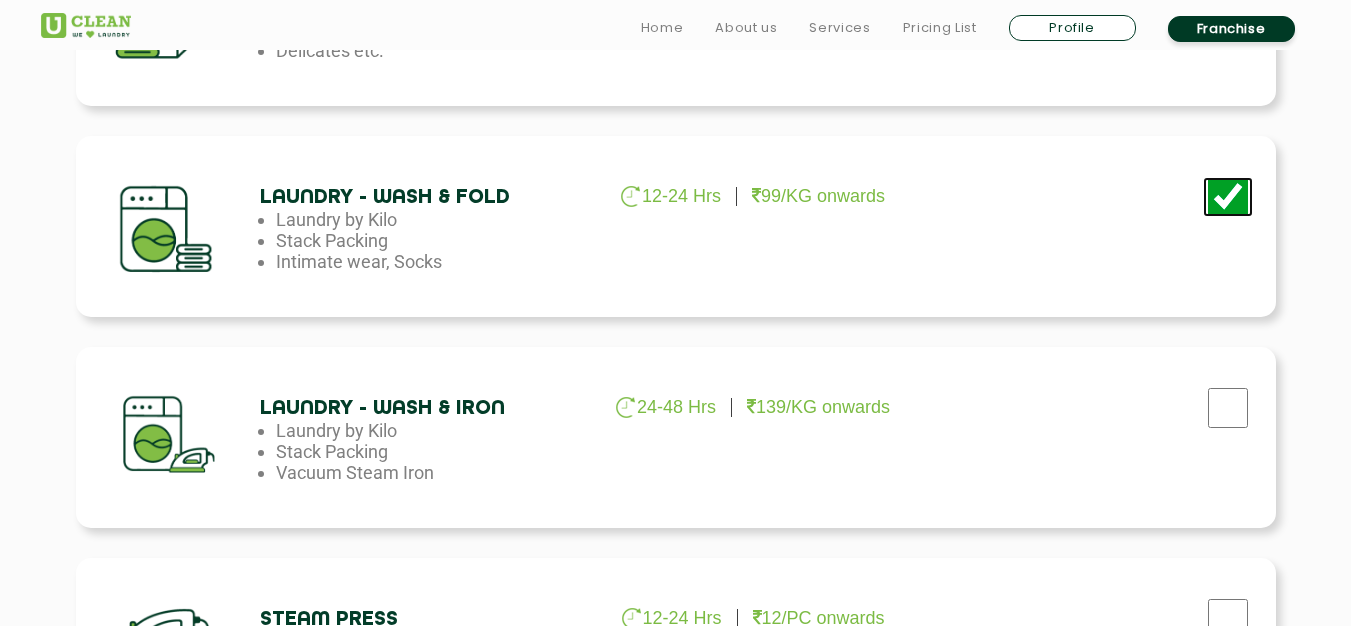 scroll, scrollTop: 1093, scrollLeft: 0, axis: vertical 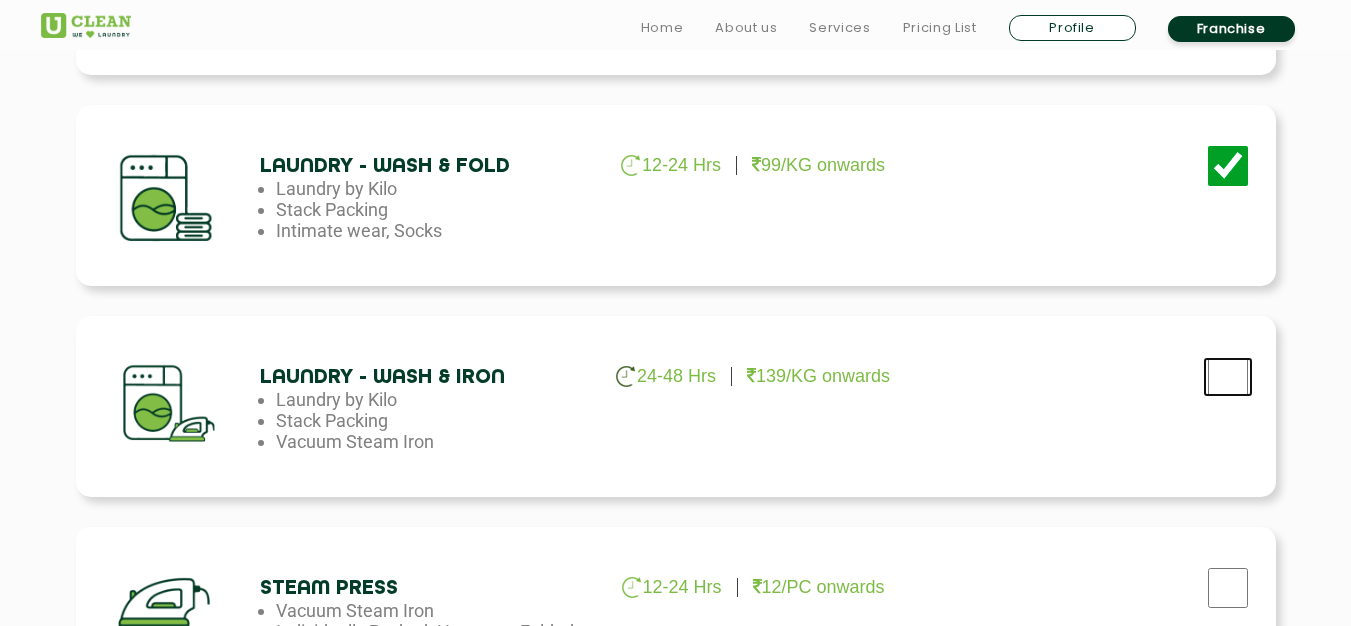click at bounding box center [1228, -256] 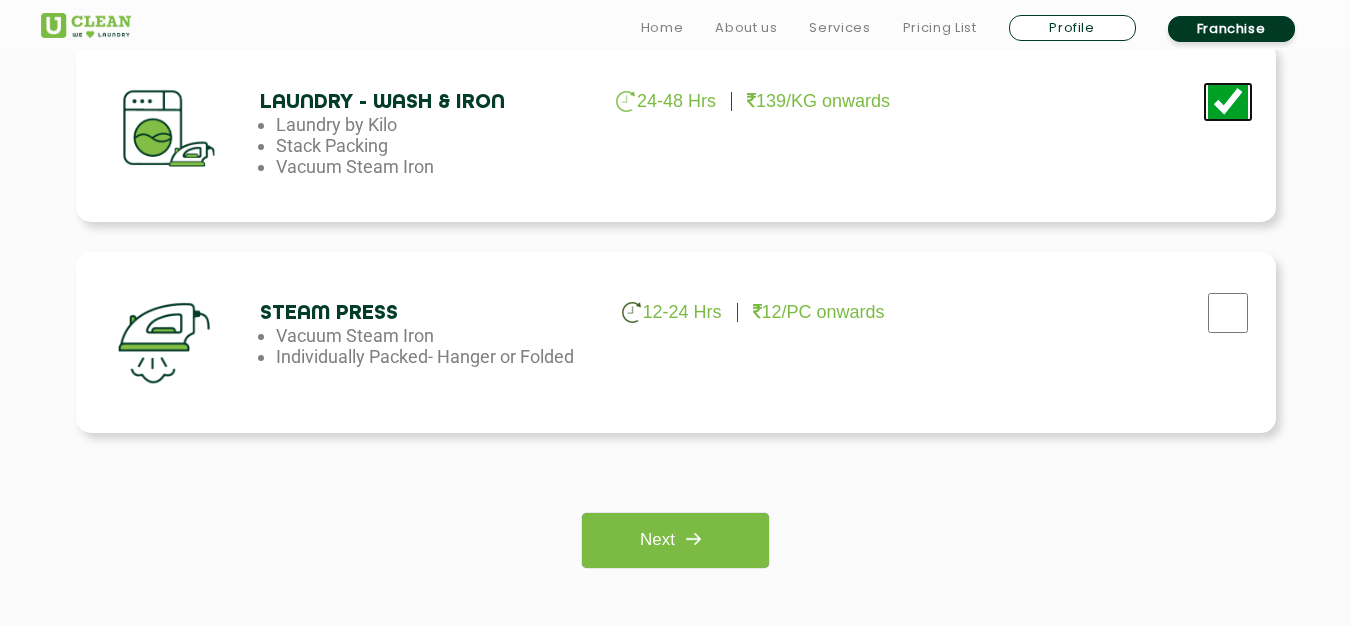 scroll, scrollTop: 1393, scrollLeft: 0, axis: vertical 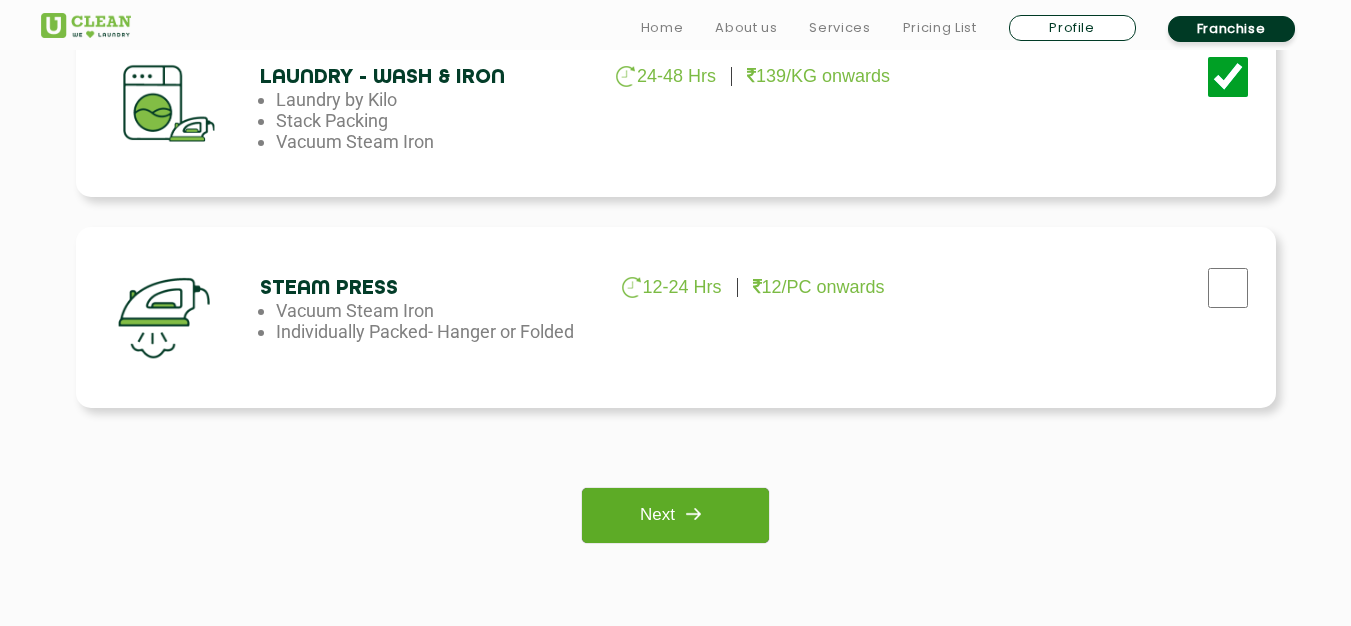 click on "Next" at bounding box center (675, 515) 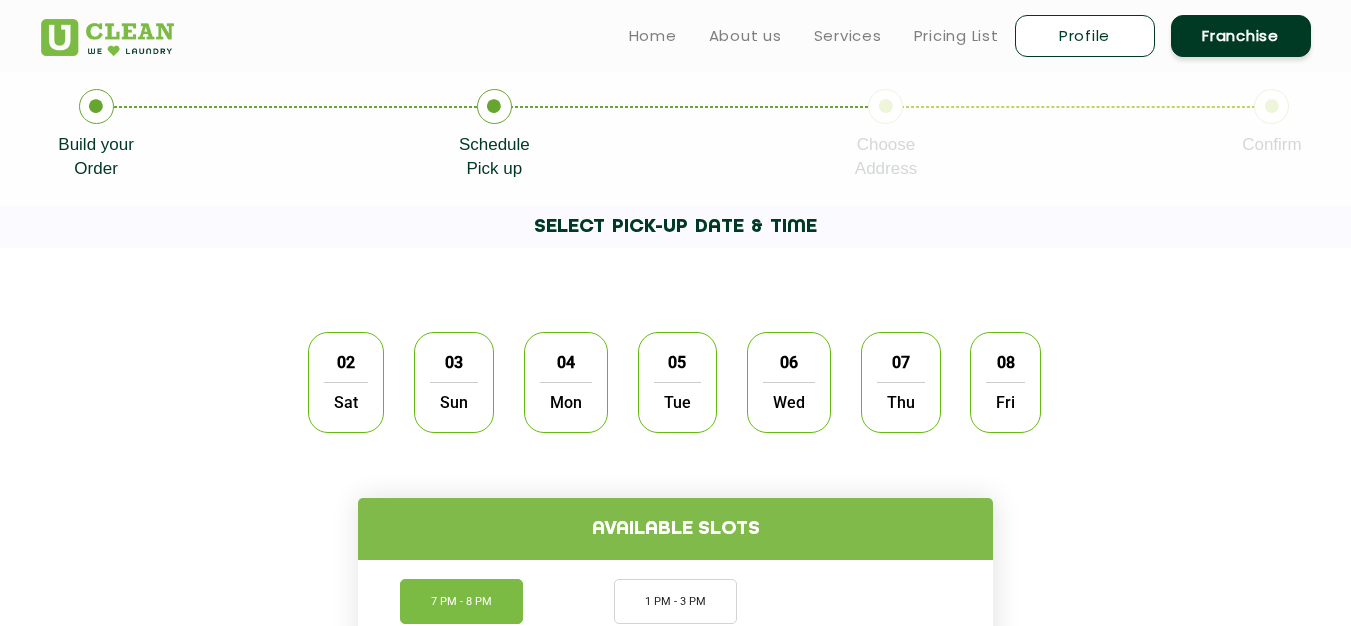 scroll, scrollTop: 300, scrollLeft: 0, axis: vertical 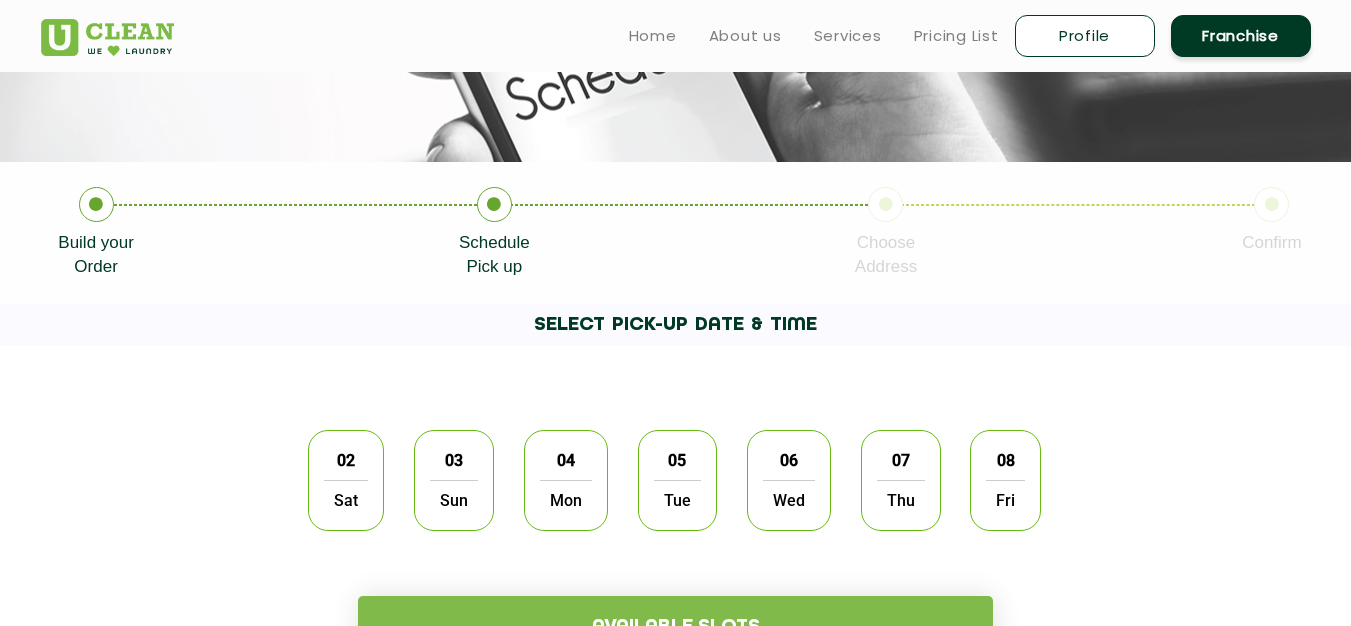 click on "Sat" 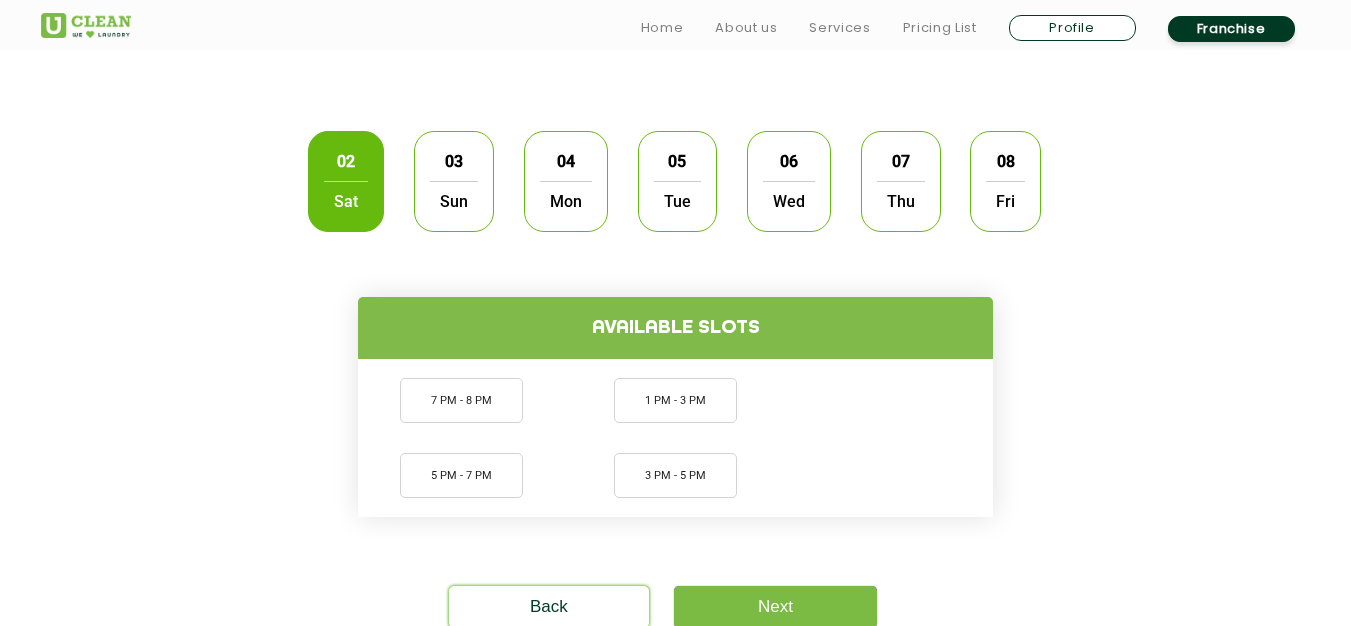 scroll, scrollTop: 600, scrollLeft: 0, axis: vertical 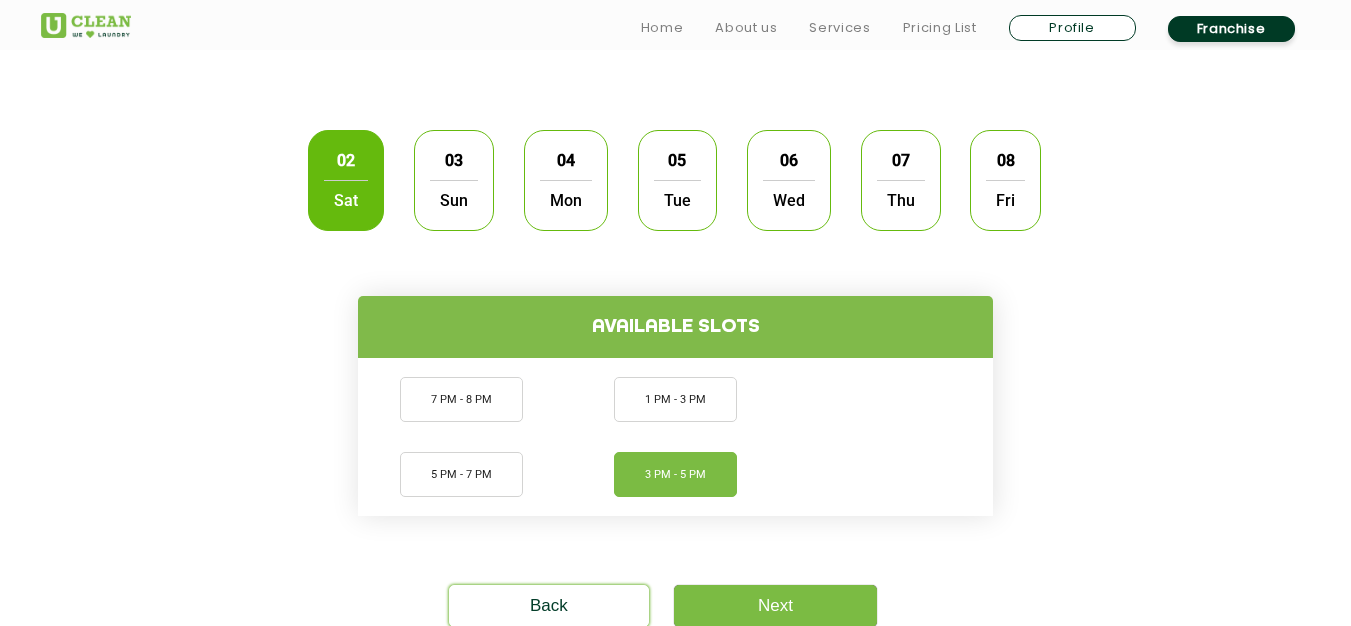 click on "3 PM - 5 PM" 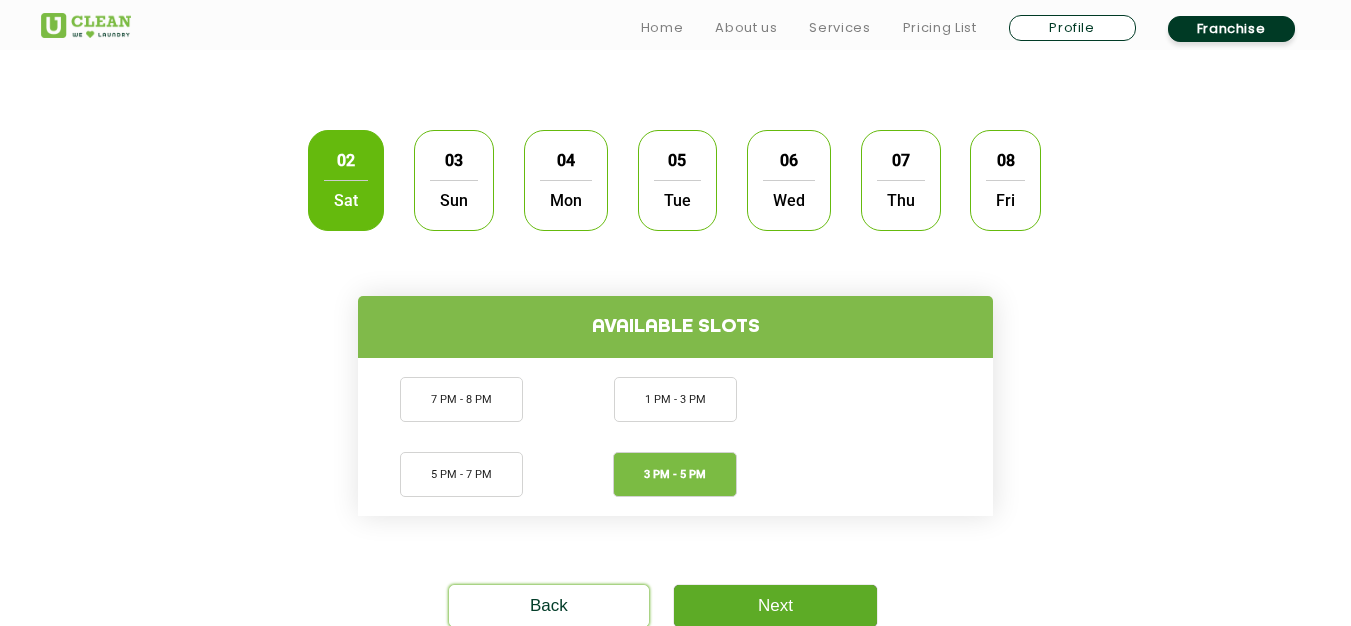 click on "Next" 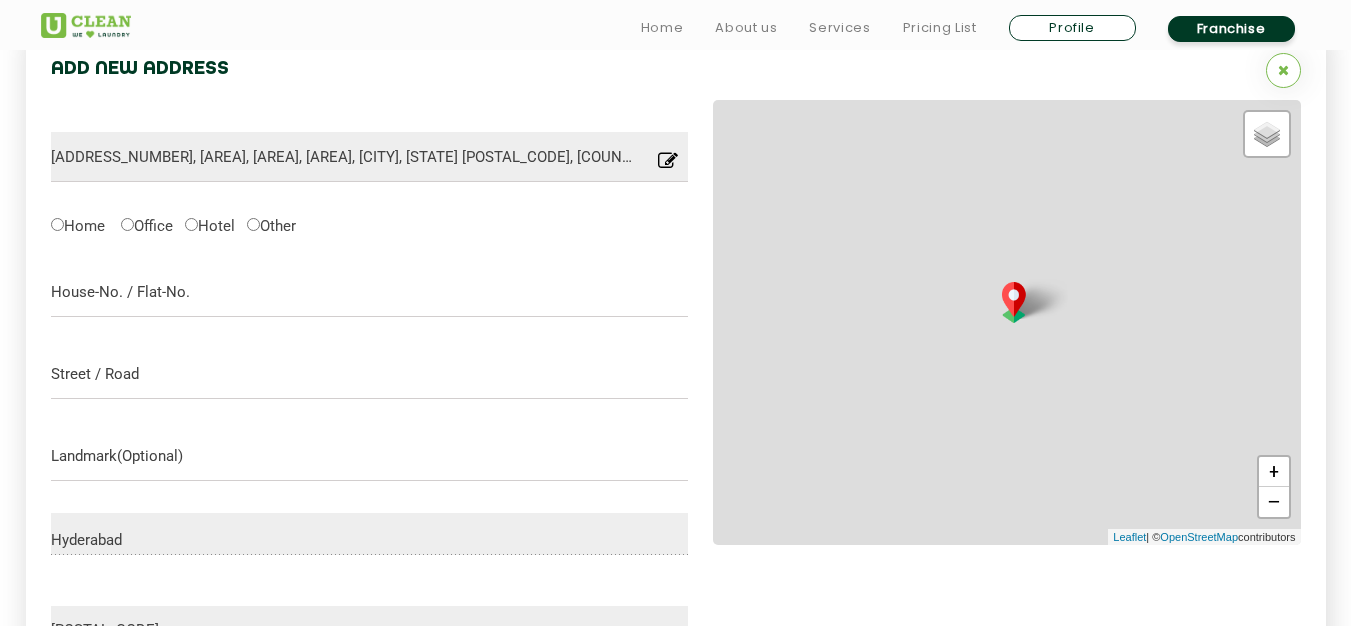 scroll, scrollTop: 631, scrollLeft: 0, axis: vertical 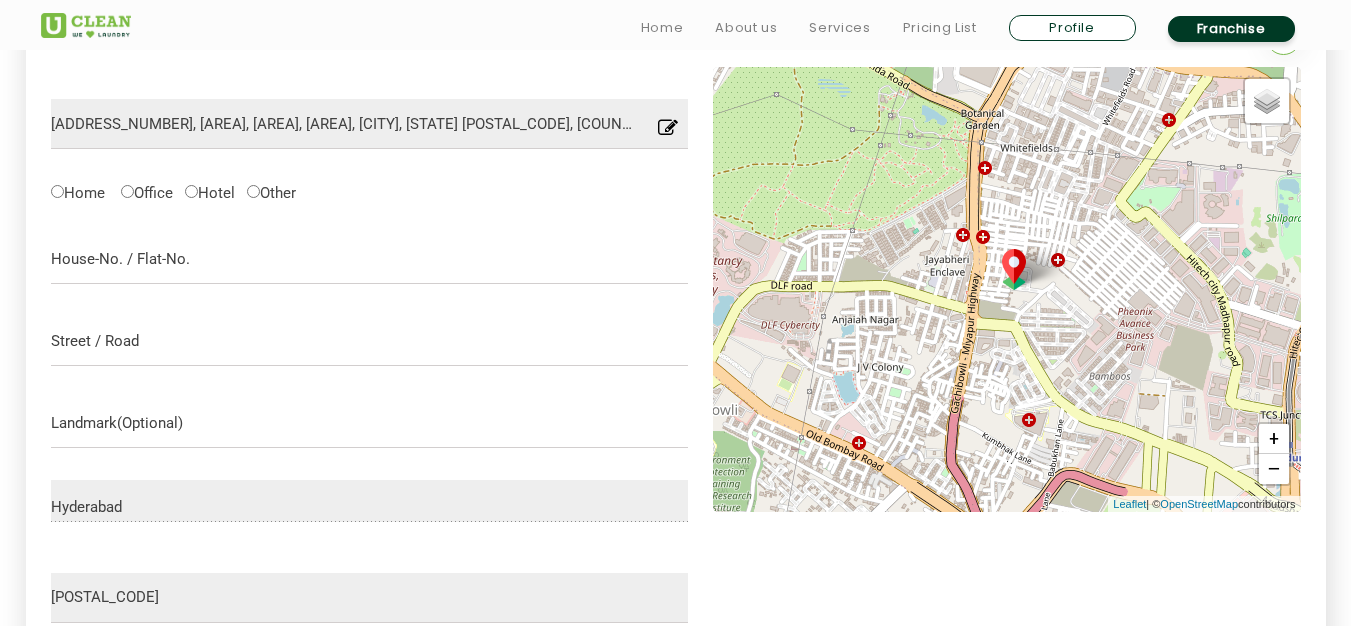 click at bounding box center [668, 133] 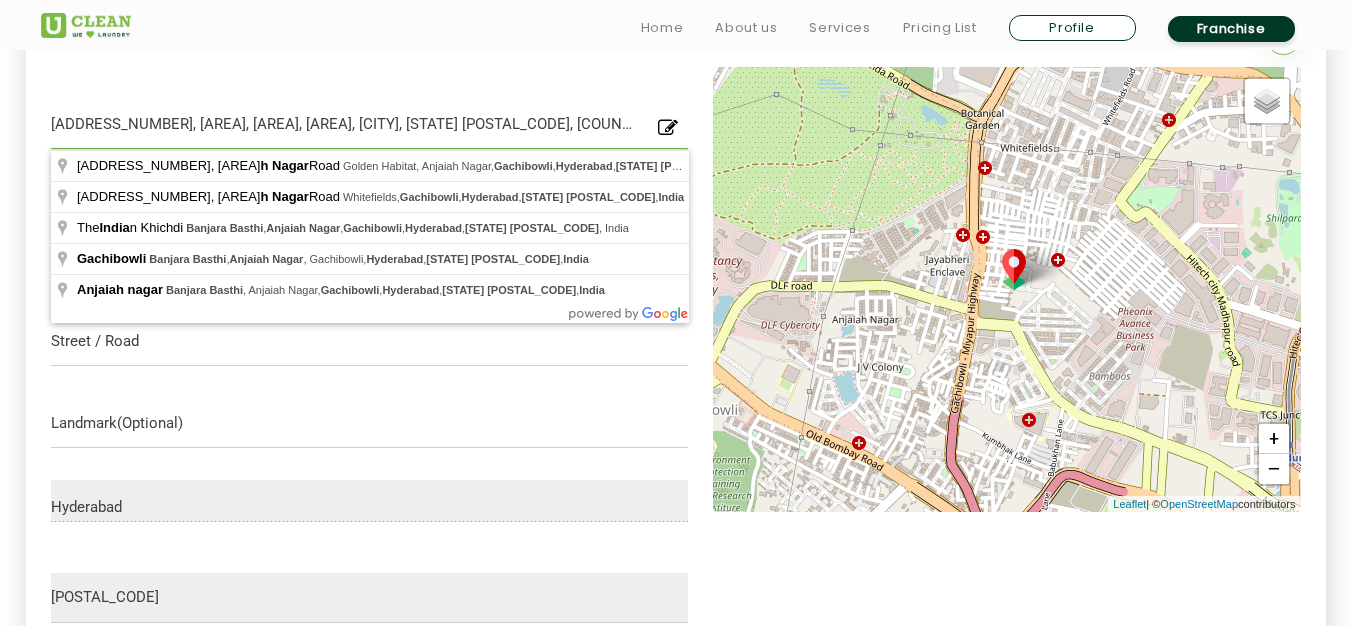 drag, startPoint x: 97, startPoint y: 125, endPoint x: 7, endPoint y: 128, distance: 90.04999 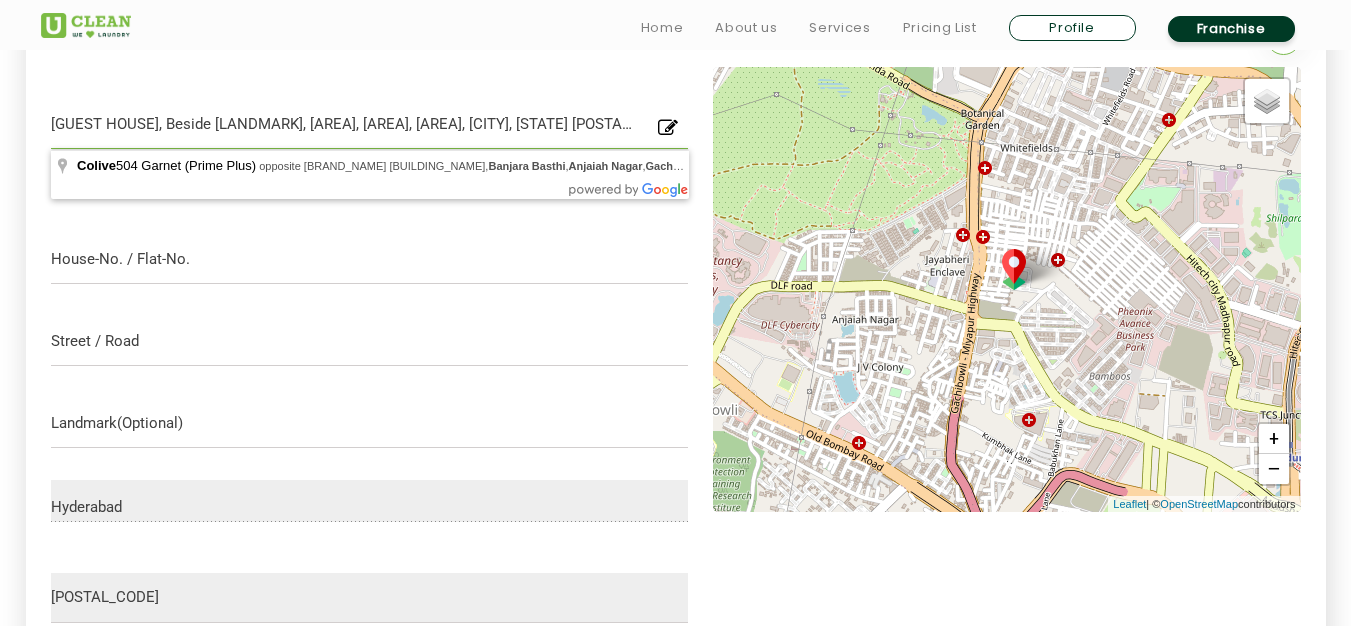 drag, startPoint x: 324, startPoint y: 123, endPoint x: 283, endPoint y: 115, distance: 41.773197 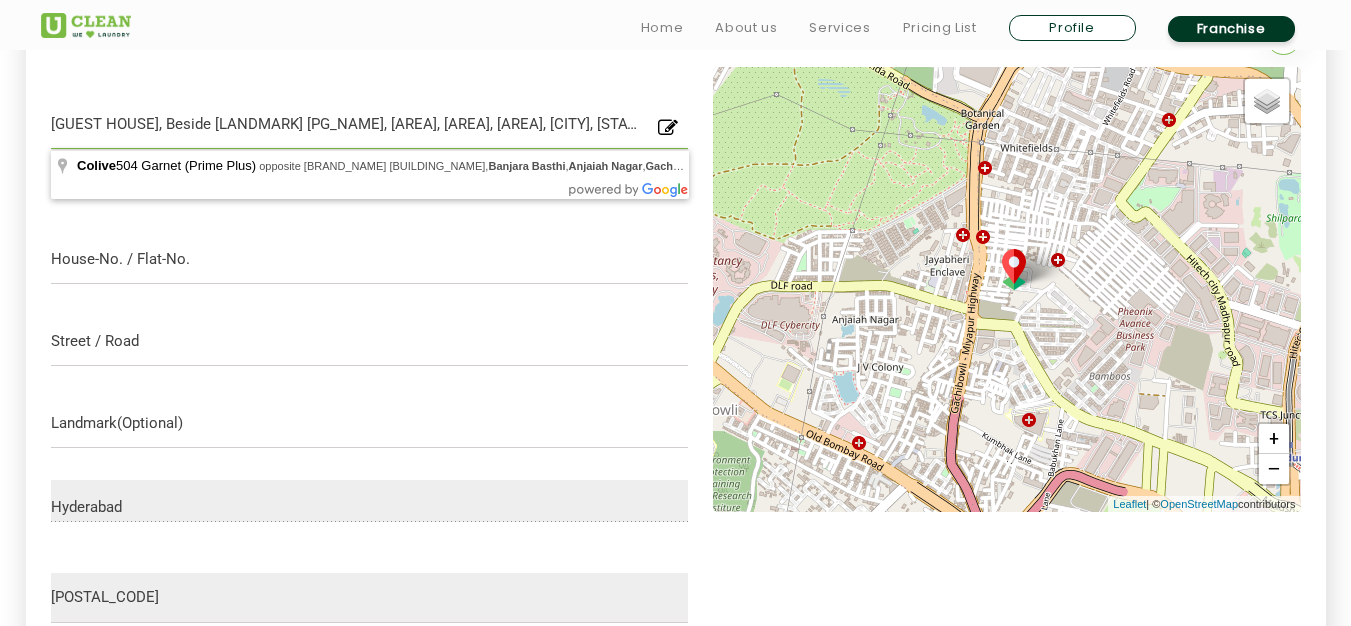 type on "[GUEST HOUSE], Beside [LANDMARK] [PG_NAME], [AREA], [AREA], [AREA], [CITY], [STATE] [POSTAL_CODE], [COUNTRY]" 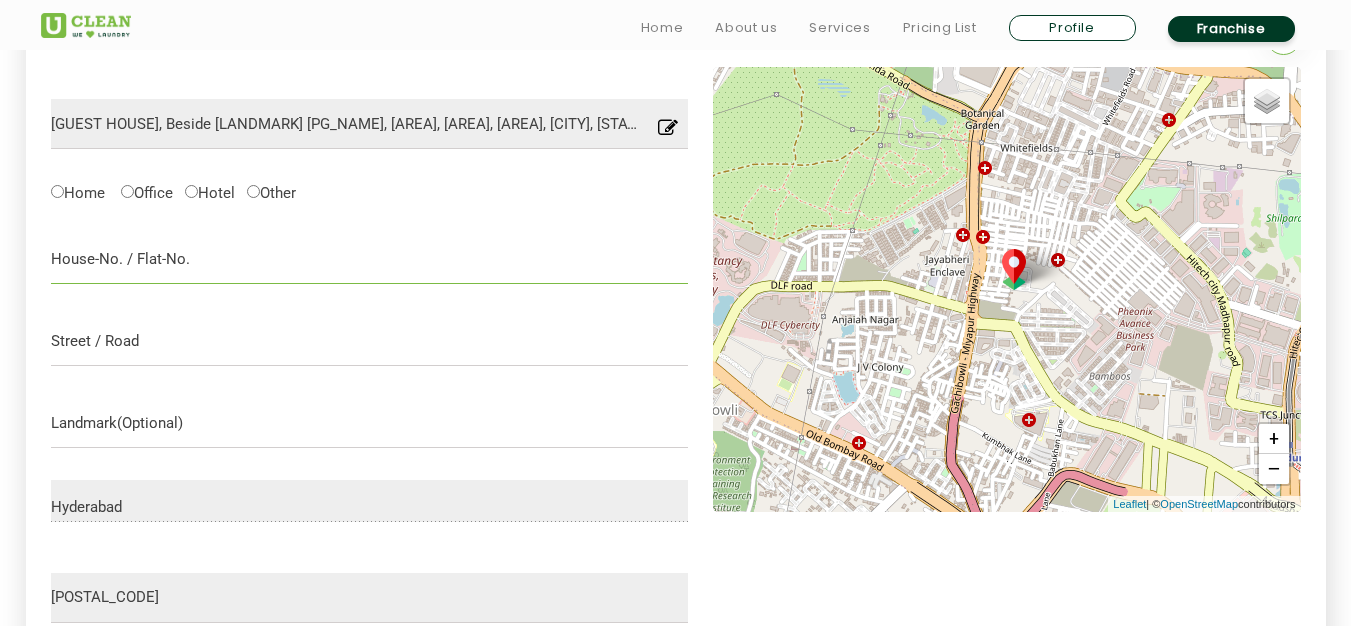 click at bounding box center (370, 259) 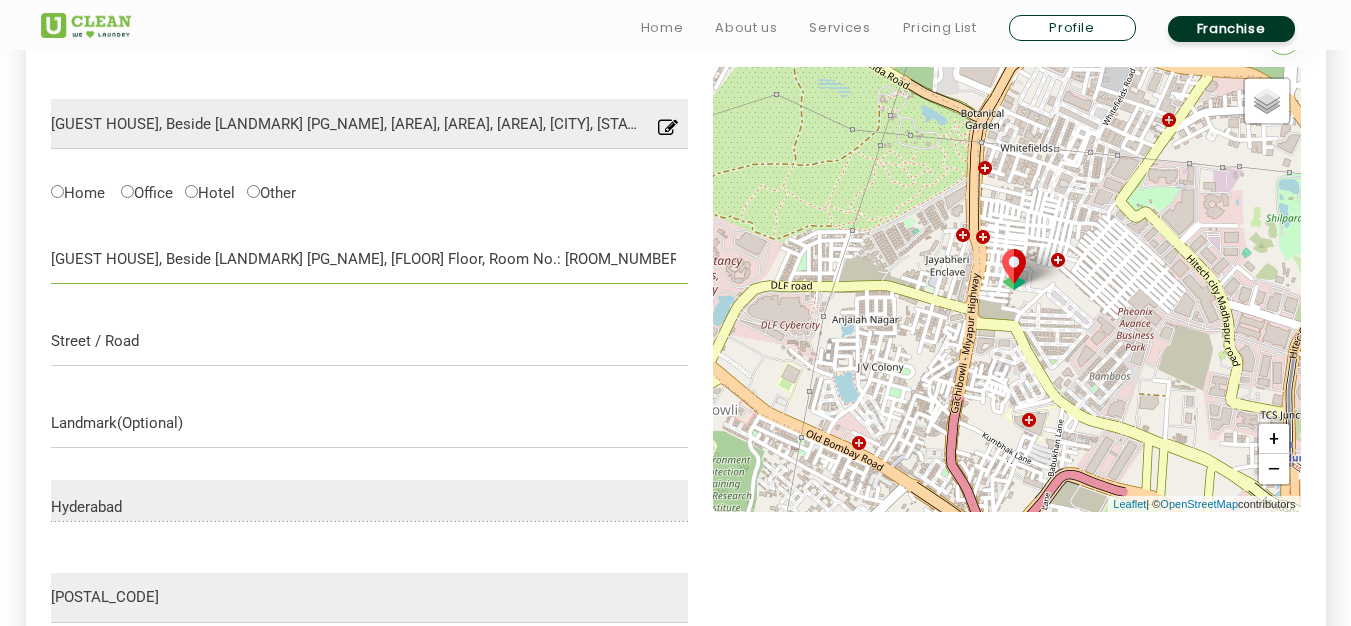 click on "[GUEST HOUSE], Beside [LANDMARK] [PG_NAME], [FLOOR] Floor, Room No.: [ROOM_NUMBER]," at bounding box center (370, 259) 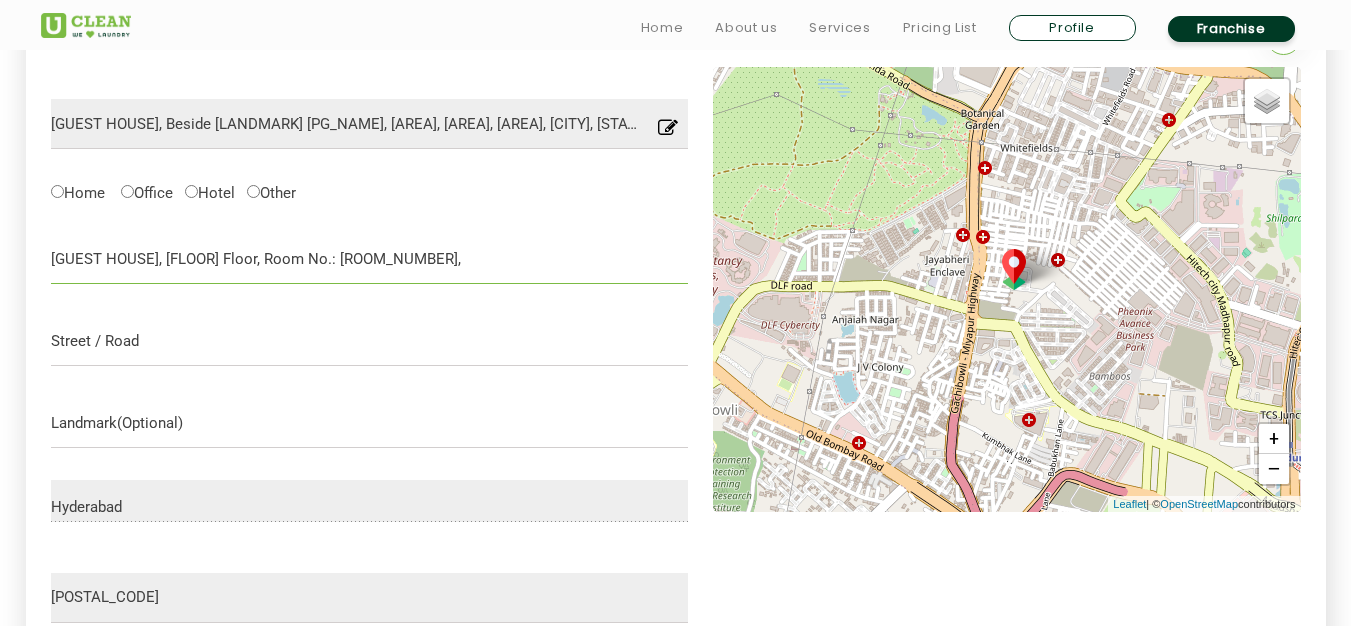 type on "[GUEST HOUSE], [FLOOR] Floor, Room No.: [ROOM_NUMBER]," 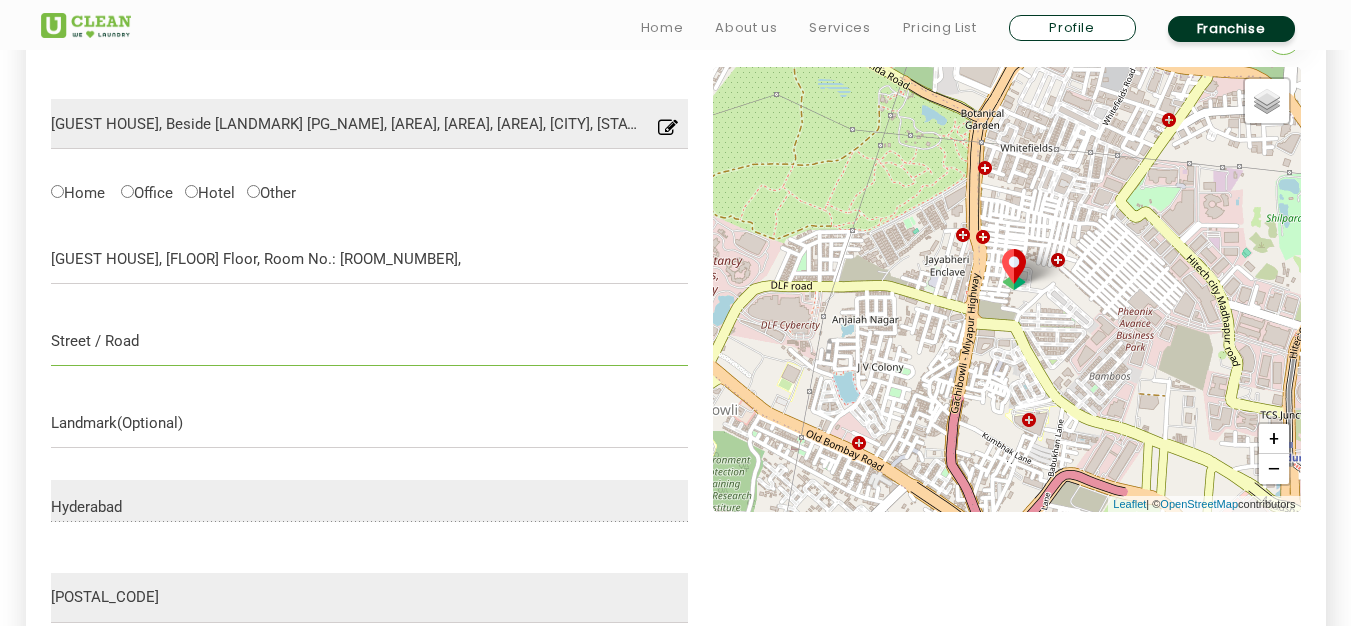 click at bounding box center (370, 341) 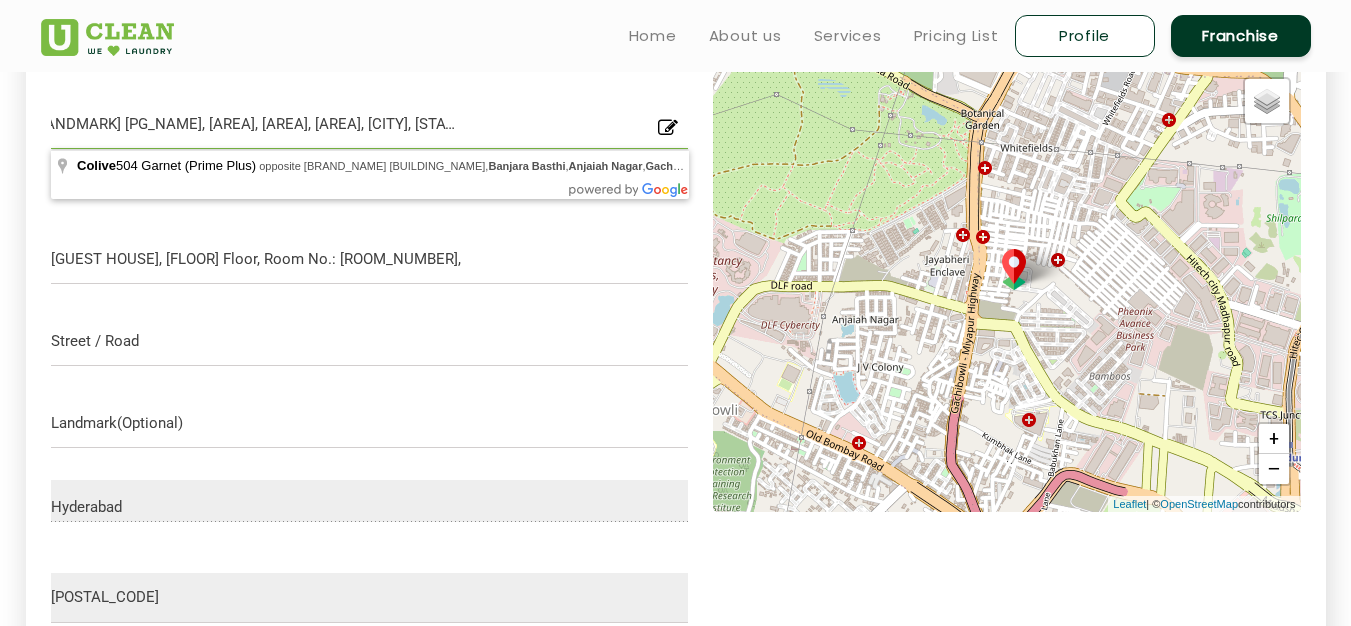 scroll, scrollTop: 0, scrollLeft: 342, axis: horizontal 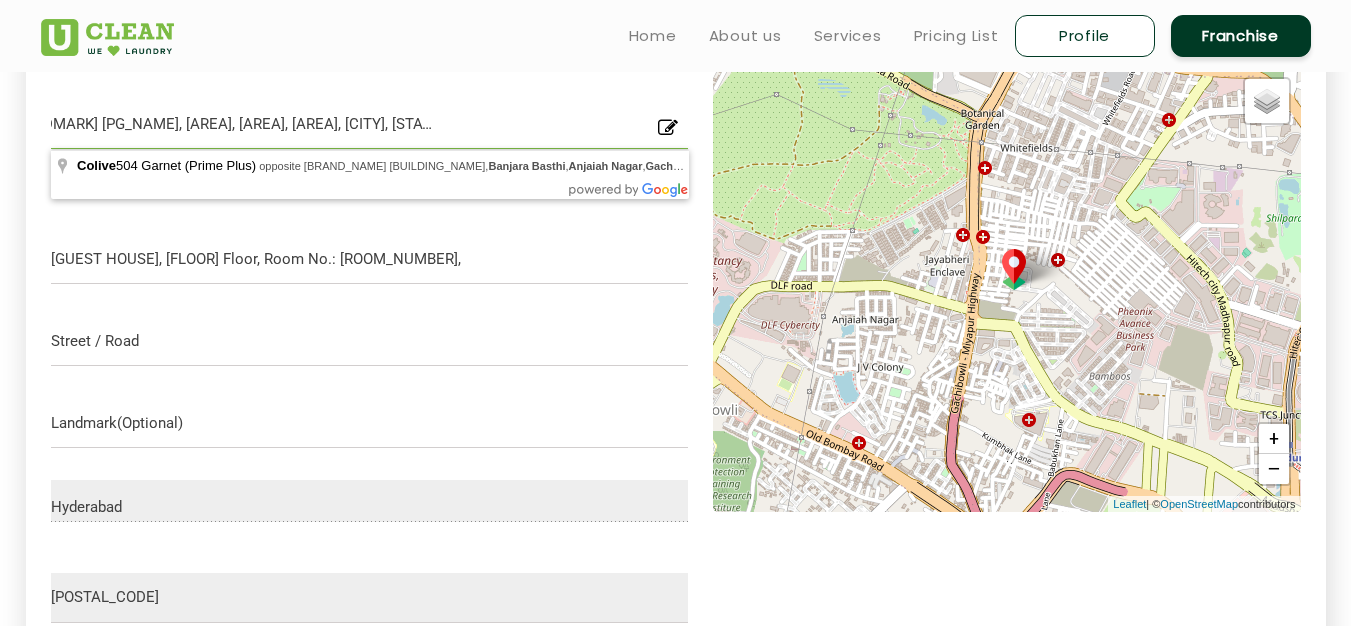 drag, startPoint x: 559, startPoint y: 126, endPoint x: 678, endPoint y: 106, distance: 120.66897 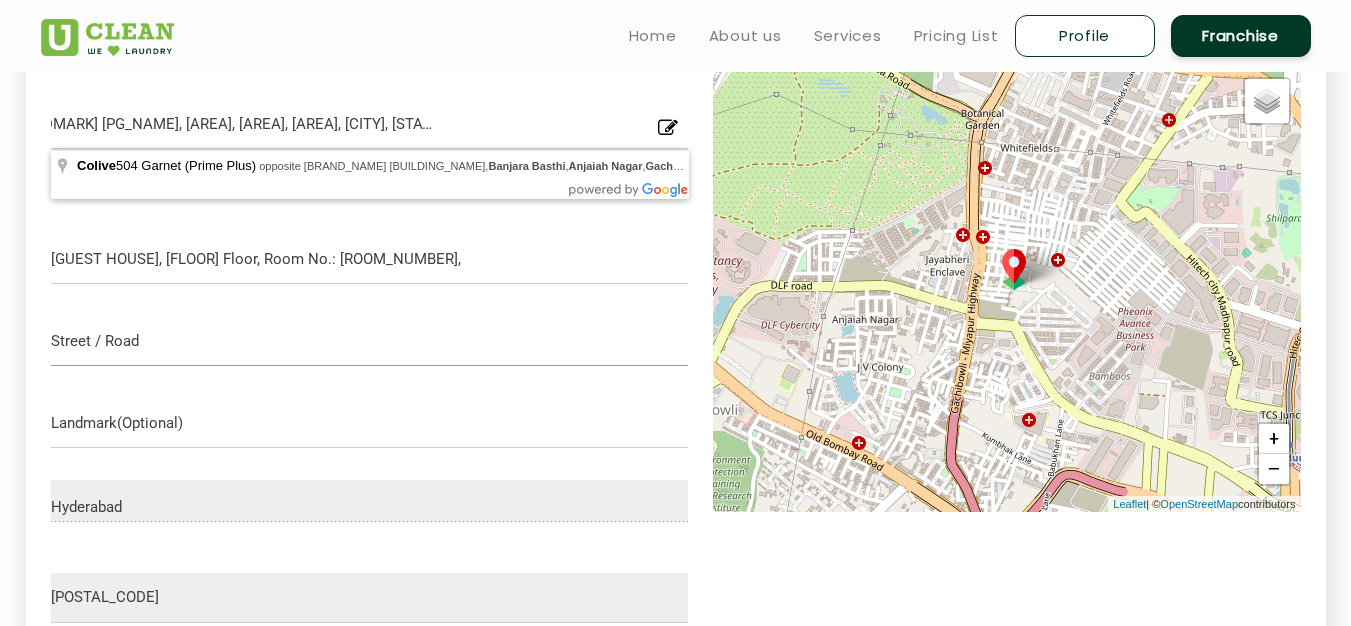 click at bounding box center (370, 341) 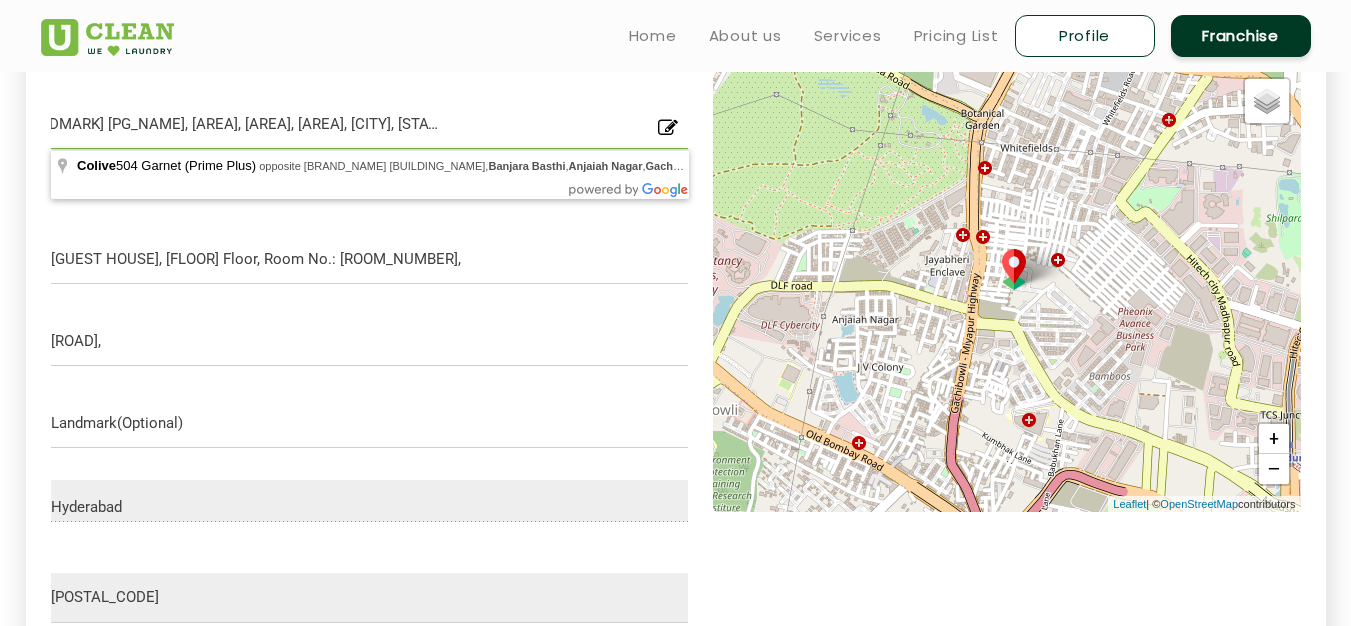 scroll, scrollTop: 0, scrollLeft: 342, axis: horizontal 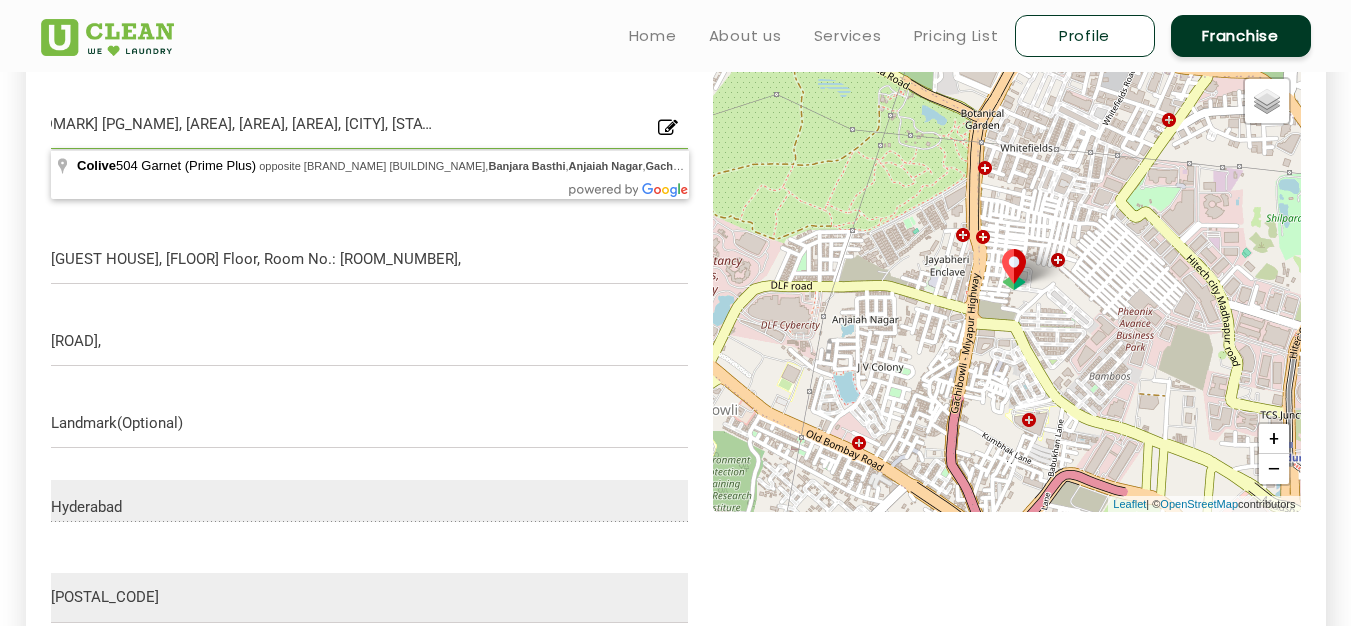 drag, startPoint x: 562, startPoint y: 126, endPoint x: 393, endPoint y: 131, distance: 169.07394 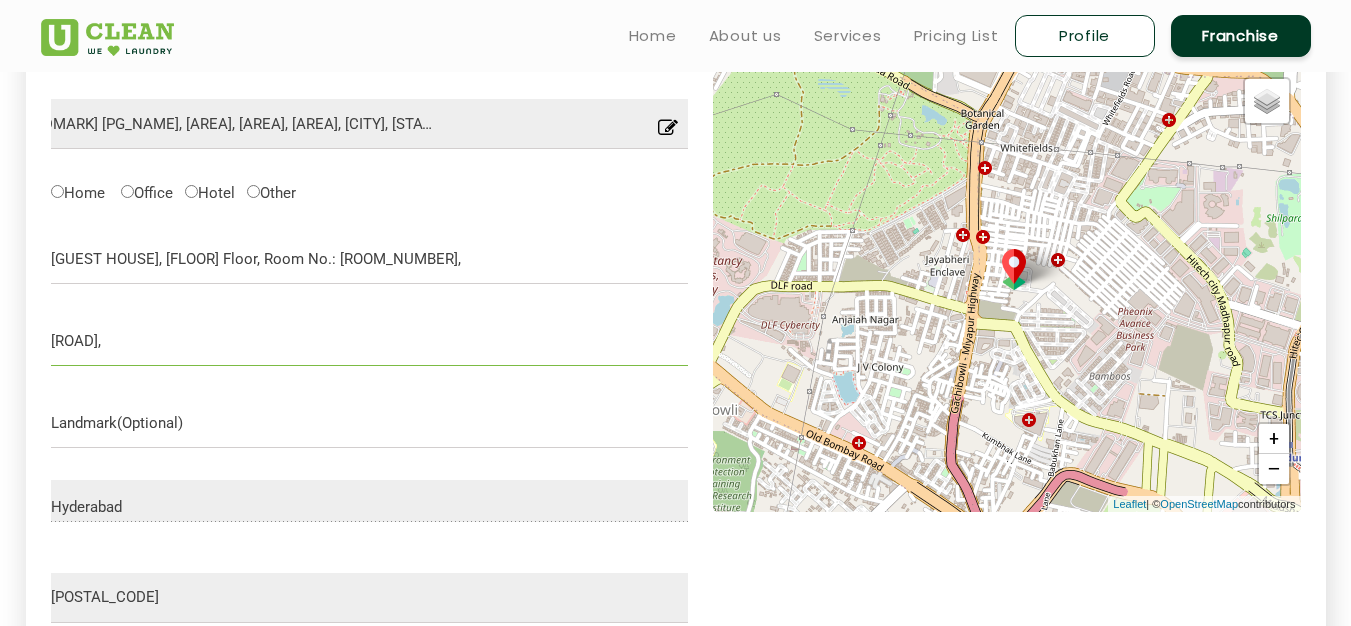 scroll, scrollTop: 0, scrollLeft: 0, axis: both 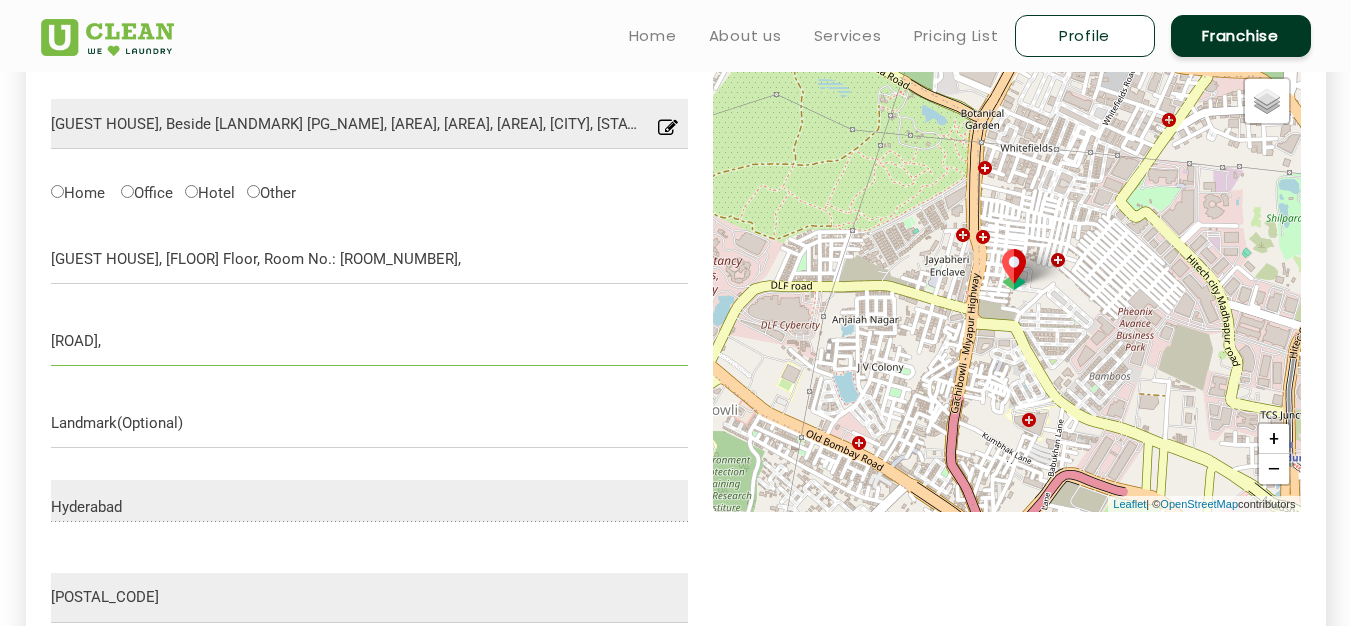 click on "[ROAD]," at bounding box center [370, 341] 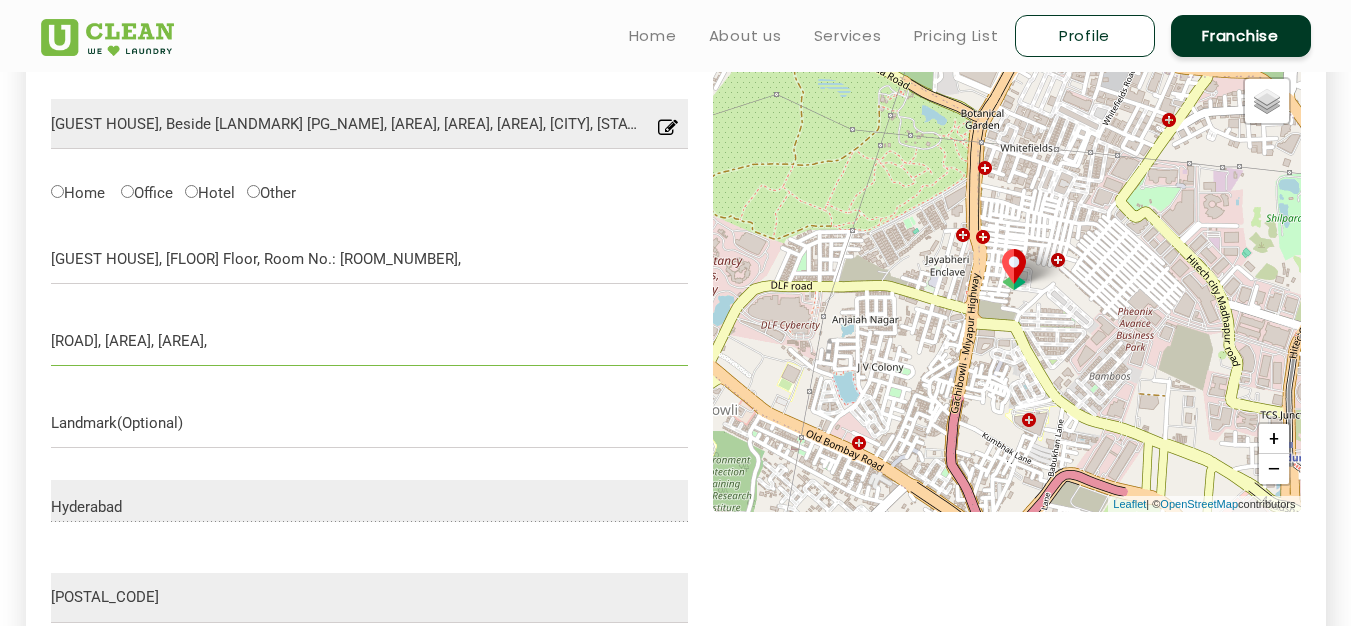 type on "[ROAD], [AREA], [AREA]," 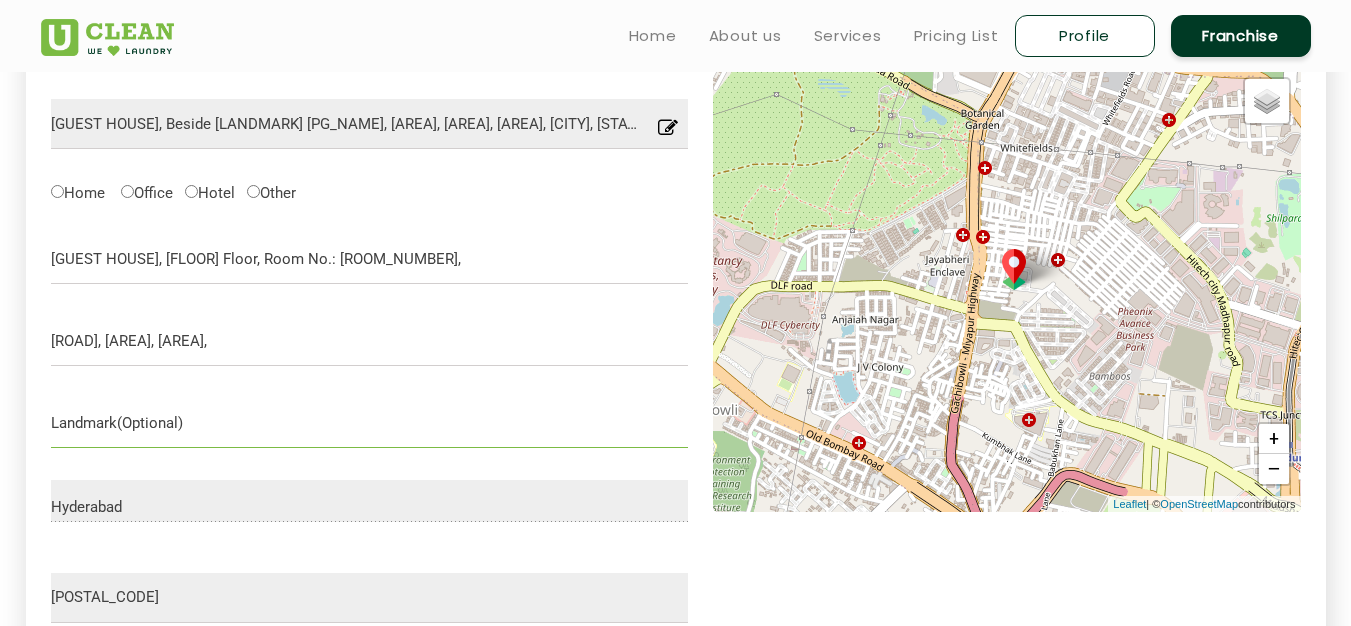 click at bounding box center (370, 423) 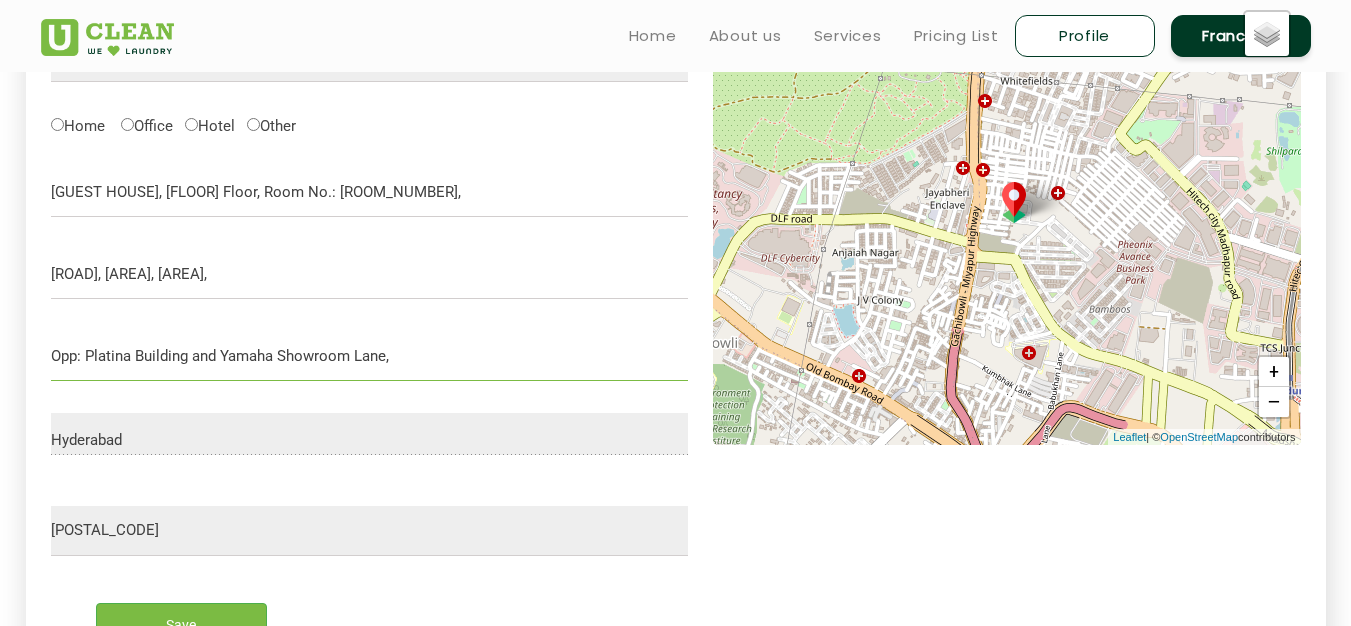 scroll, scrollTop: 731, scrollLeft: 0, axis: vertical 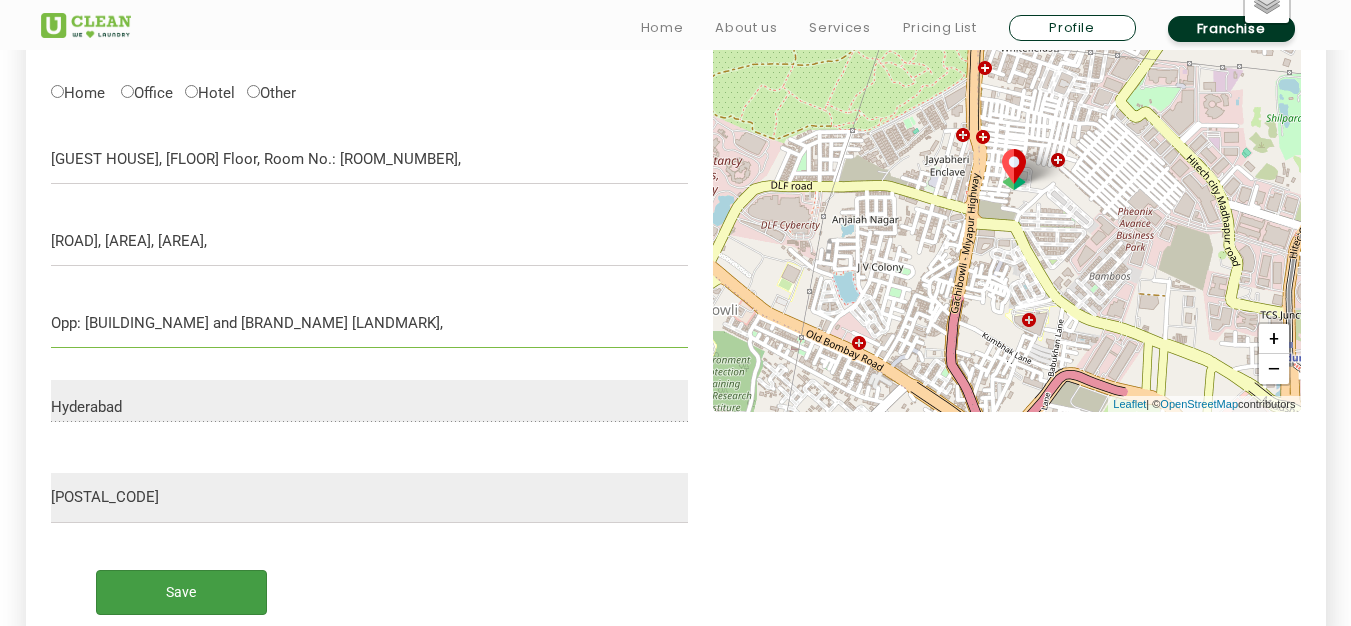 type on "Opp: [BUILDING_NAME] and [BRAND_NAME] [LANDMARK]," 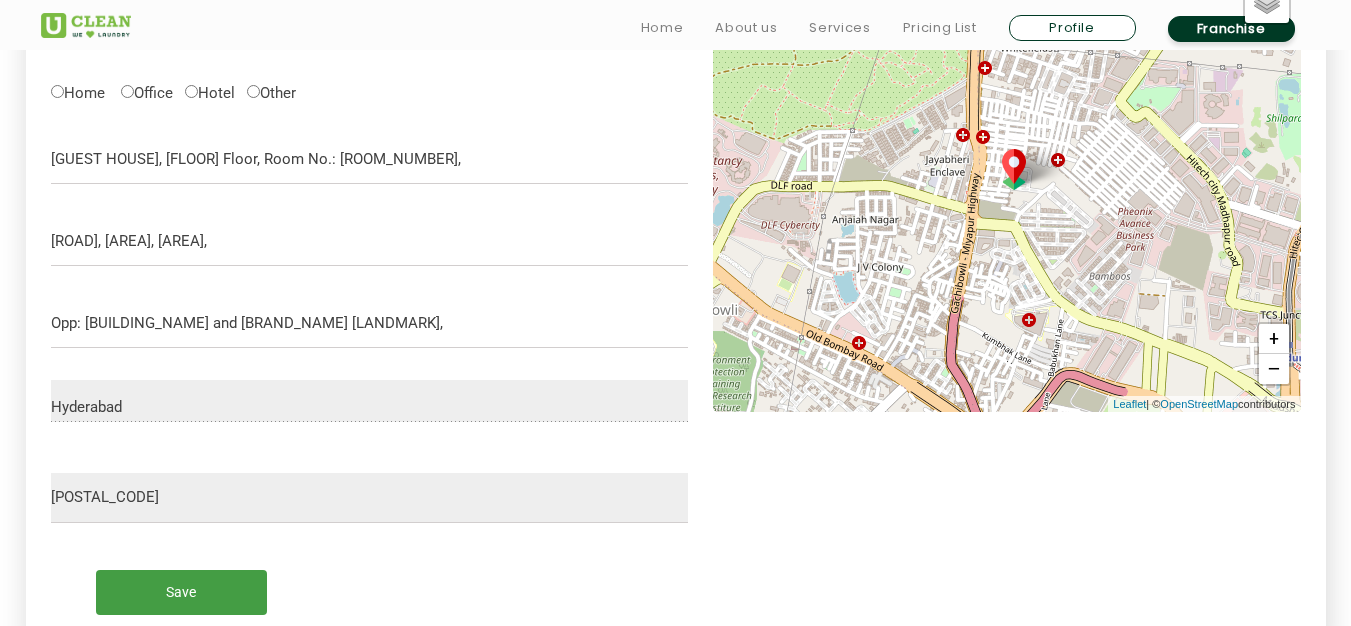 click on "Save" at bounding box center (181, 592) 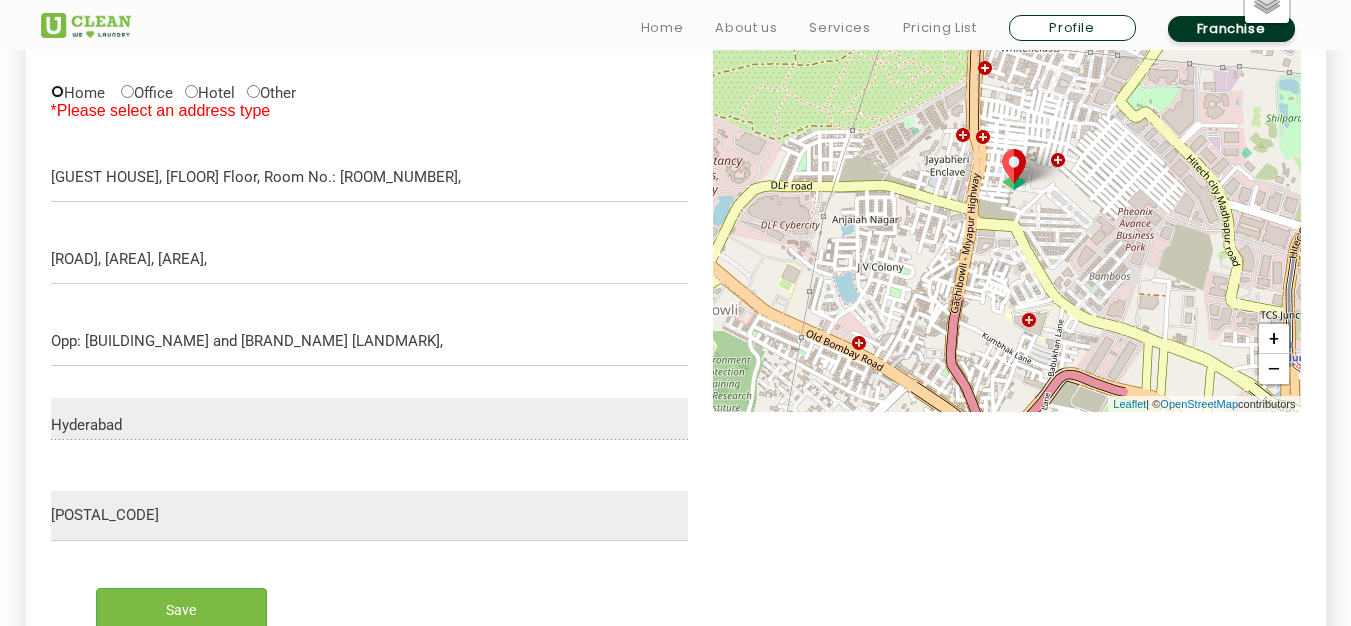 click on "Home" at bounding box center (57, 91) 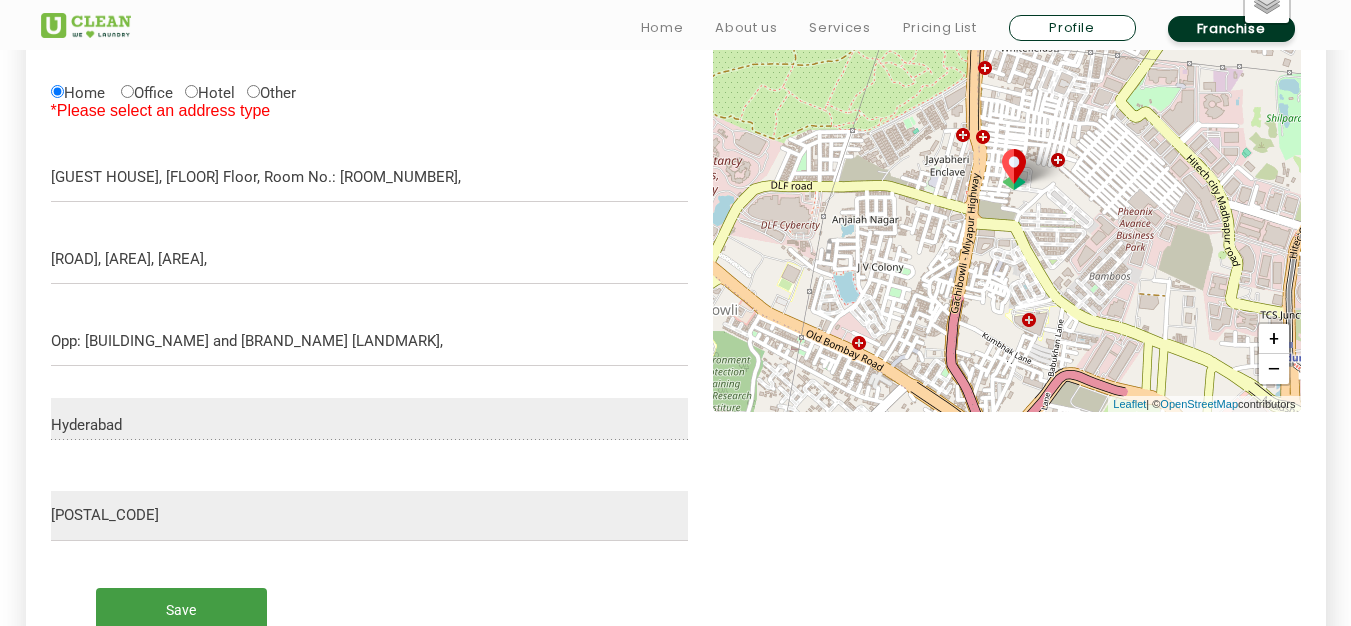 click on "Save" at bounding box center (181, 610) 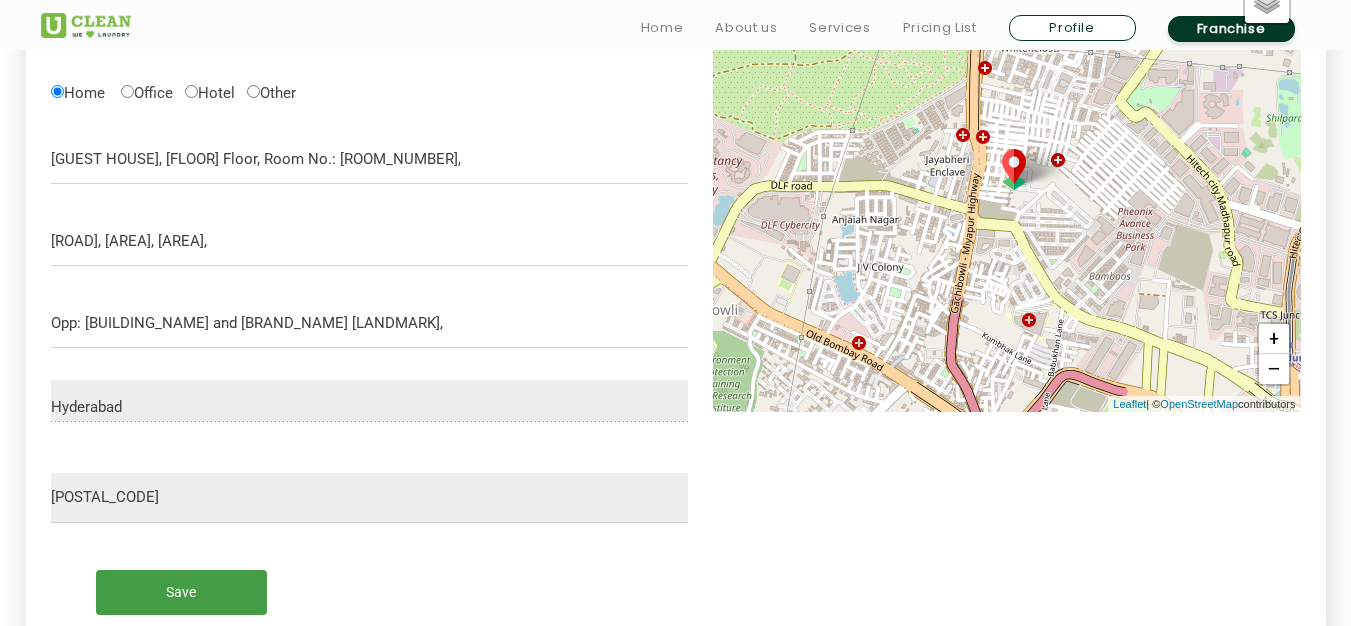 click on "Save" at bounding box center (181, 592) 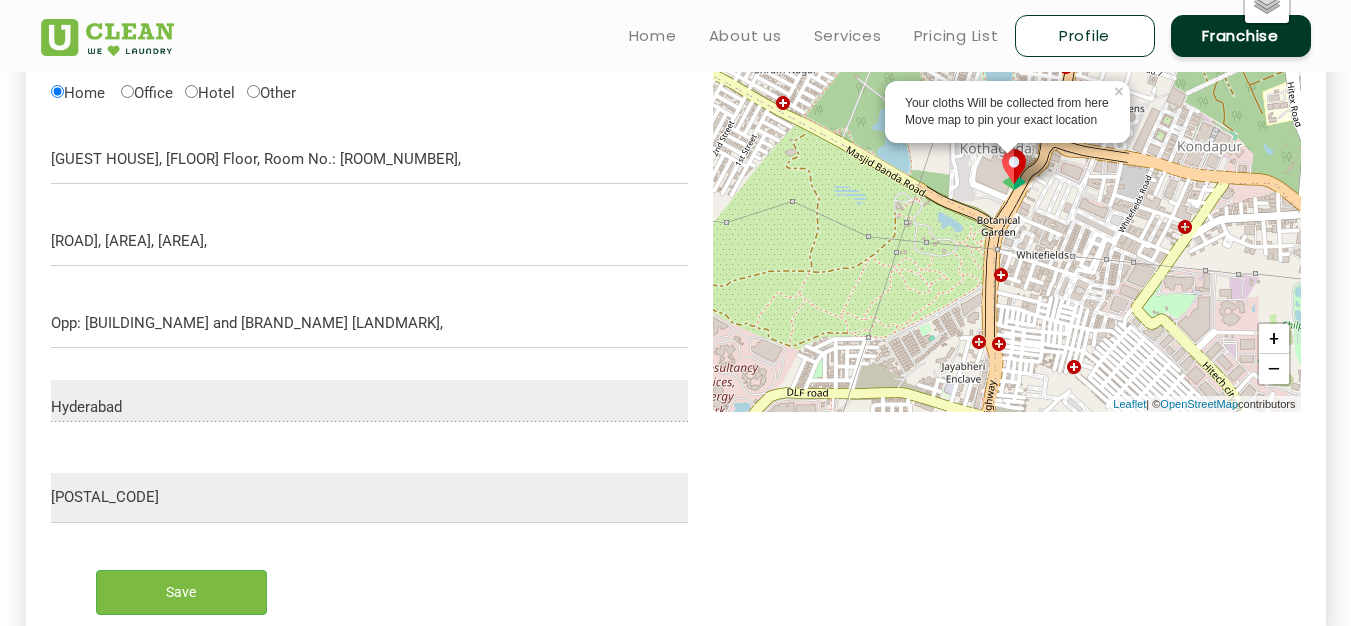drag, startPoint x: 996, startPoint y: 240, endPoint x: 1012, endPoint y: 448, distance: 208.61447 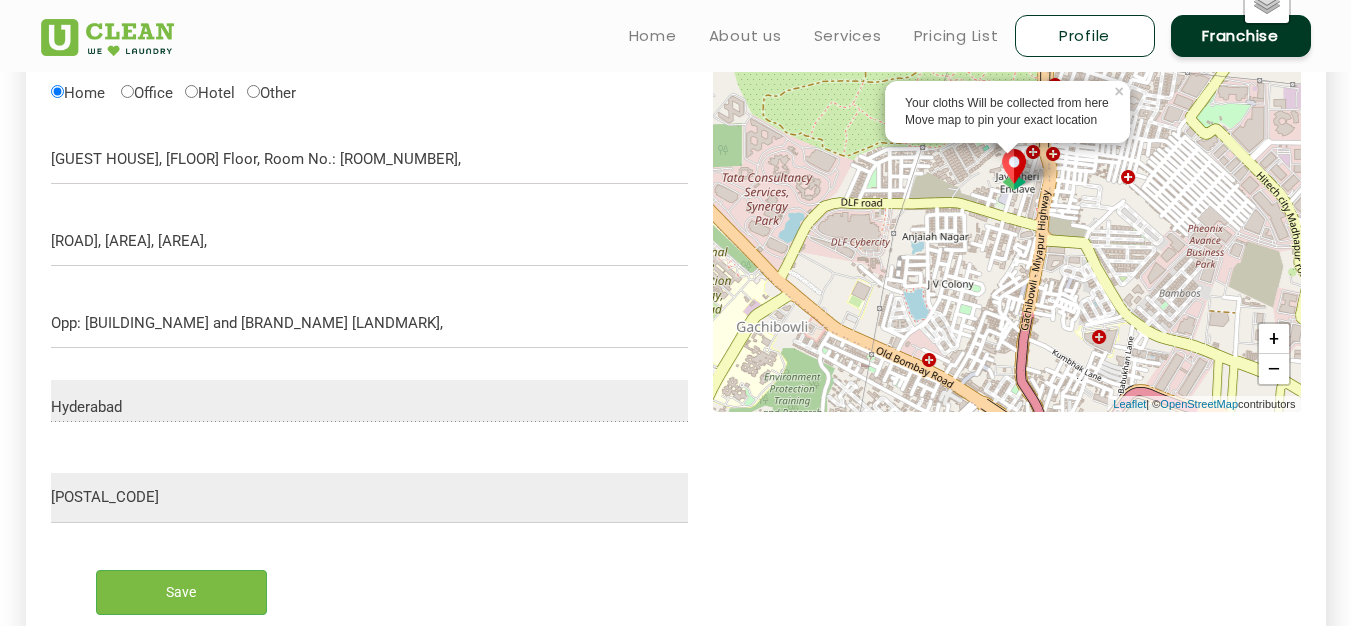drag, startPoint x: 1023, startPoint y: 368, endPoint x: 1078, endPoint y: 180, distance: 195.88007 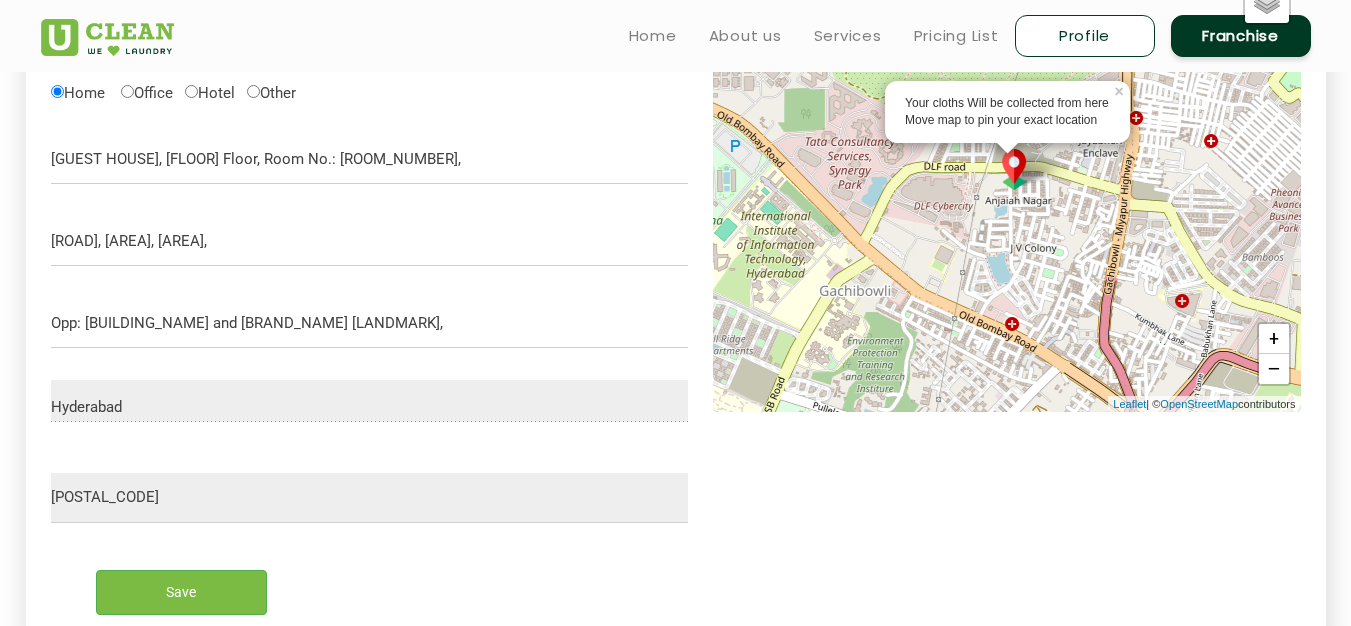 drag, startPoint x: 1064, startPoint y: 288, endPoint x: 1146, endPoint y: 249, distance: 90.80198 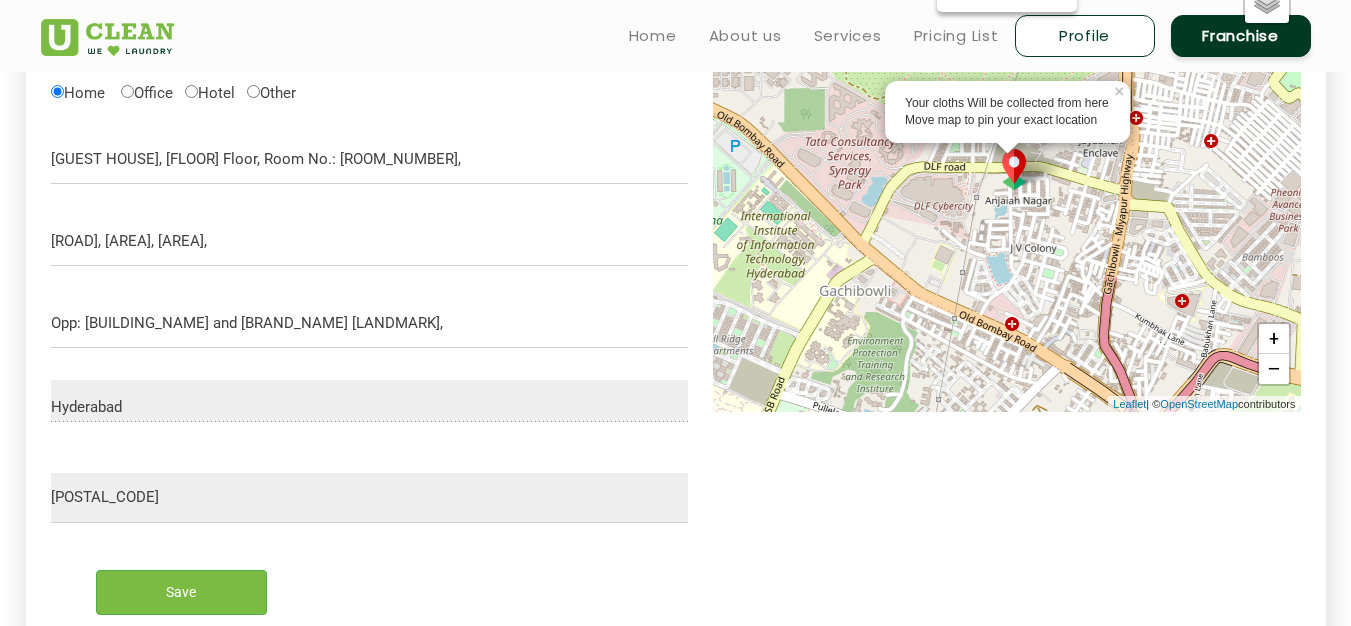 click on "Your cloths Will be collected from here  Move map to pin your exact location" at bounding box center [1007, 112] 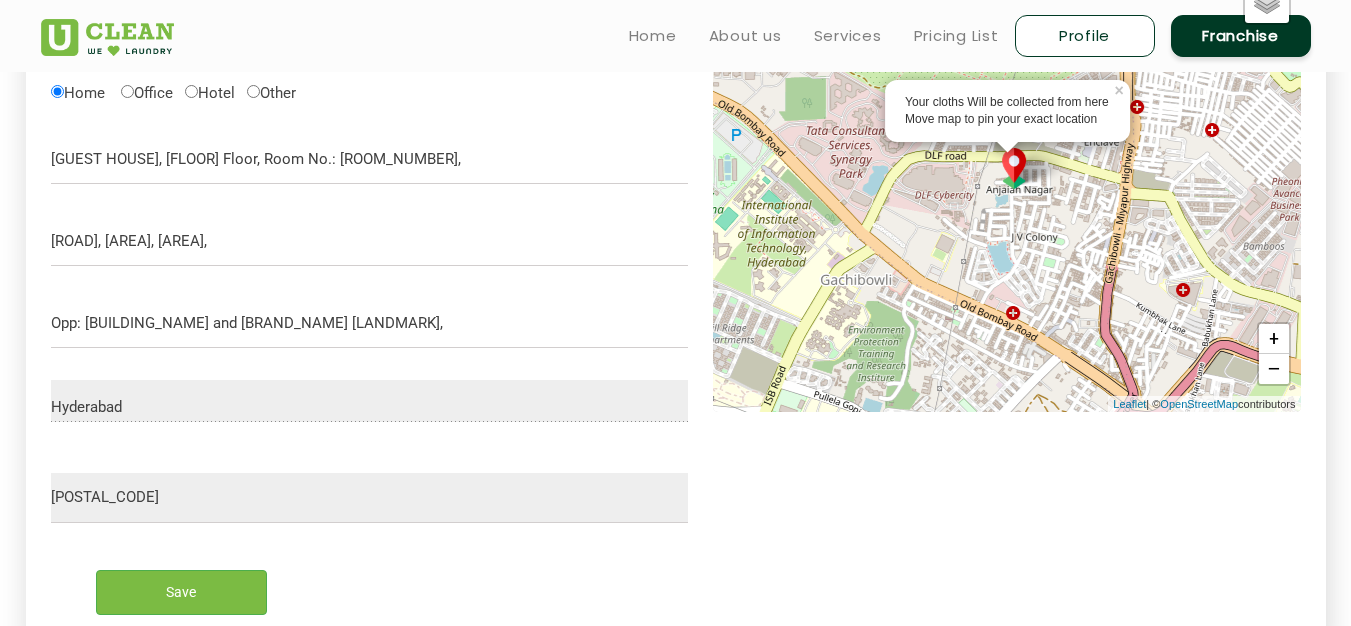 drag, startPoint x: 1053, startPoint y: 207, endPoint x: 1054, endPoint y: 193, distance: 14.035668 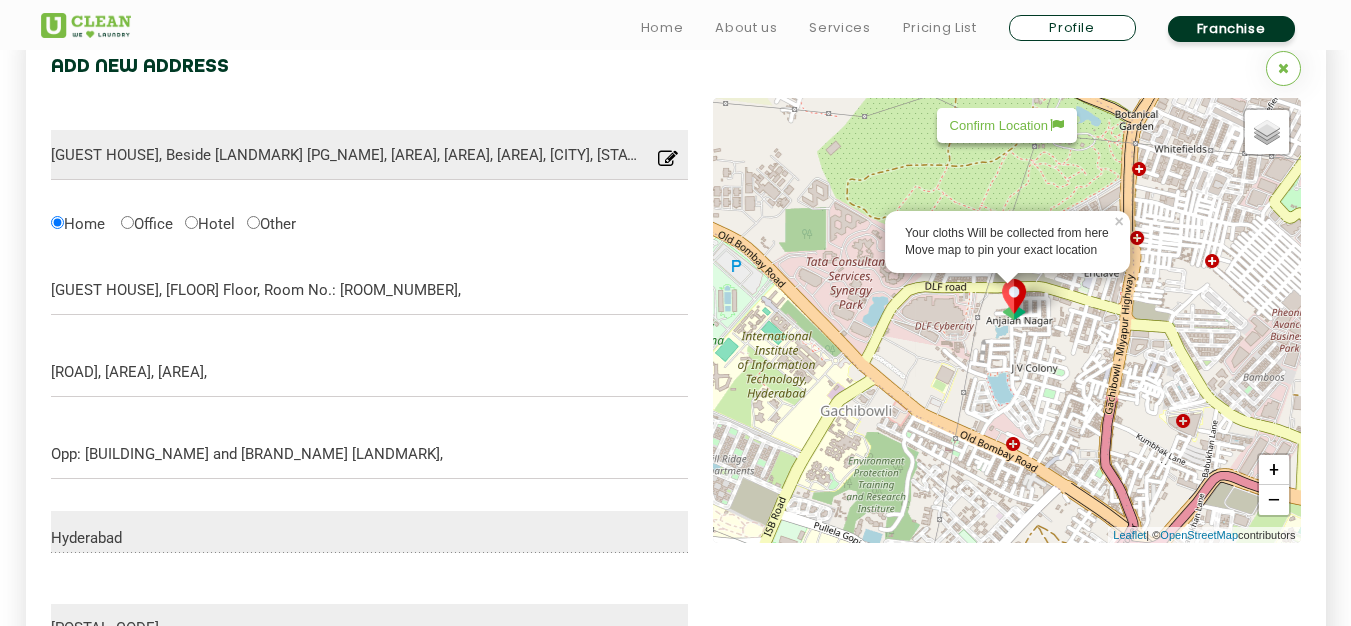scroll, scrollTop: 631, scrollLeft: 0, axis: vertical 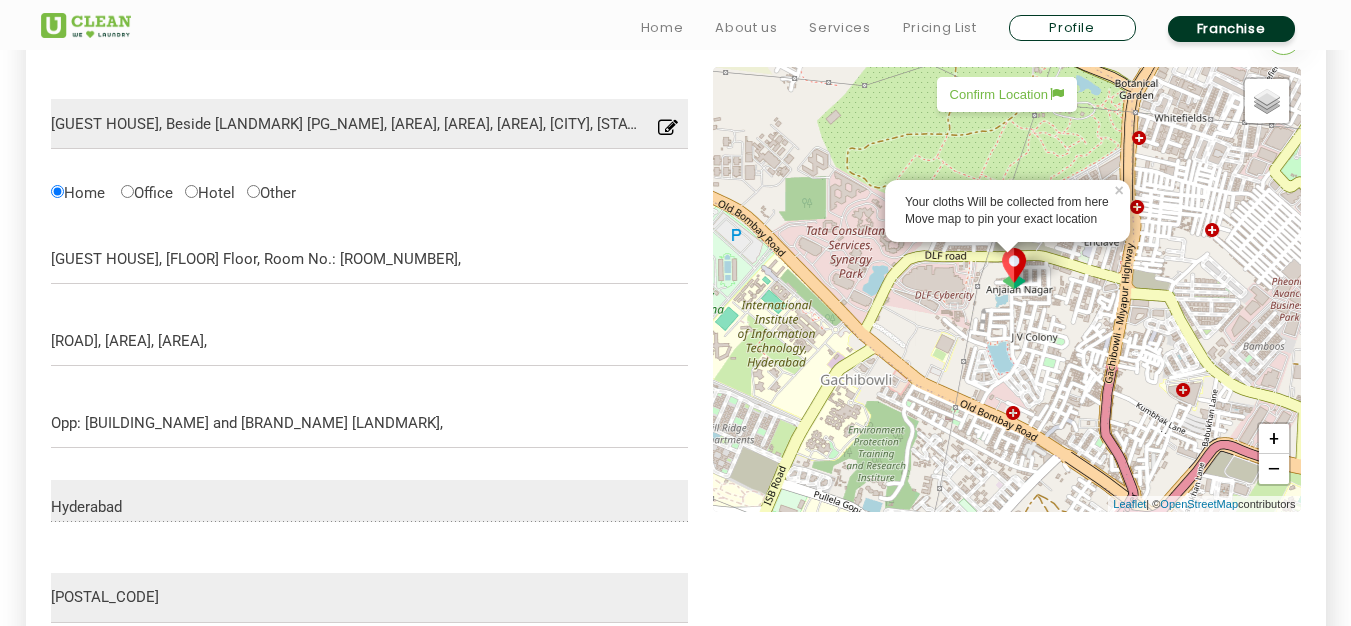 click on "Confirm Location" at bounding box center (1007, 94) 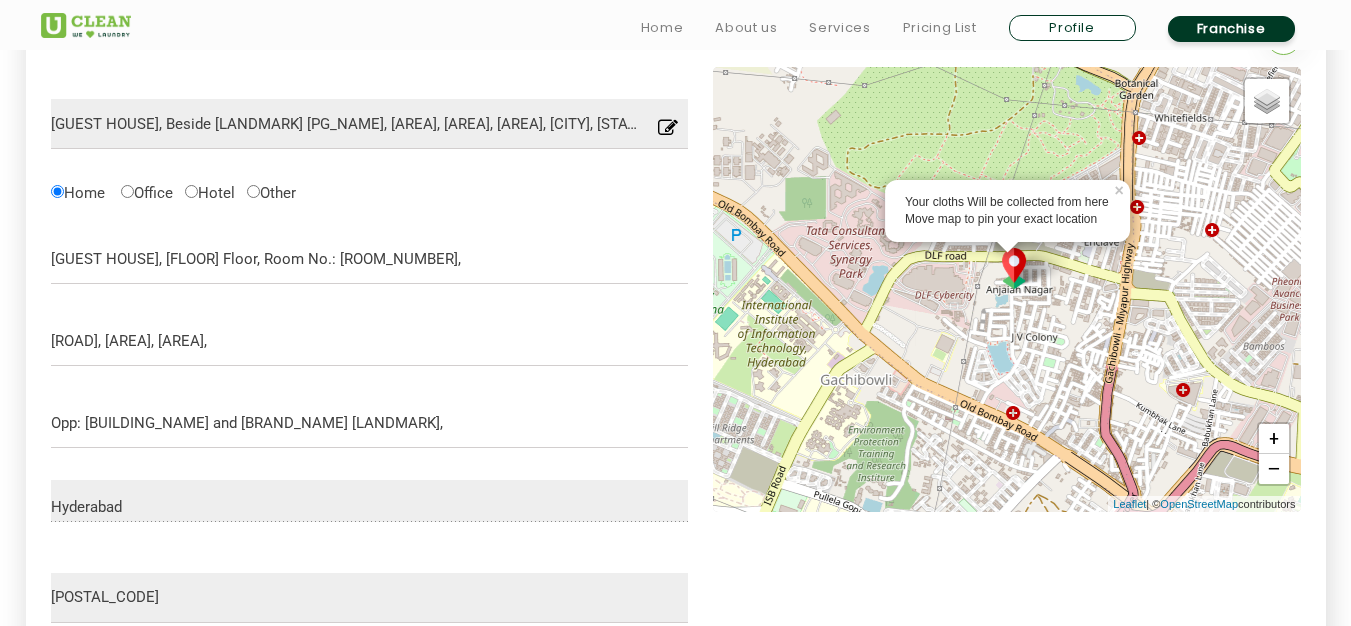 type on "[BUILDING_NAME], [ADDRESS_NUMBER], [COLONY], [COLONY], [AREA], [CITY], [STATE] [POSTAL_CODE], [COUNTRY]" 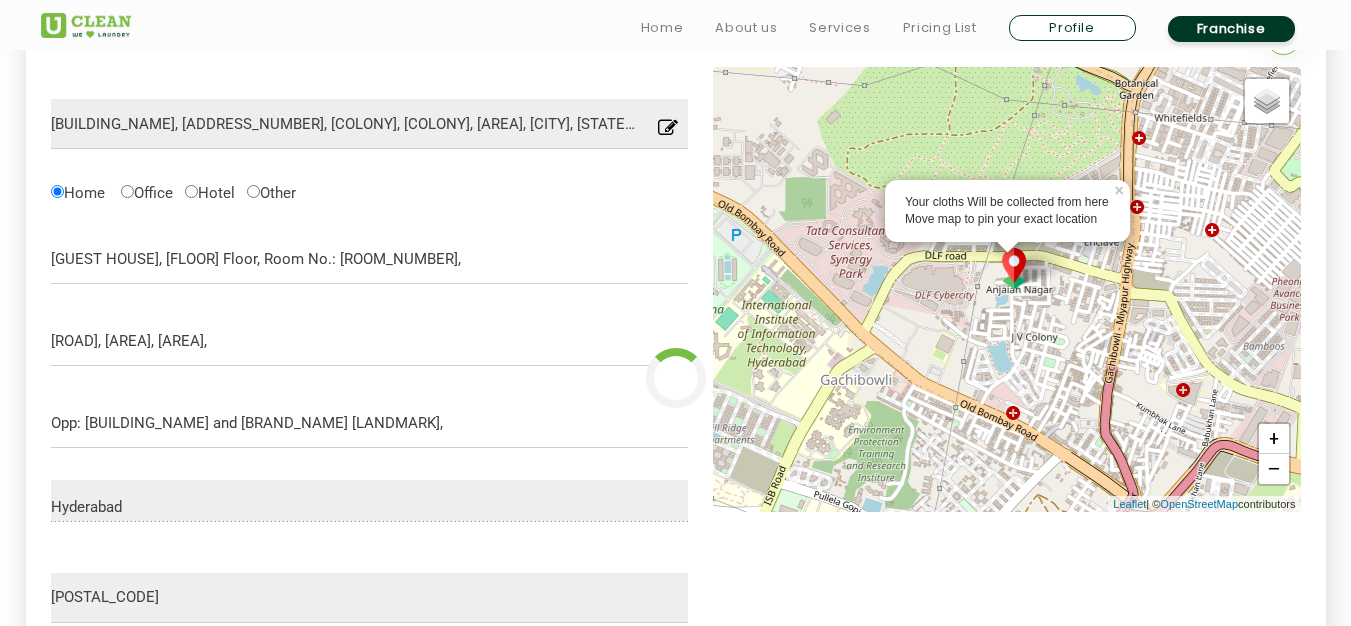 type on "Save" 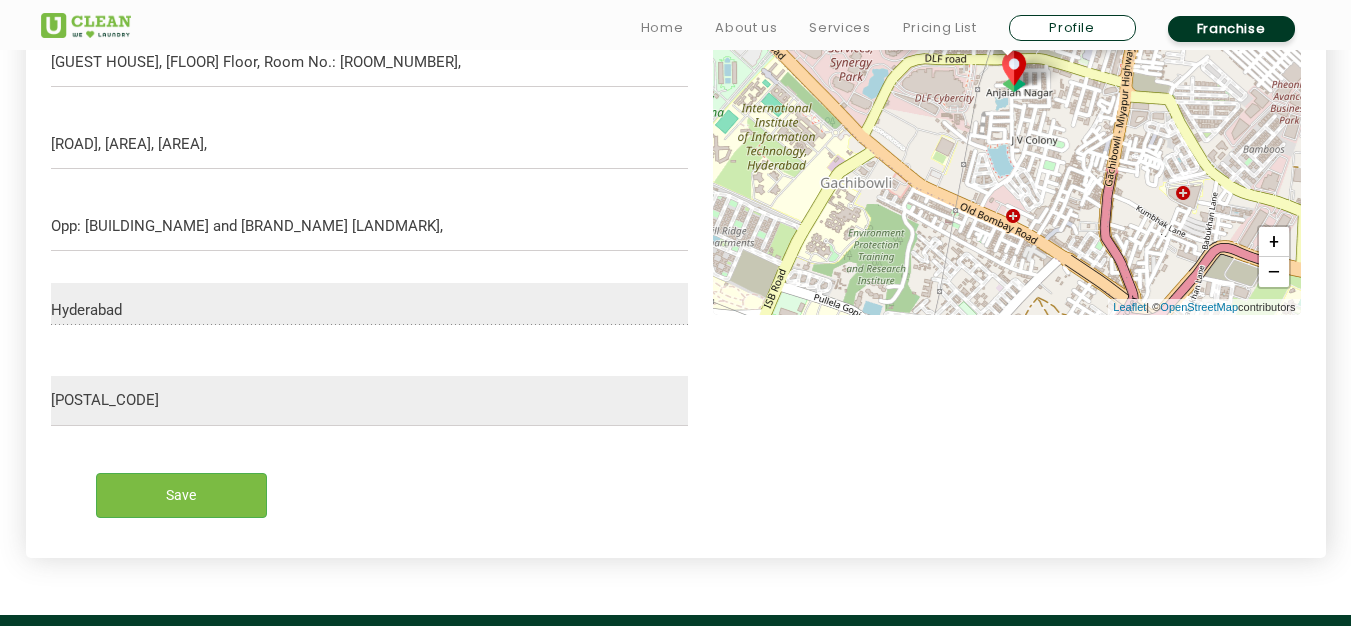 scroll, scrollTop: 831, scrollLeft: 0, axis: vertical 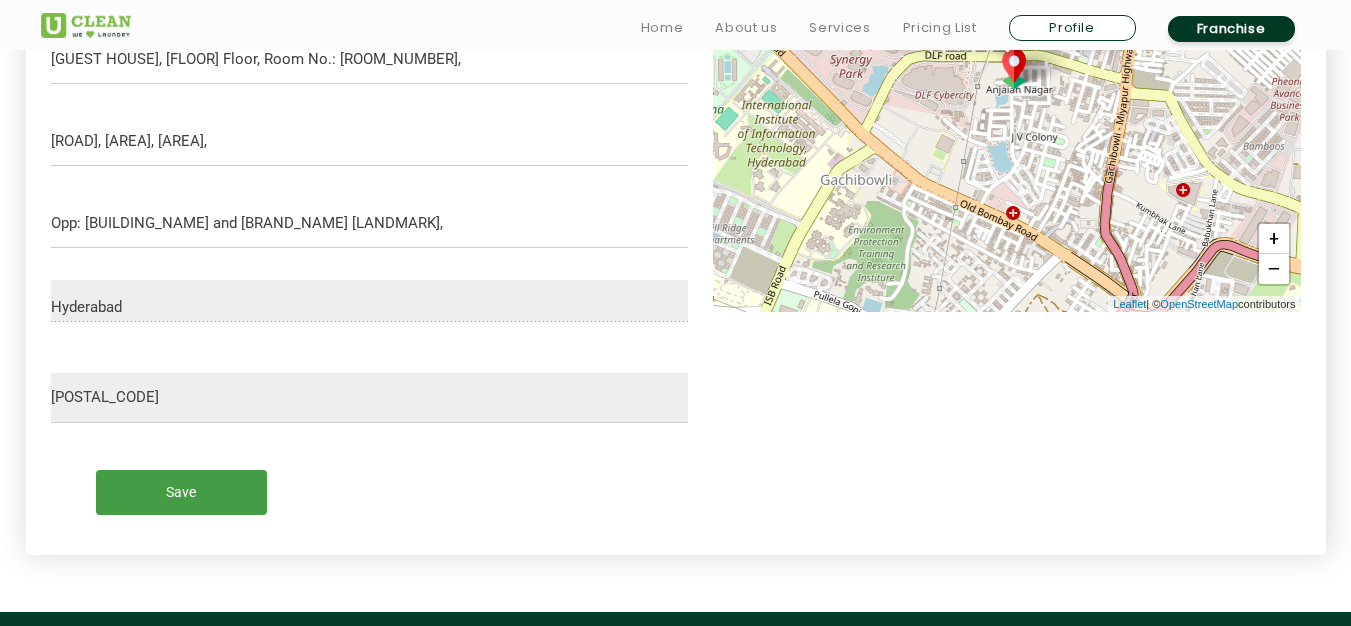 click on "Save" at bounding box center [181, 492] 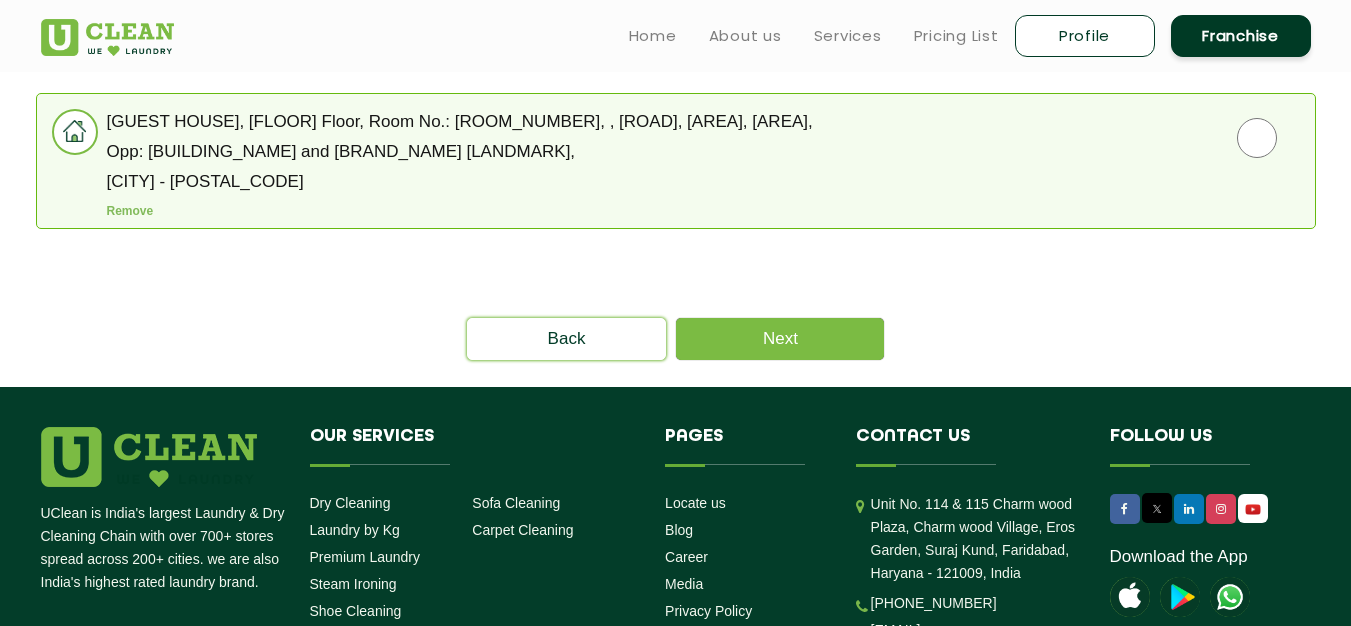 scroll, scrollTop: 631, scrollLeft: 0, axis: vertical 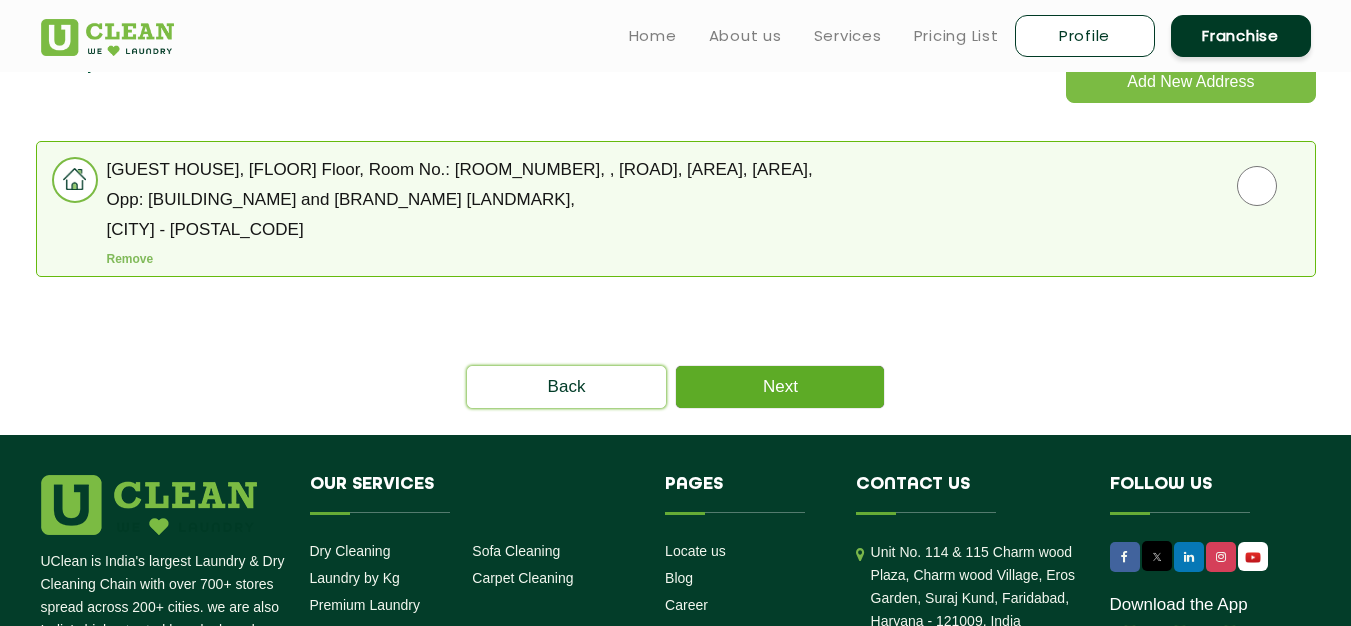 click on "Next" 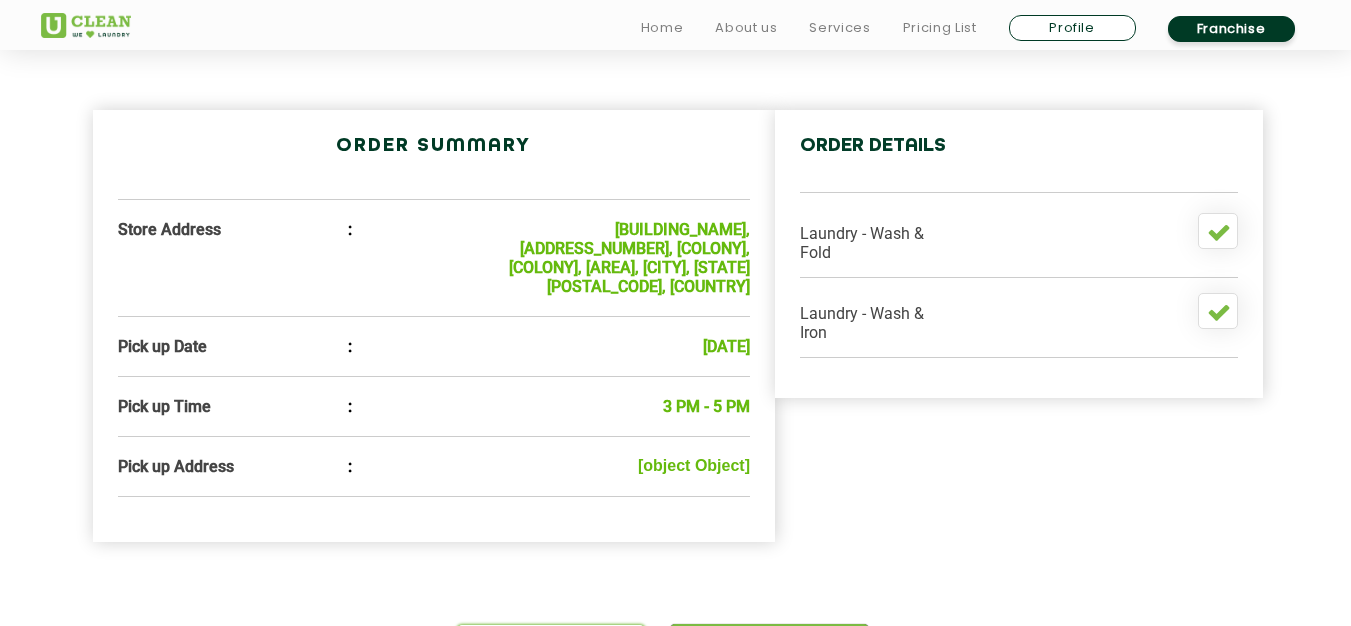 scroll, scrollTop: 600, scrollLeft: 0, axis: vertical 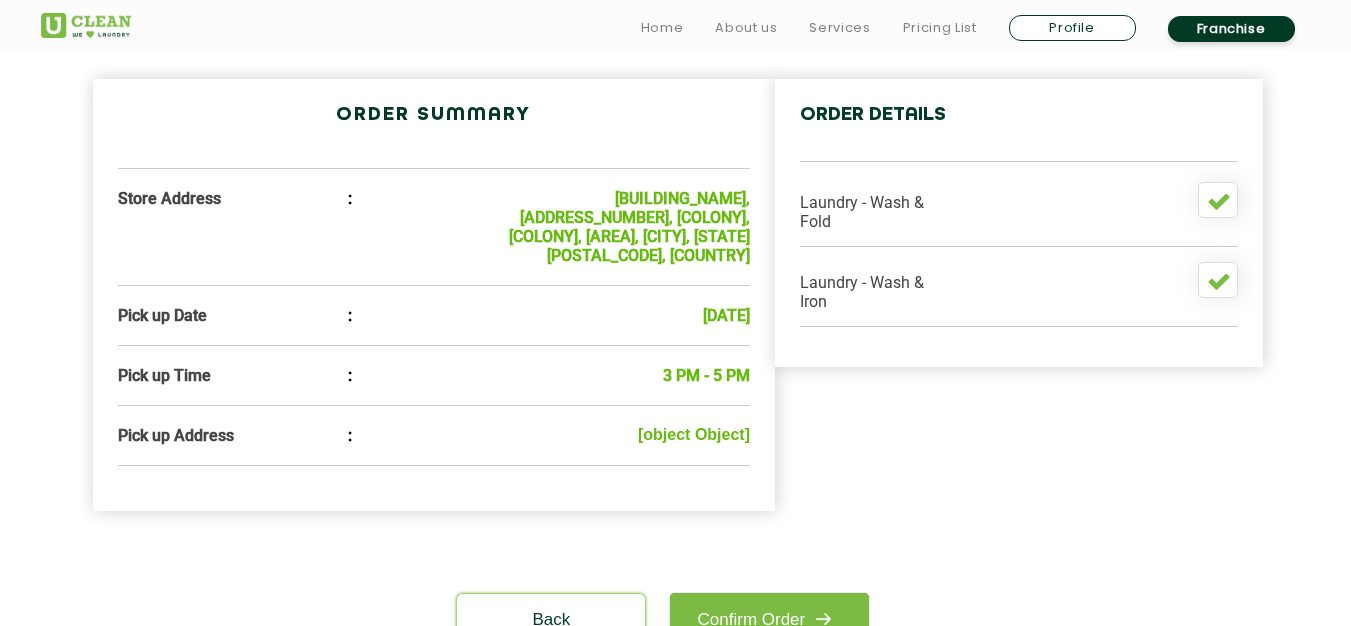 click on "[object Object]" 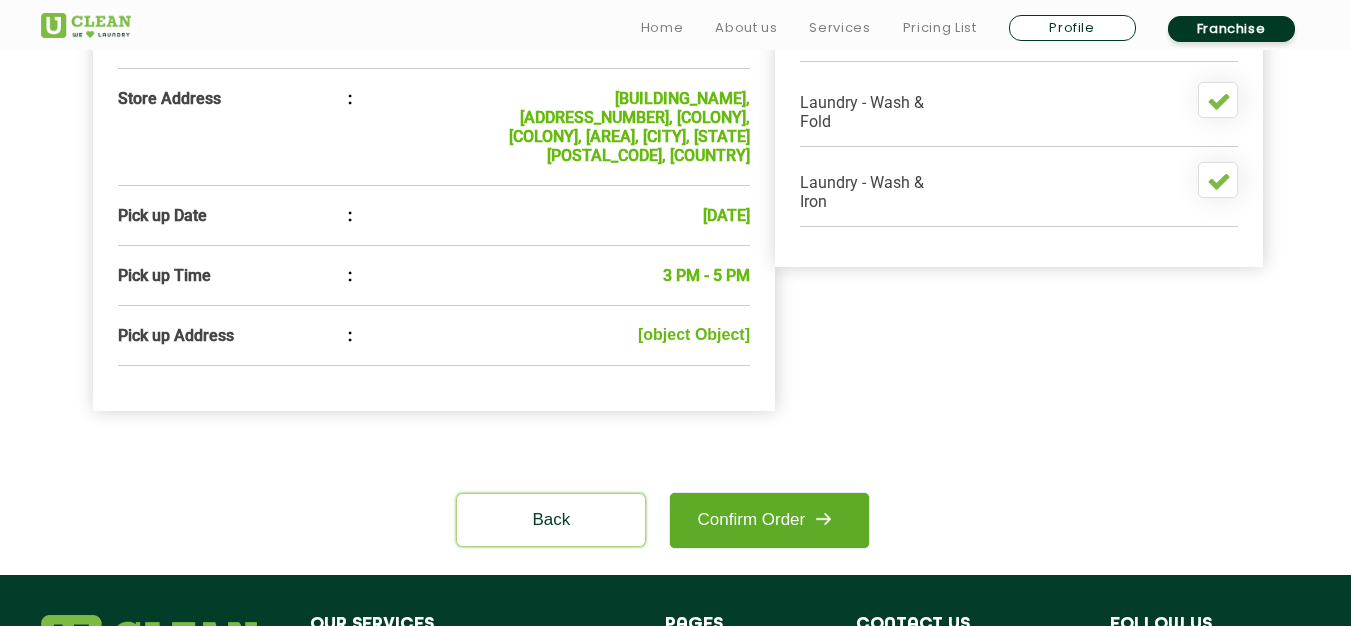 click 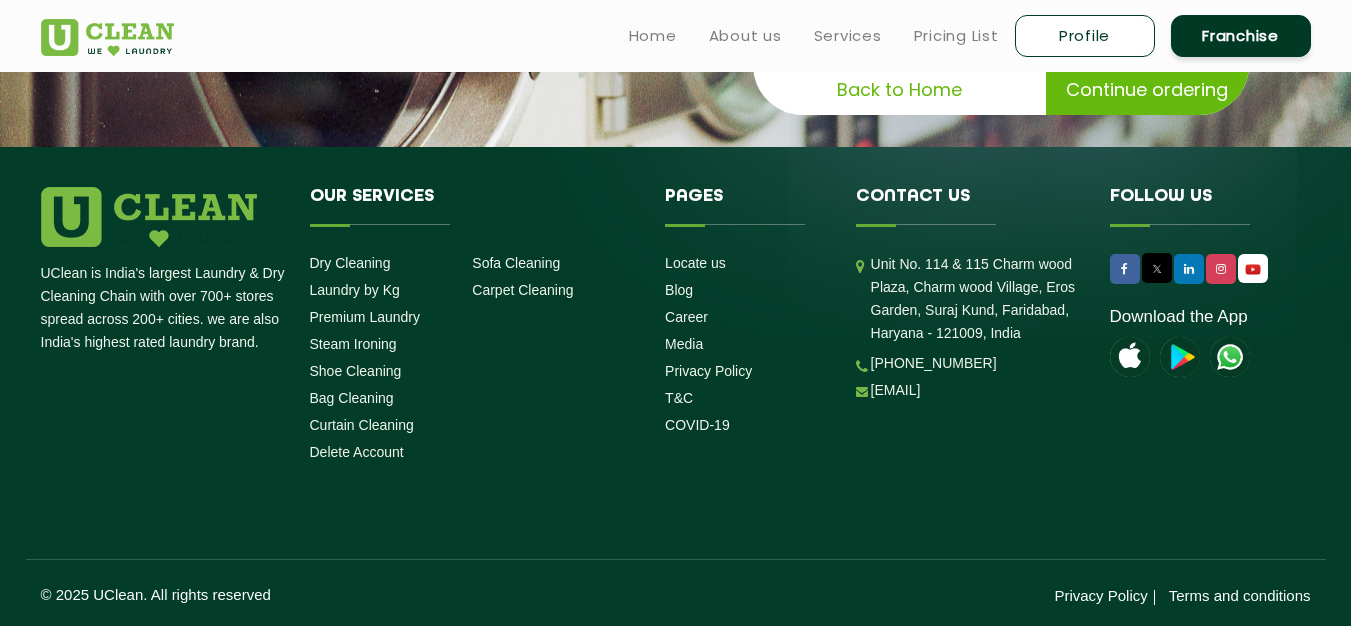 scroll, scrollTop: 0, scrollLeft: 0, axis: both 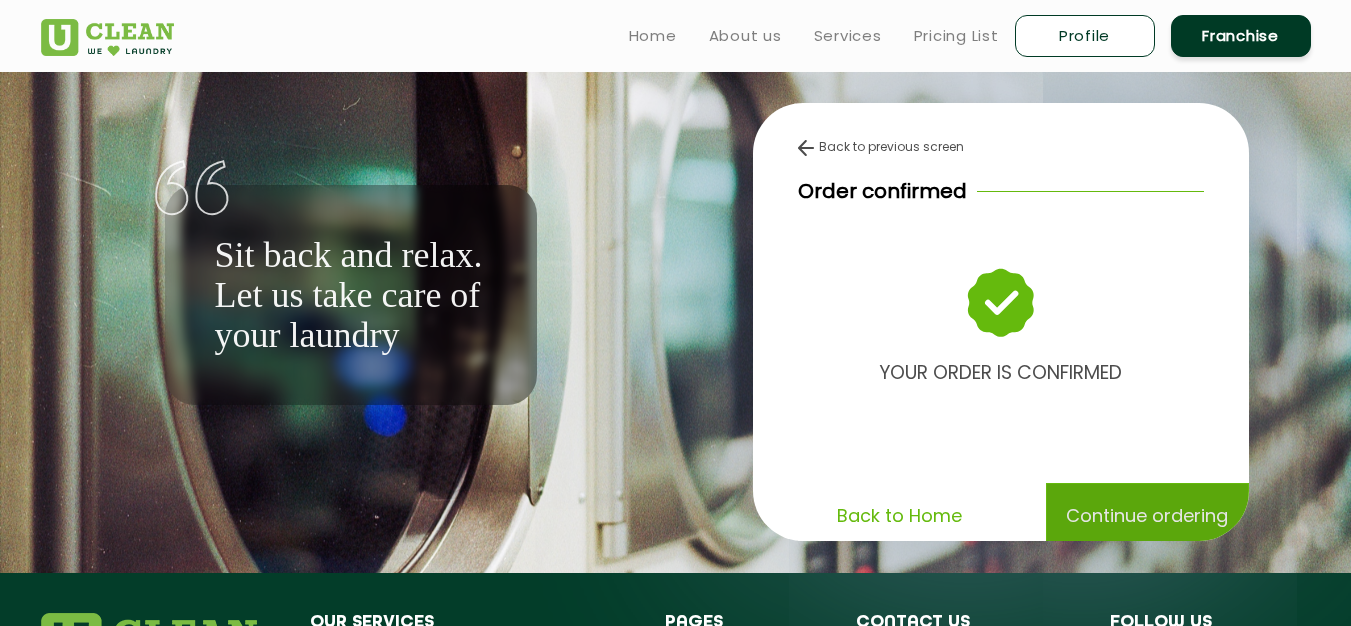click on "Continue ordering" 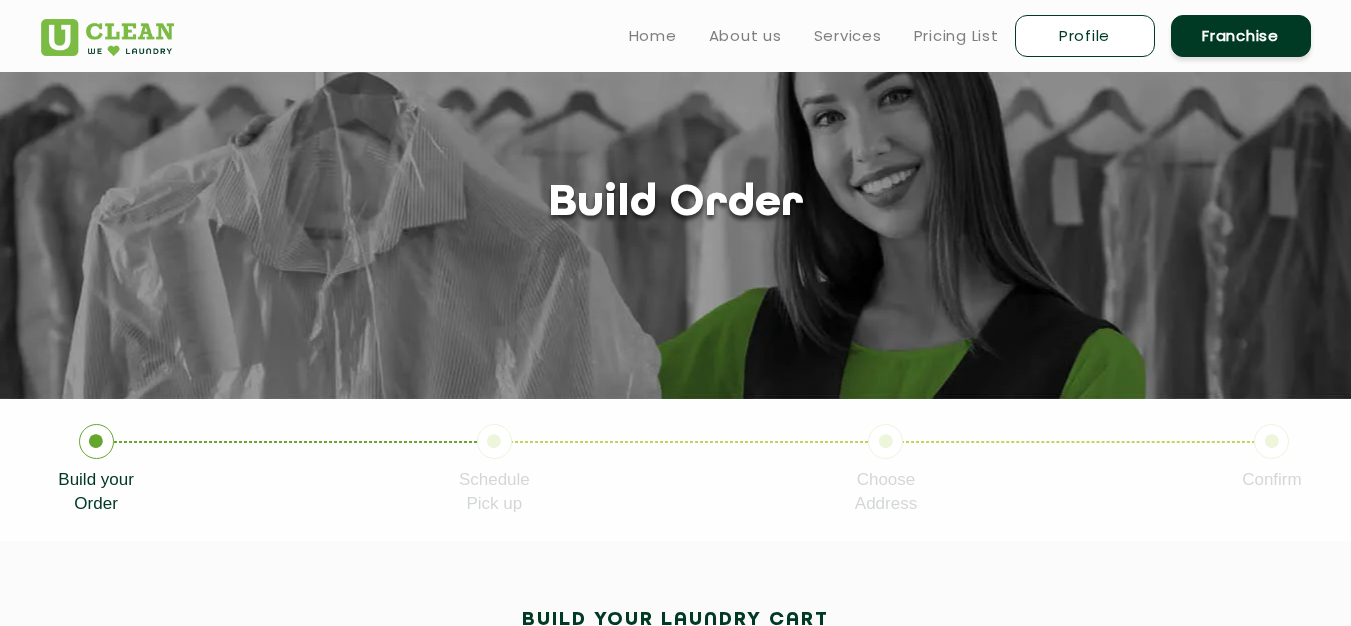 scroll, scrollTop: 0, scrollLeft: 0, axis: both 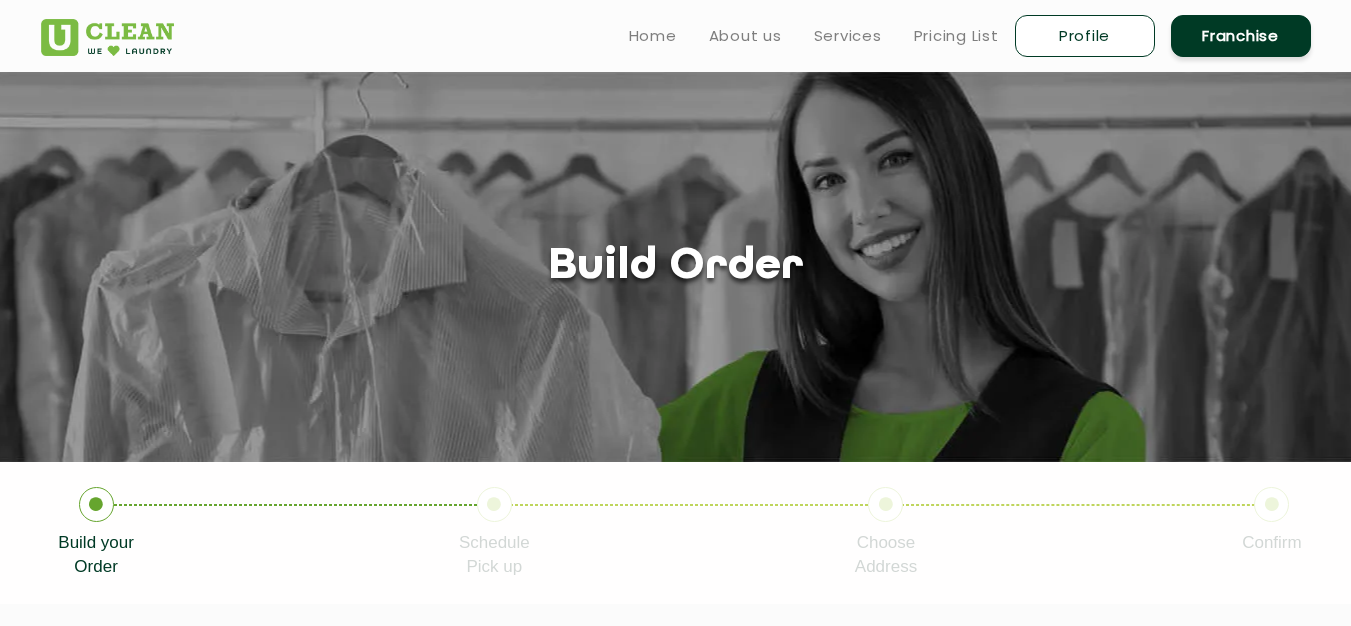 click on "Profile" at bounding box center (1085, 36) 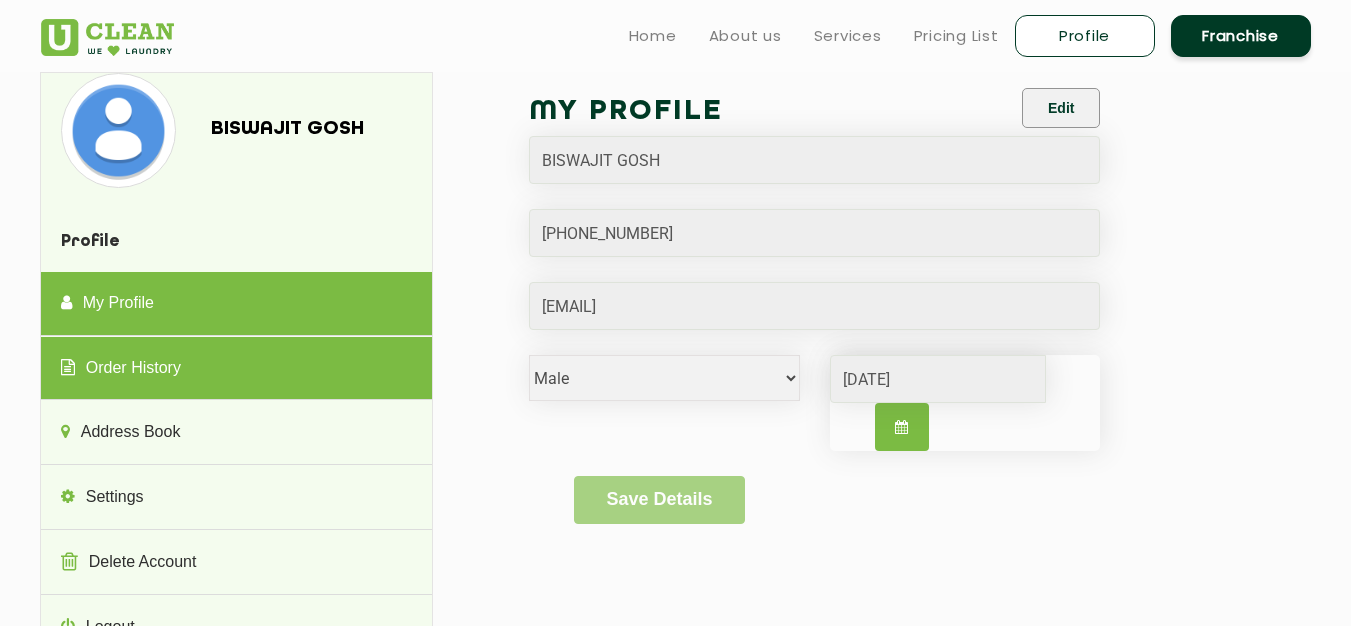 click on "Order History" at bounding box center [236, 369] 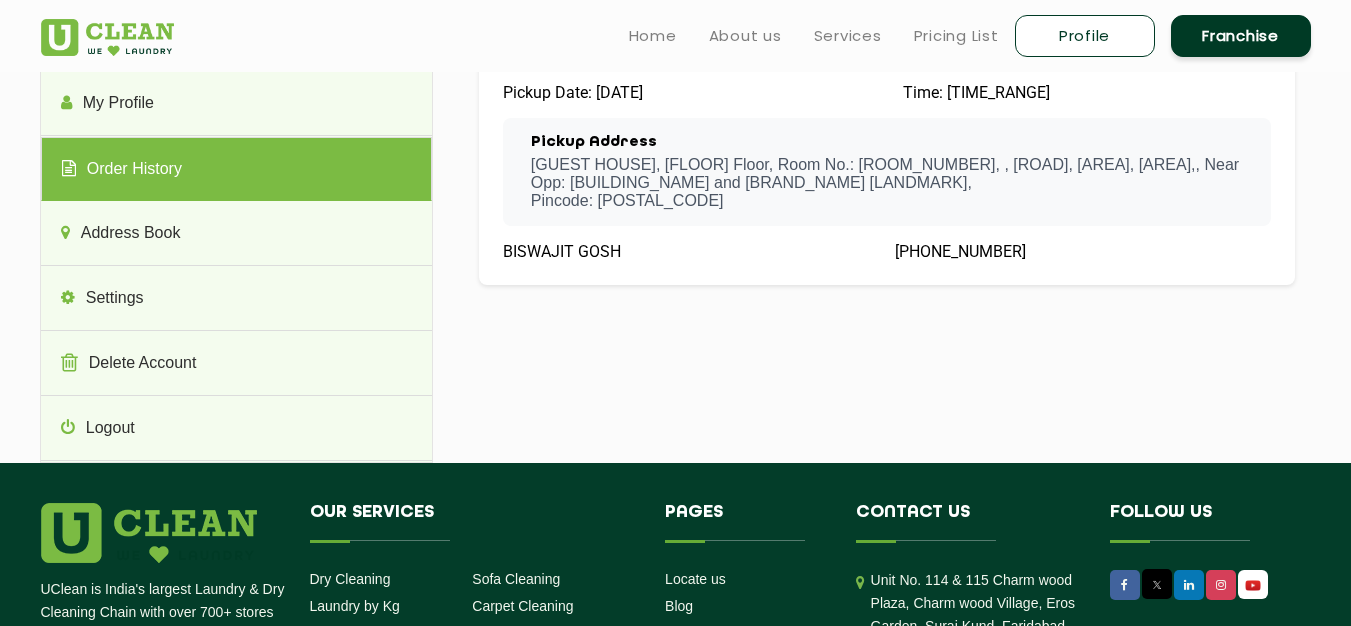scroll, scrollTop: 100, scrollLeft: 0, axis: vertical 